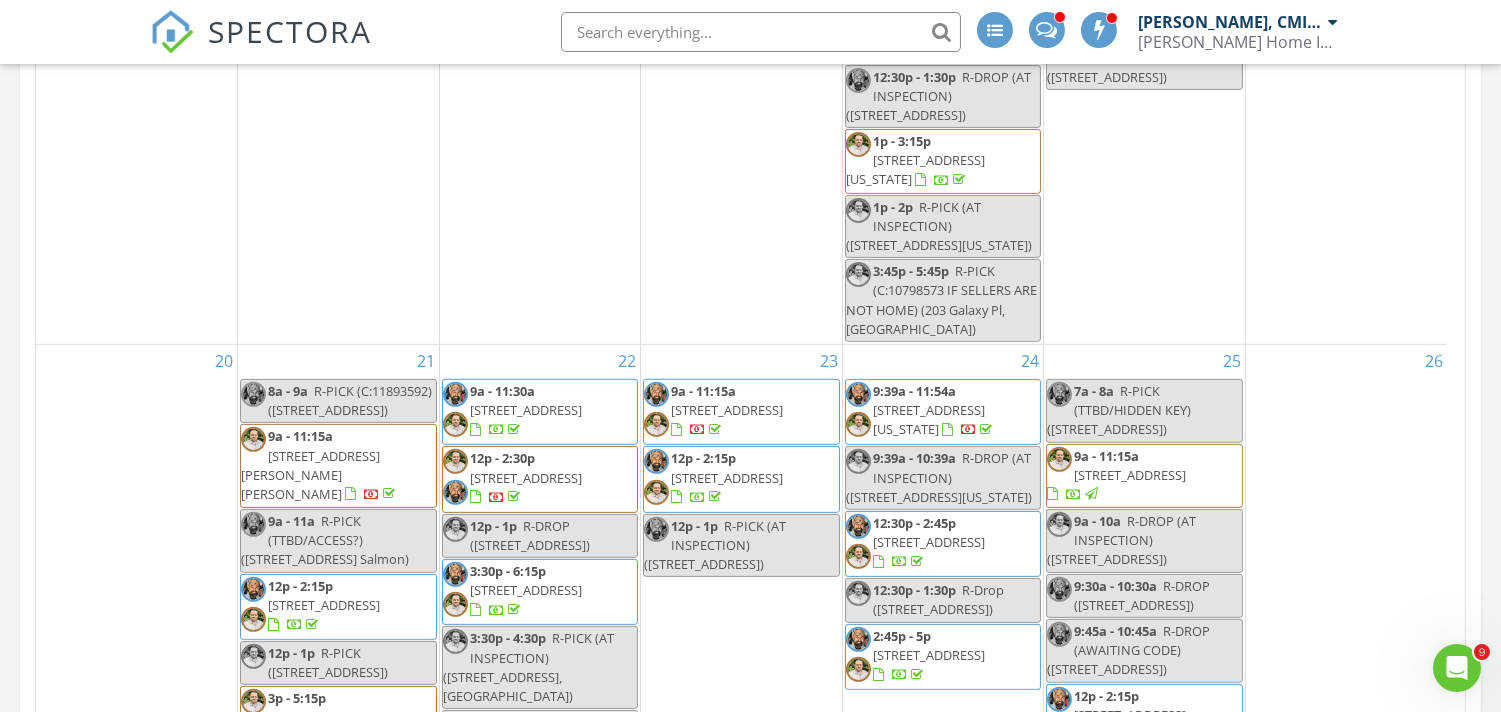 scroll, scrollTop: 0, scrollLeft: 0, axis: both 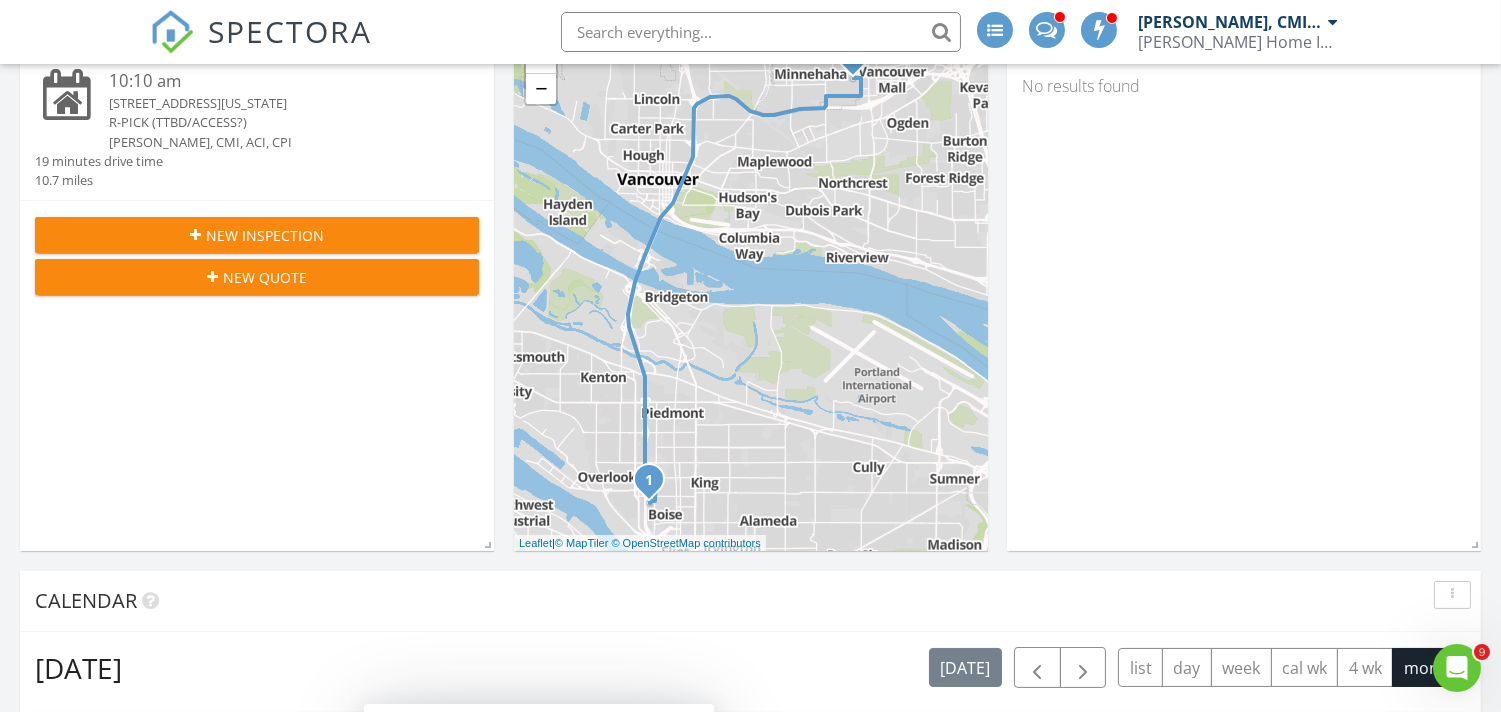 click on "New Inspection" at bounding box center [265, 235] 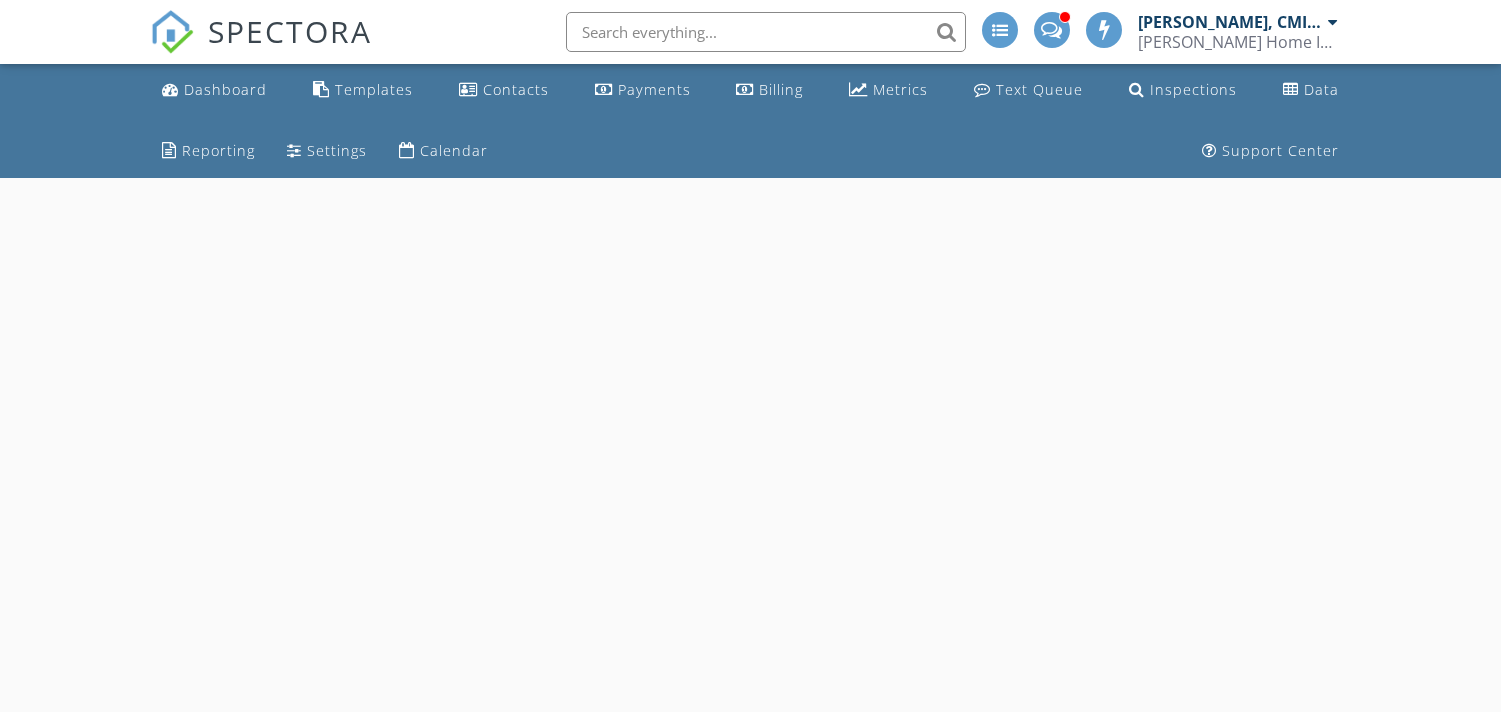 scroll, scrollTop: 0, scrollLeft: 0, axis: both 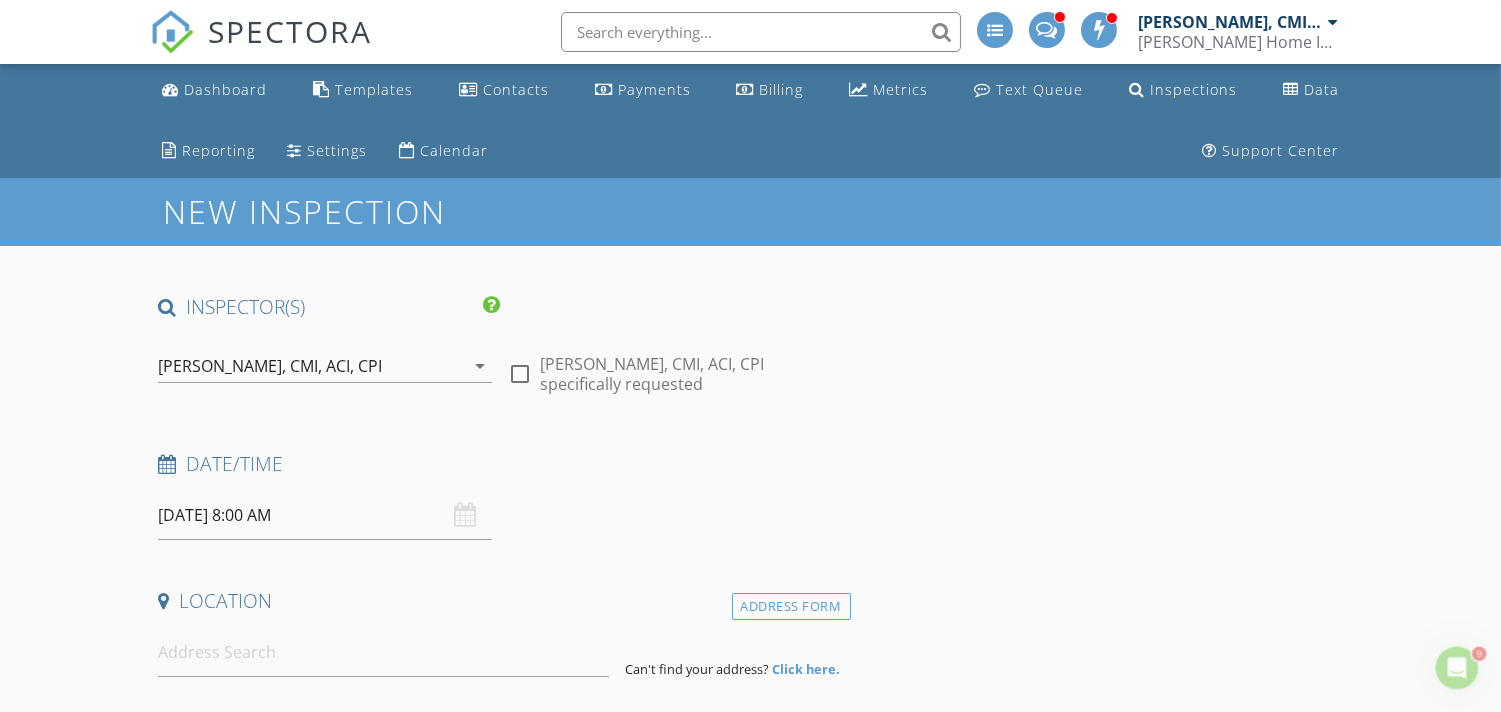 click on "[PERSON_NAME], CMI, ACI, CPI" at bounding box center [270, 366] 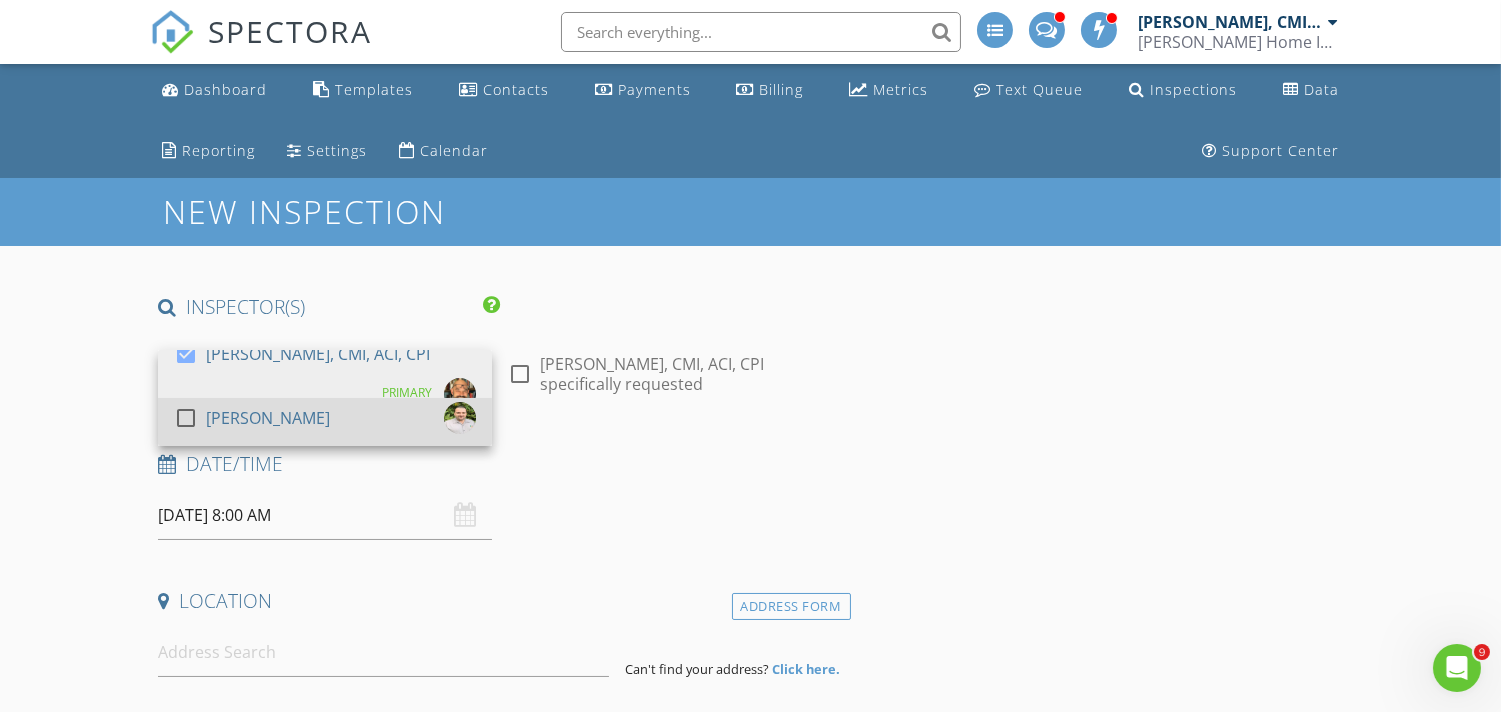 click at bounding box center (186, 418) 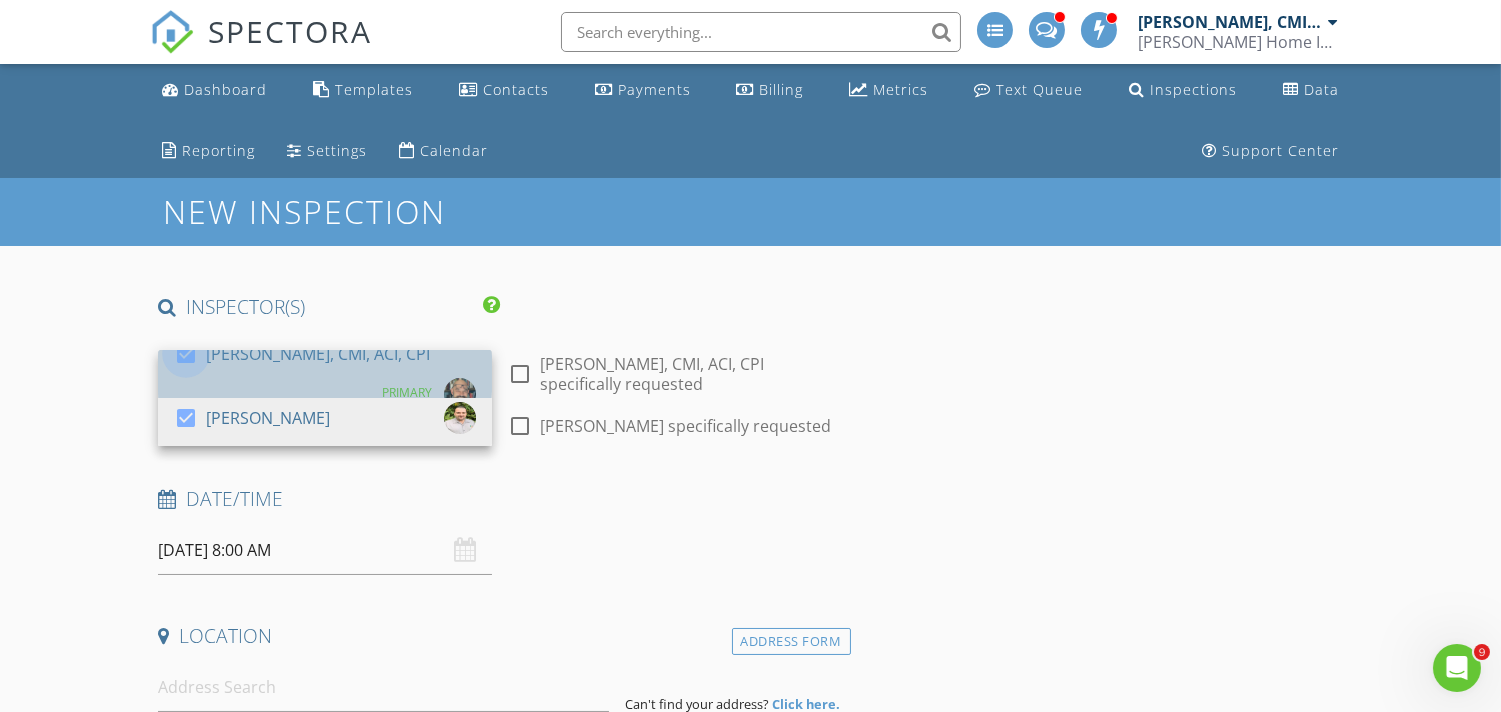 click at bounding box center (186, 354) 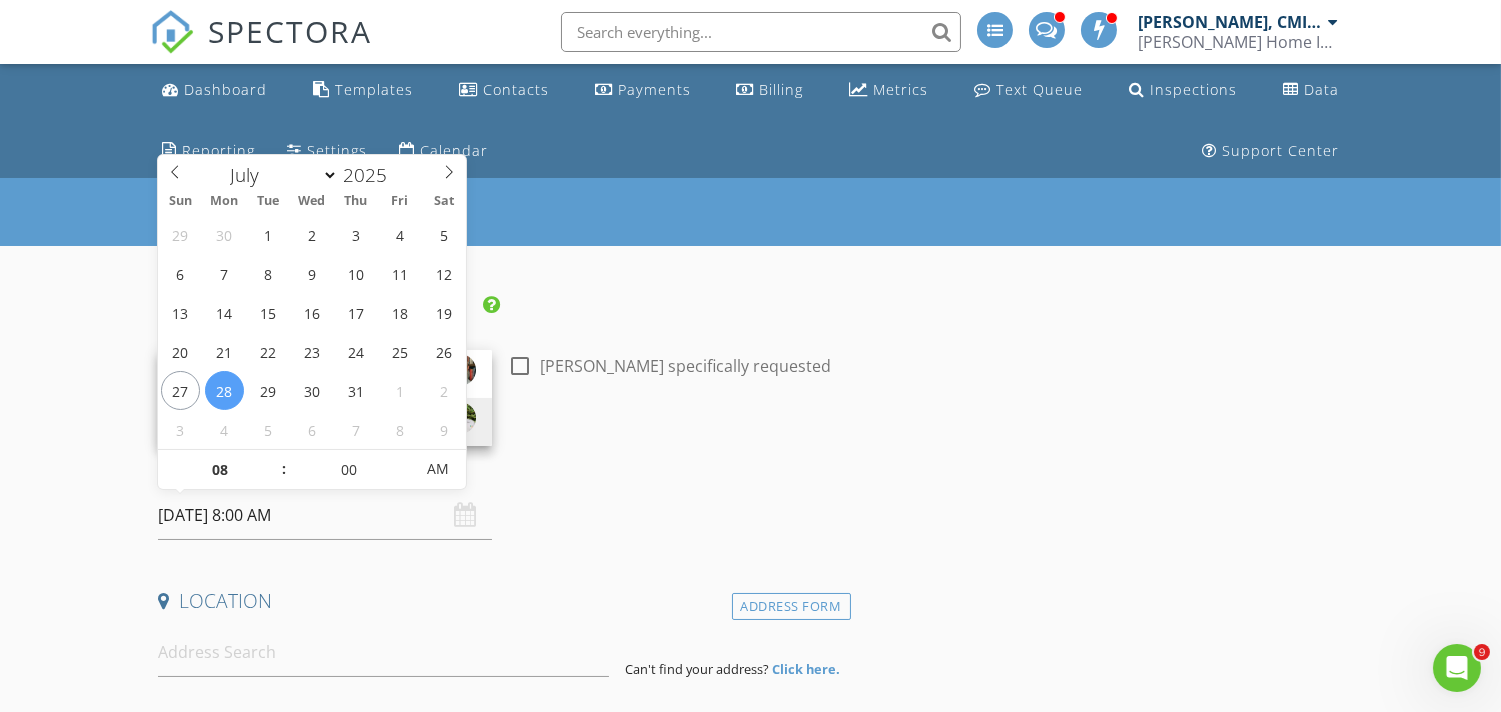 click on "07/28/2025 8:00 AM" at bounding box center [325, 515] 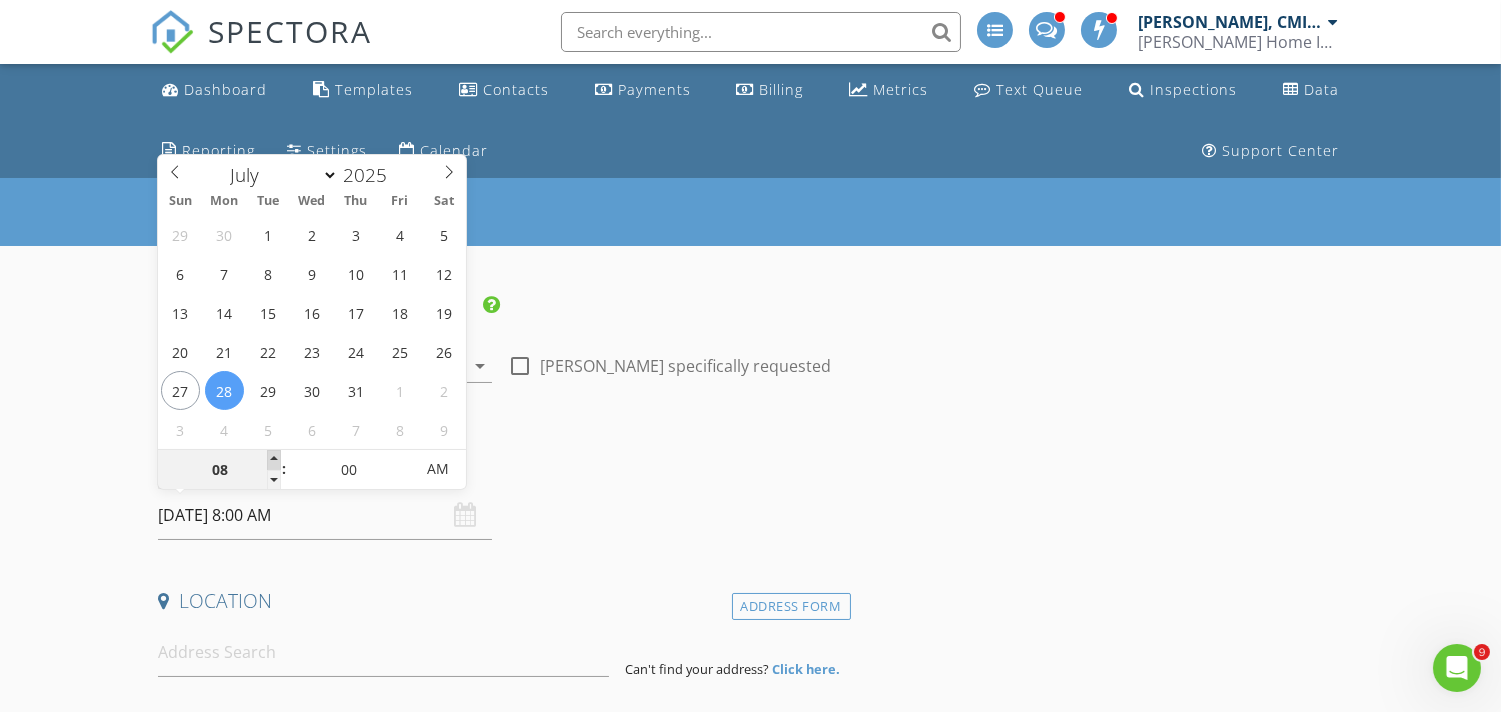 type on "09" 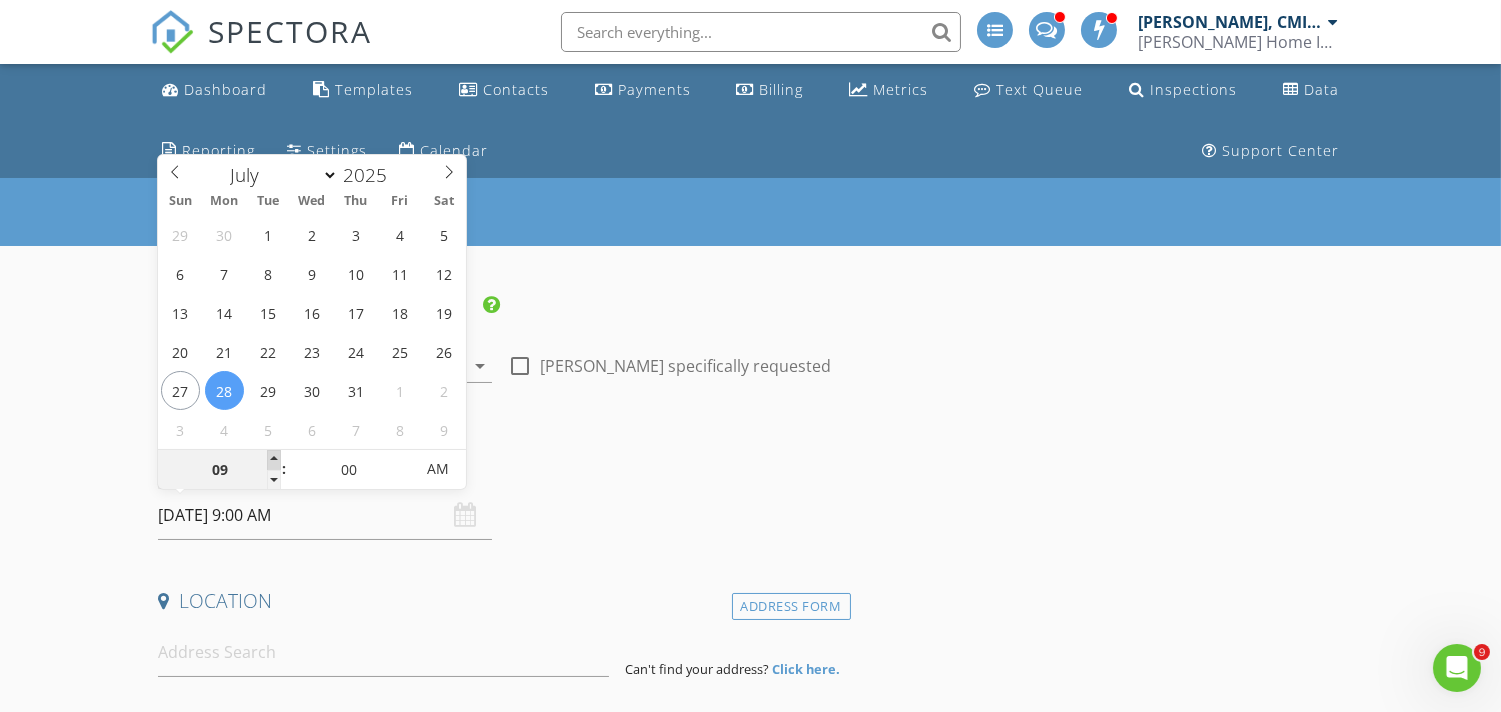 click at bounding box center (274, 460) 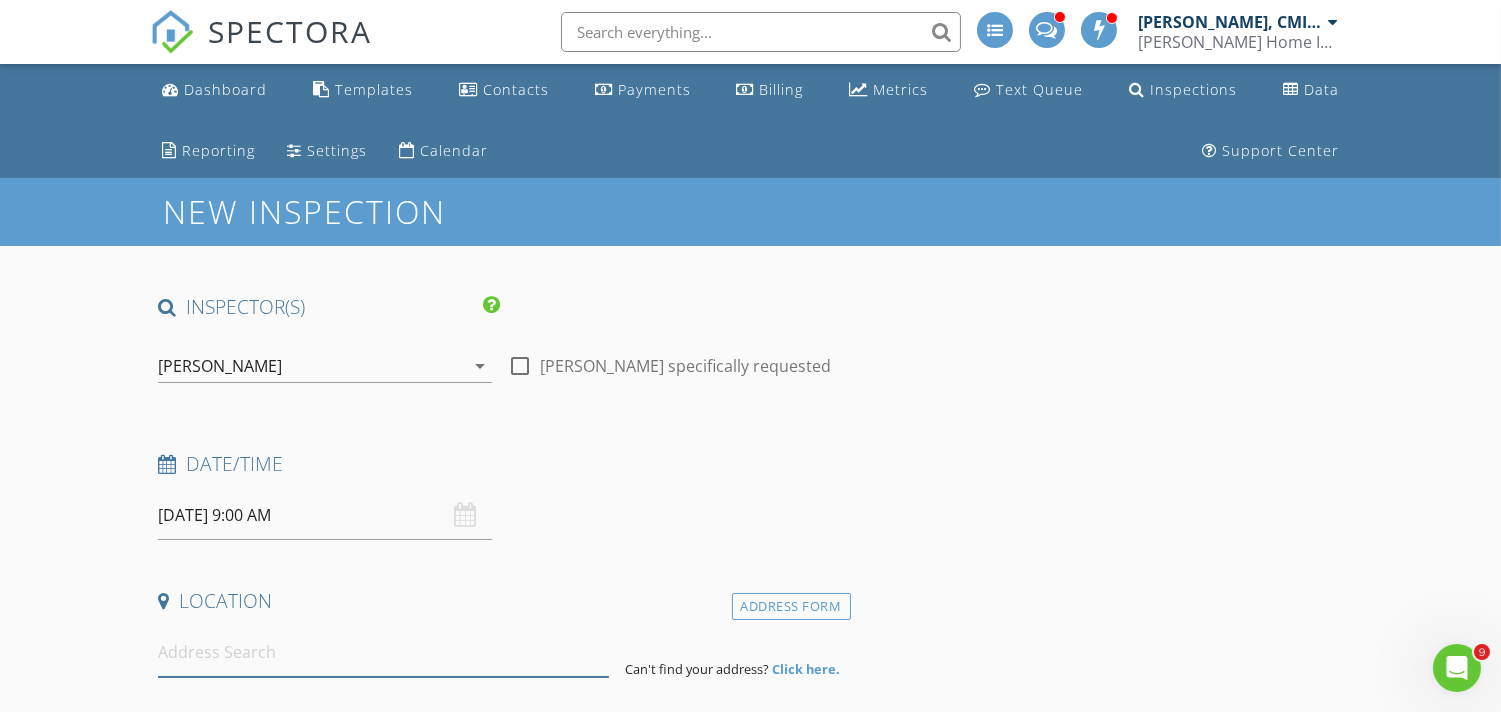 click at bounding box center (383, 652) 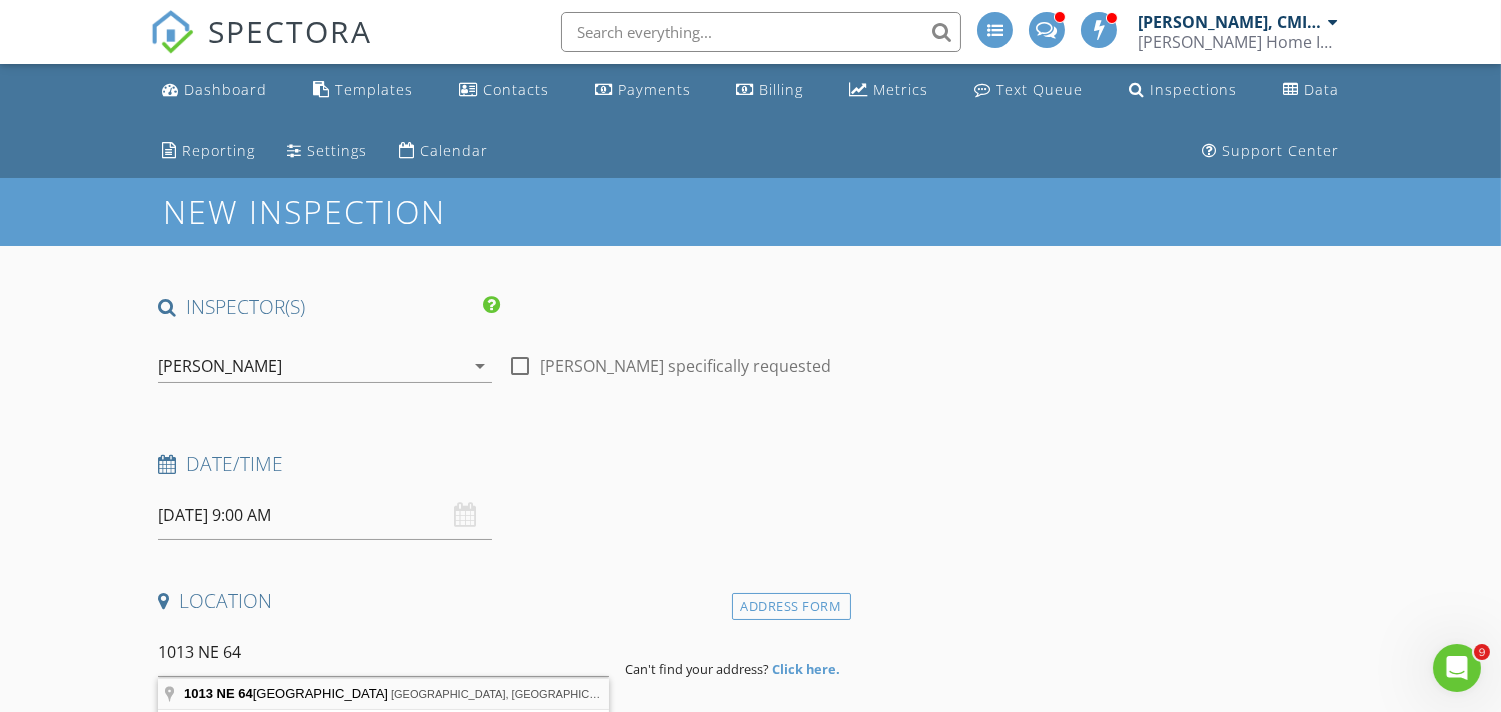 type on "1013 NE 64th Street, Vancouver, WA, USA" 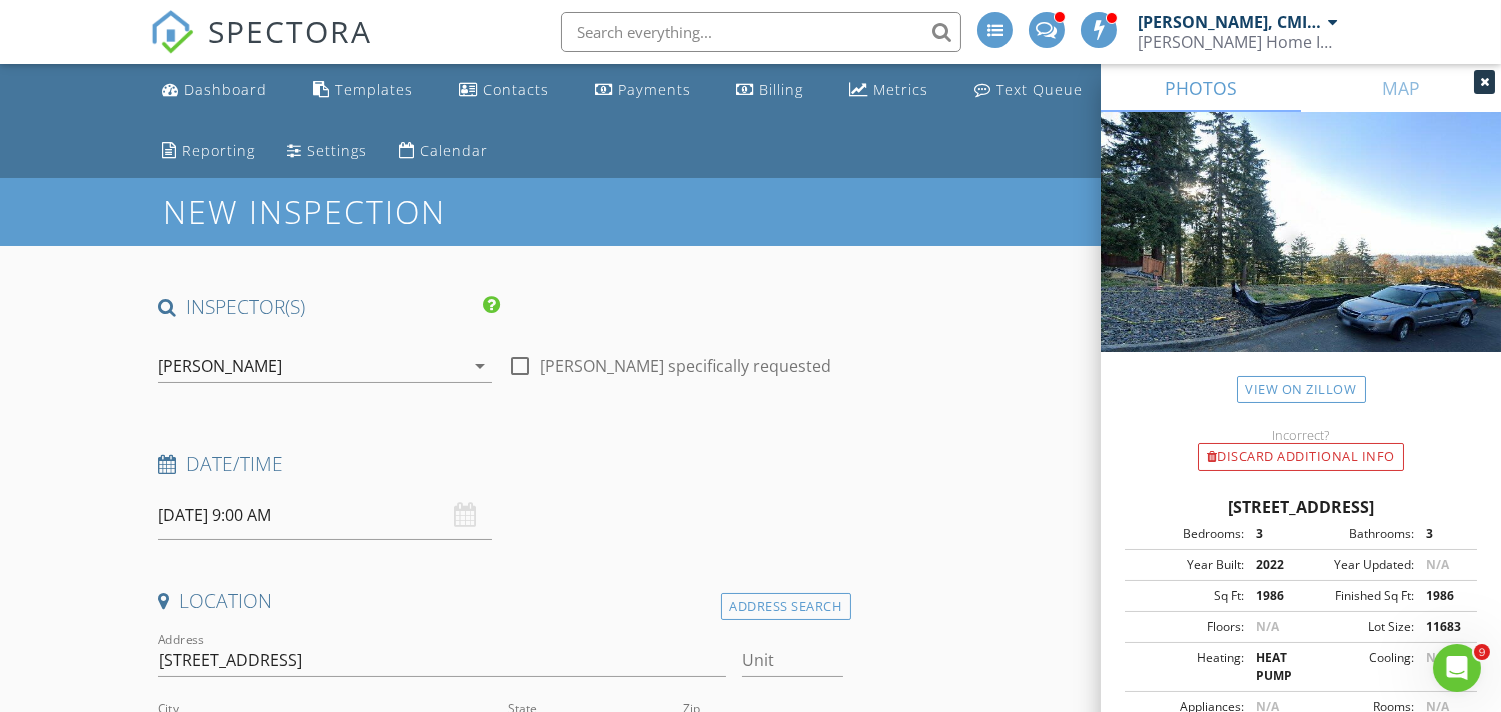 scroll, scrollTop: 296, scrollLeft: 0, axis: vertical 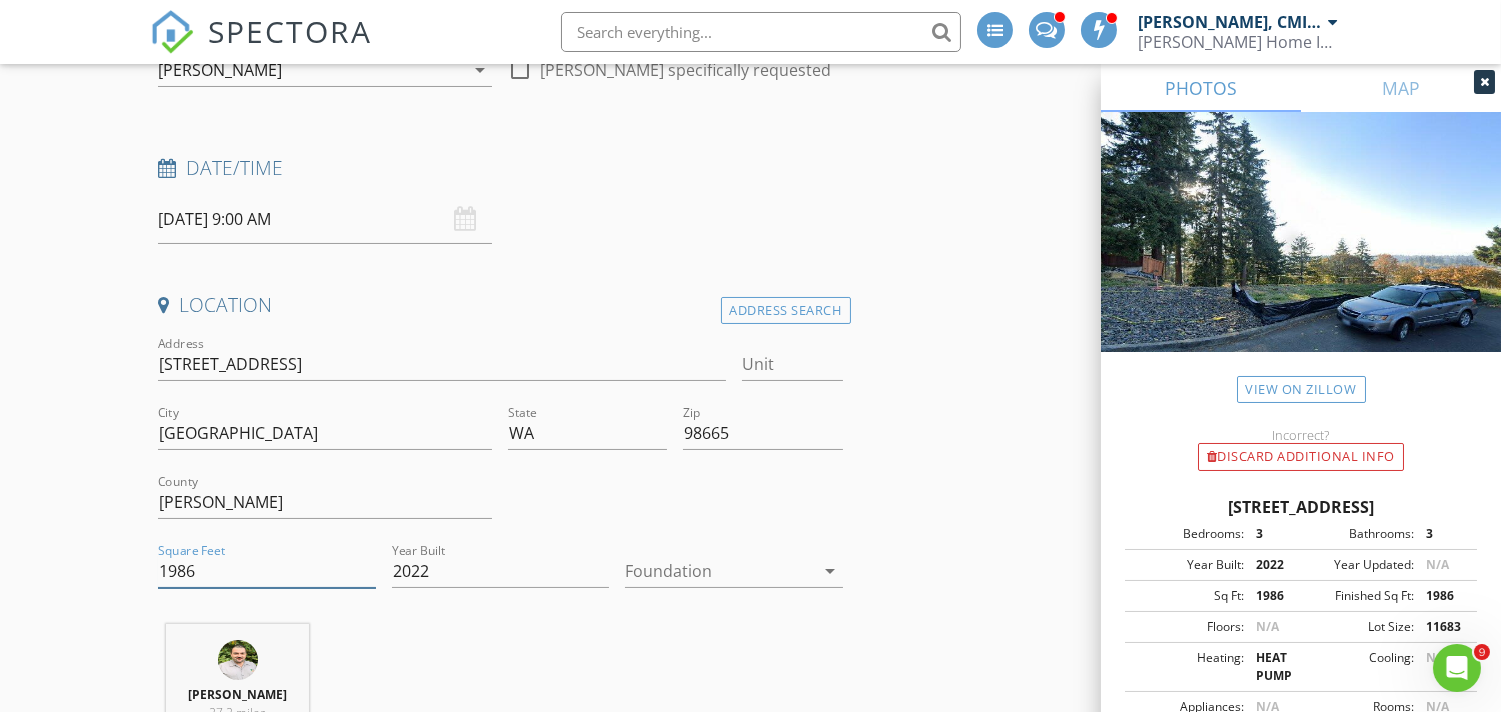 drag, startPoint x: 222, startPoint y: 566, endPoint x: 107, endPoint y: 550, distance: 116.10771 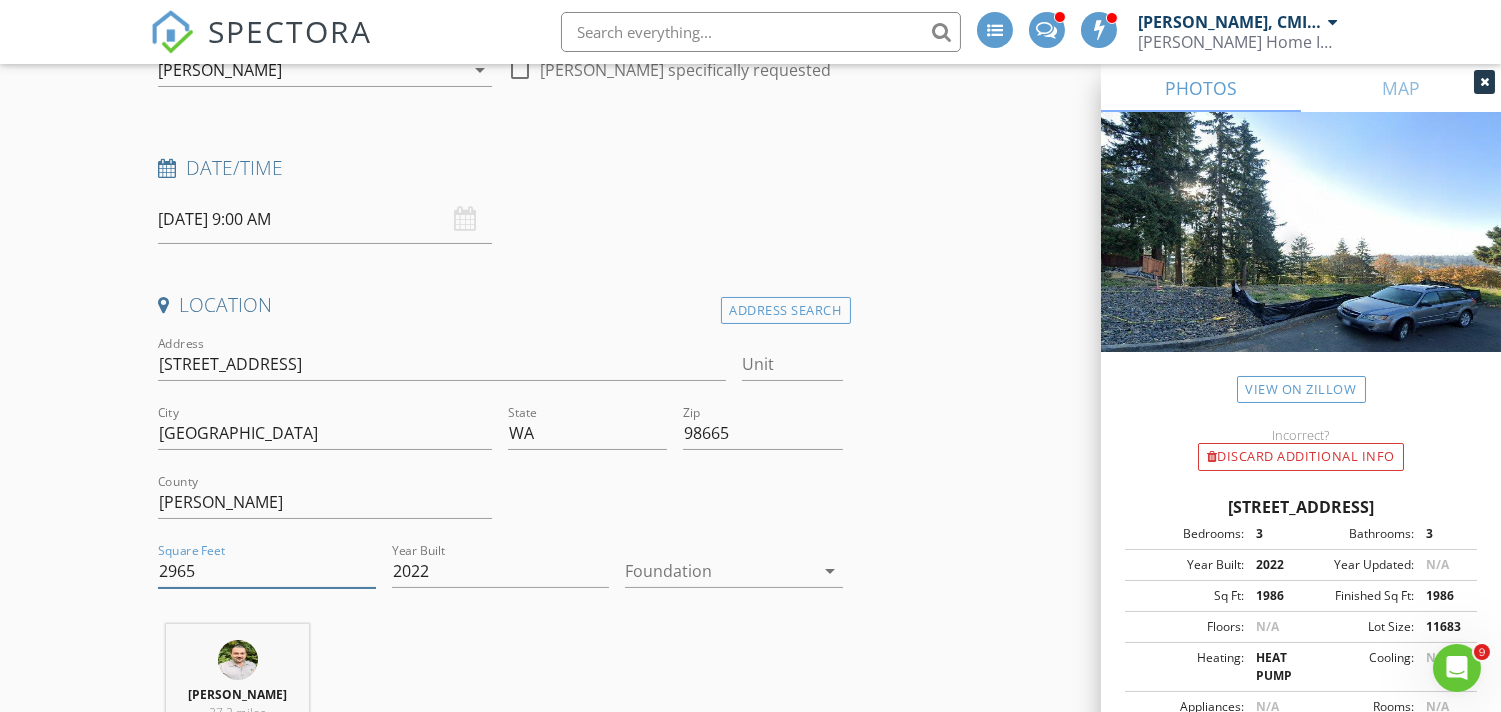 type on "2965" 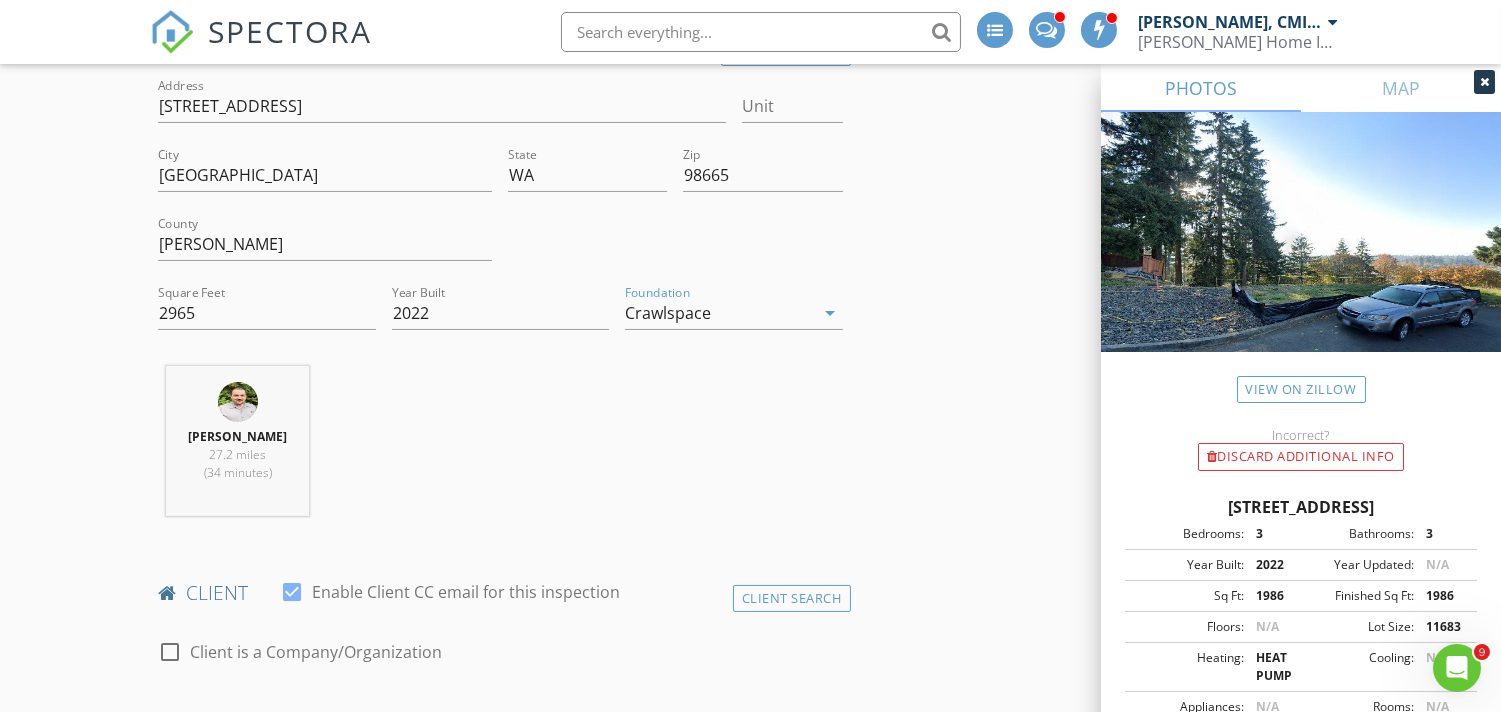scroll, scrollTop: 963, scrollLeft: 0, axis: vertical 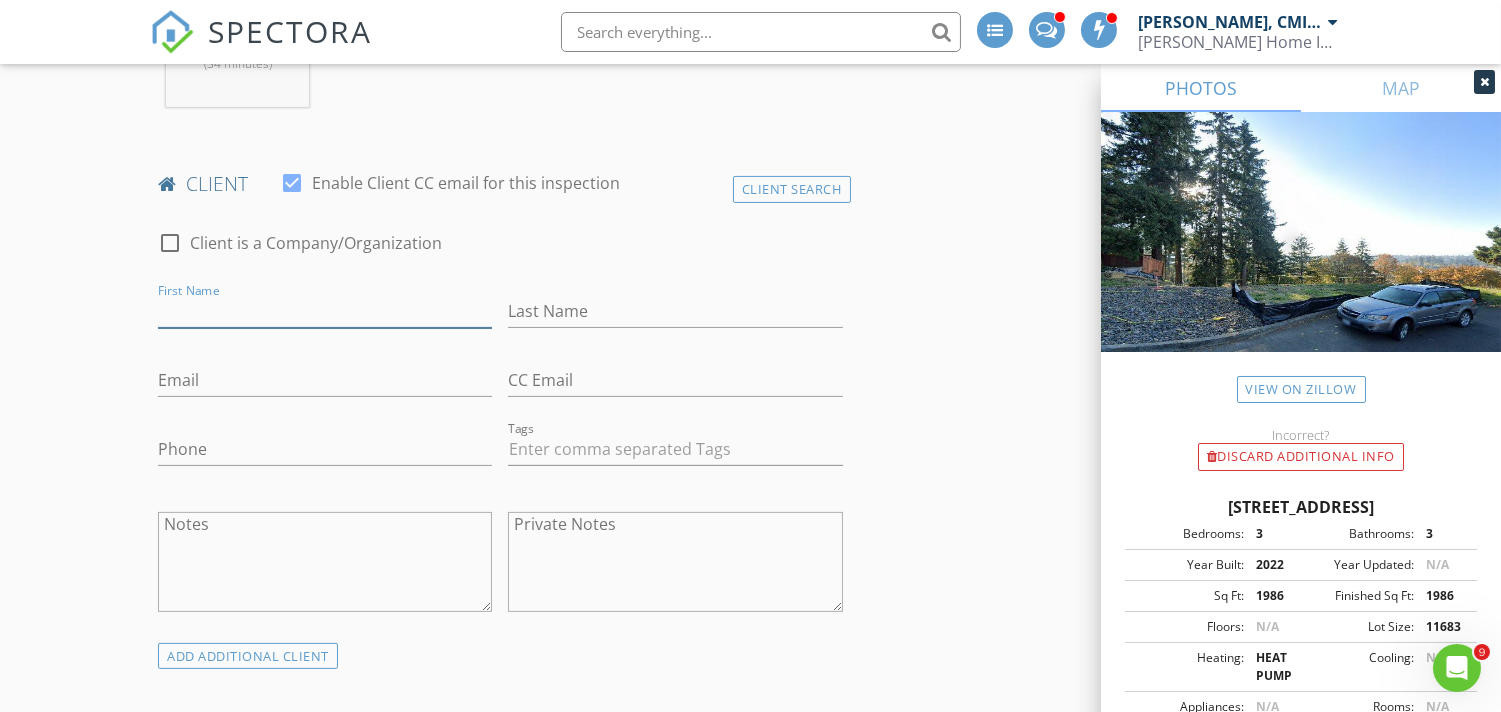 click on "First Name" at bounding box center [325, 311] 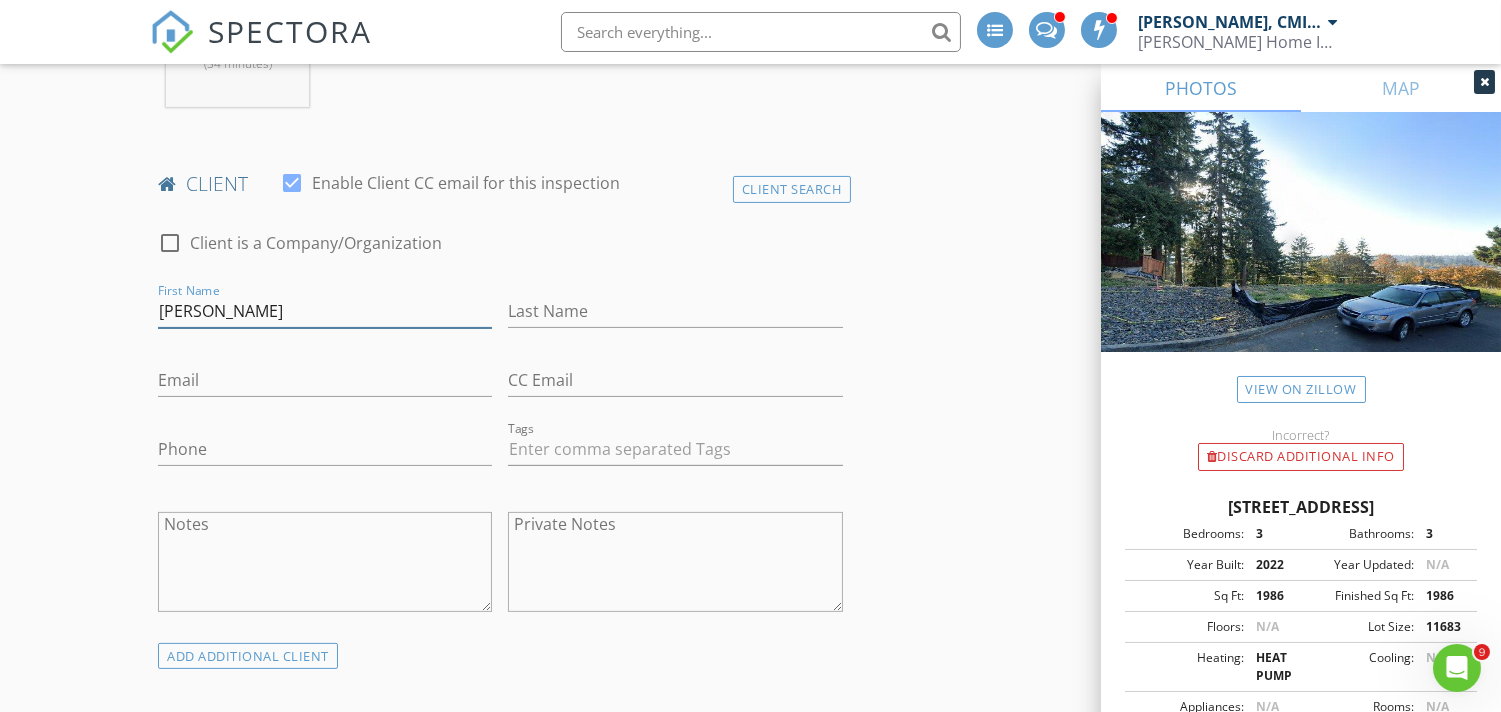 type on "[PERSON_NAME]" 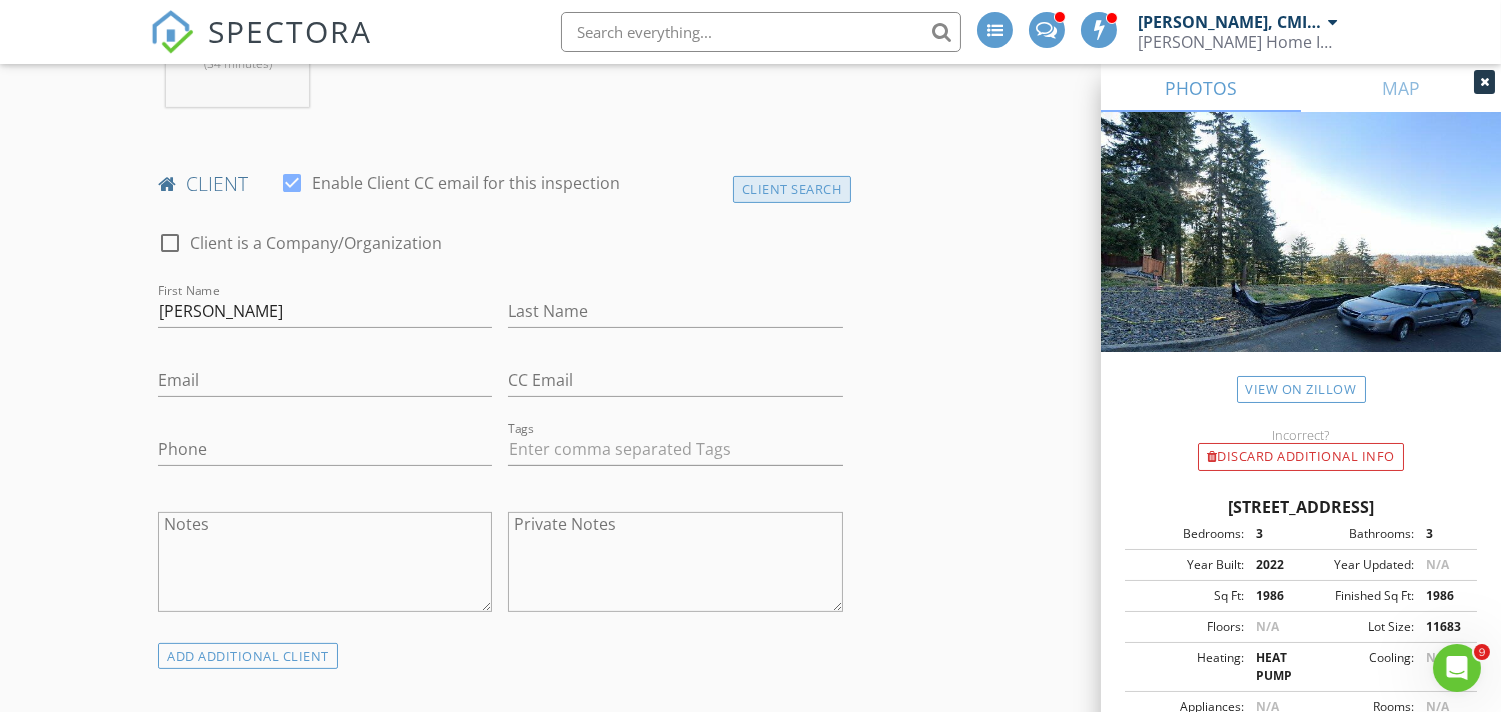 click on "Client Search" at bounding box center (792, 189) 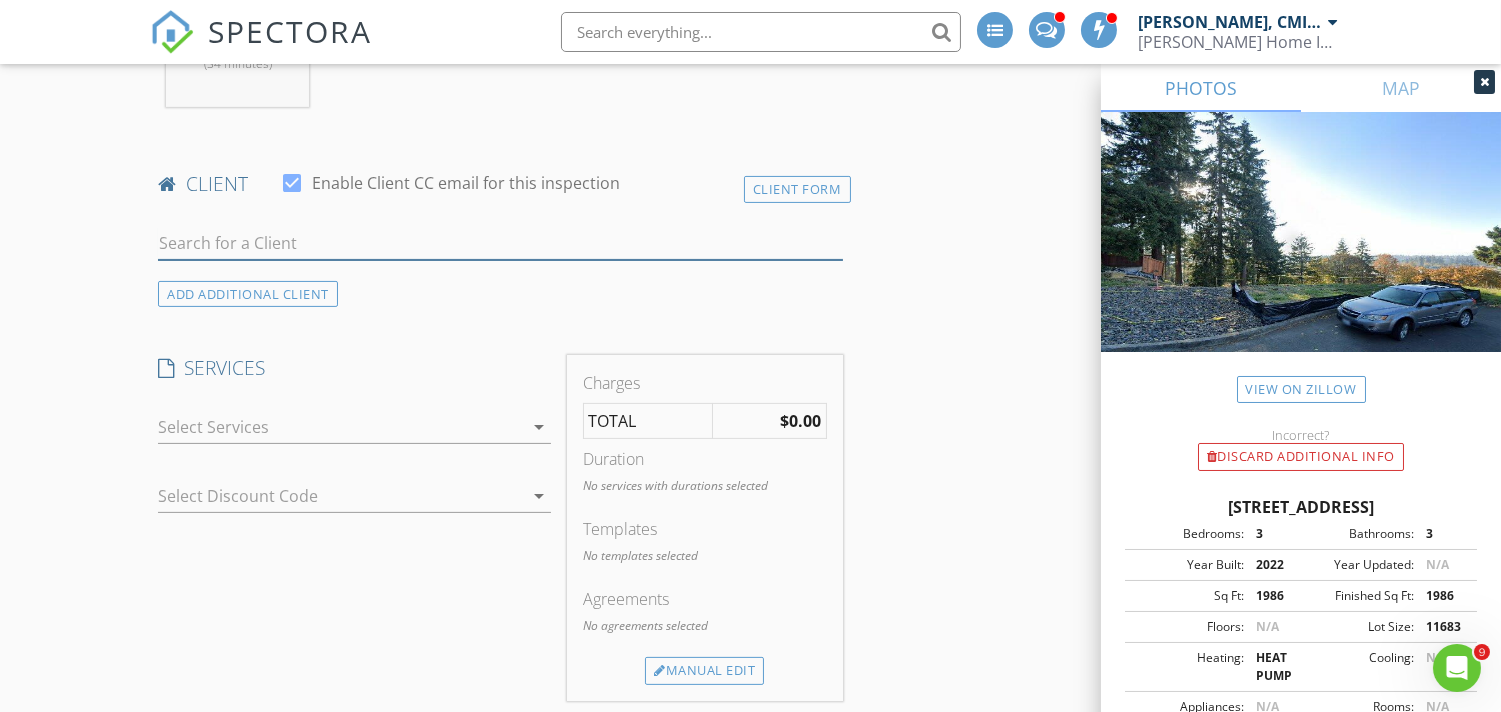click at bounding box center [500, 243] 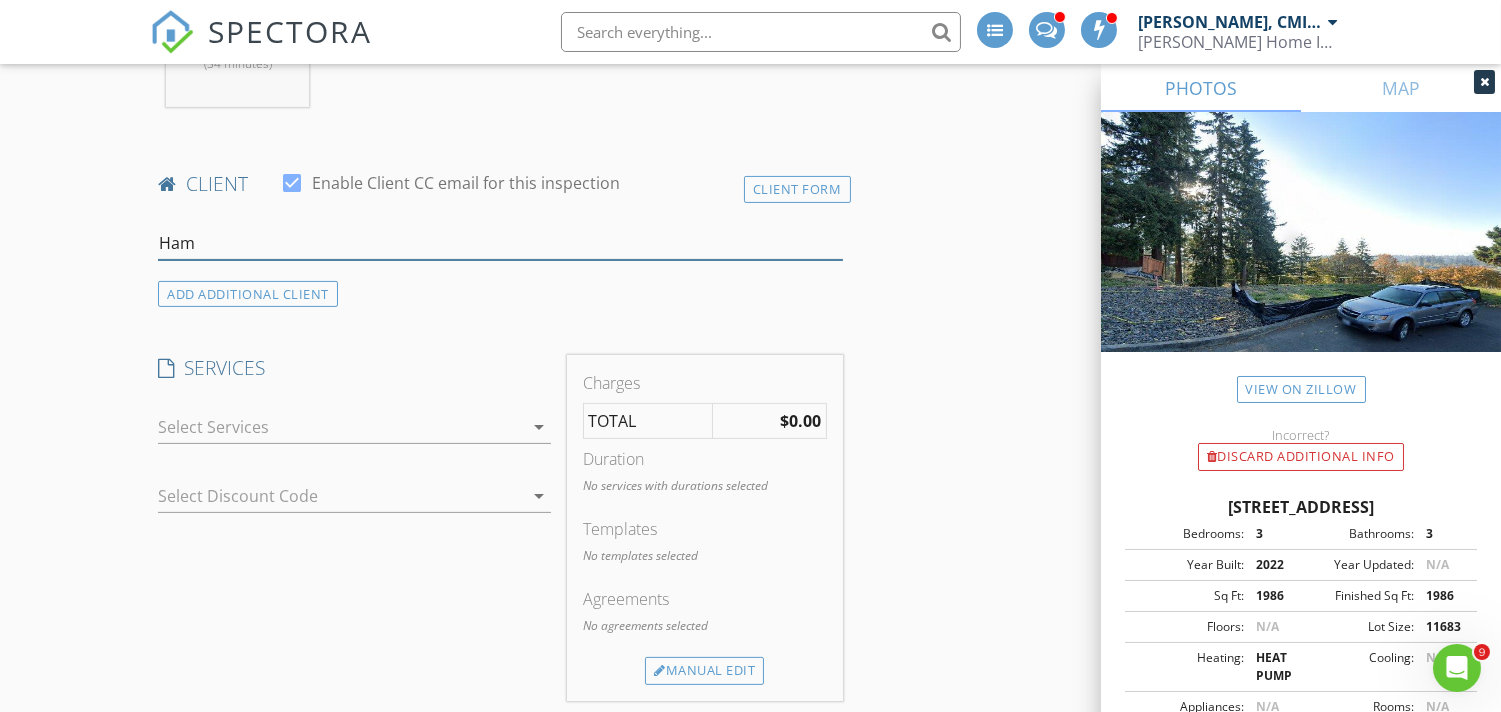 type on "[PERSON_NAME]" 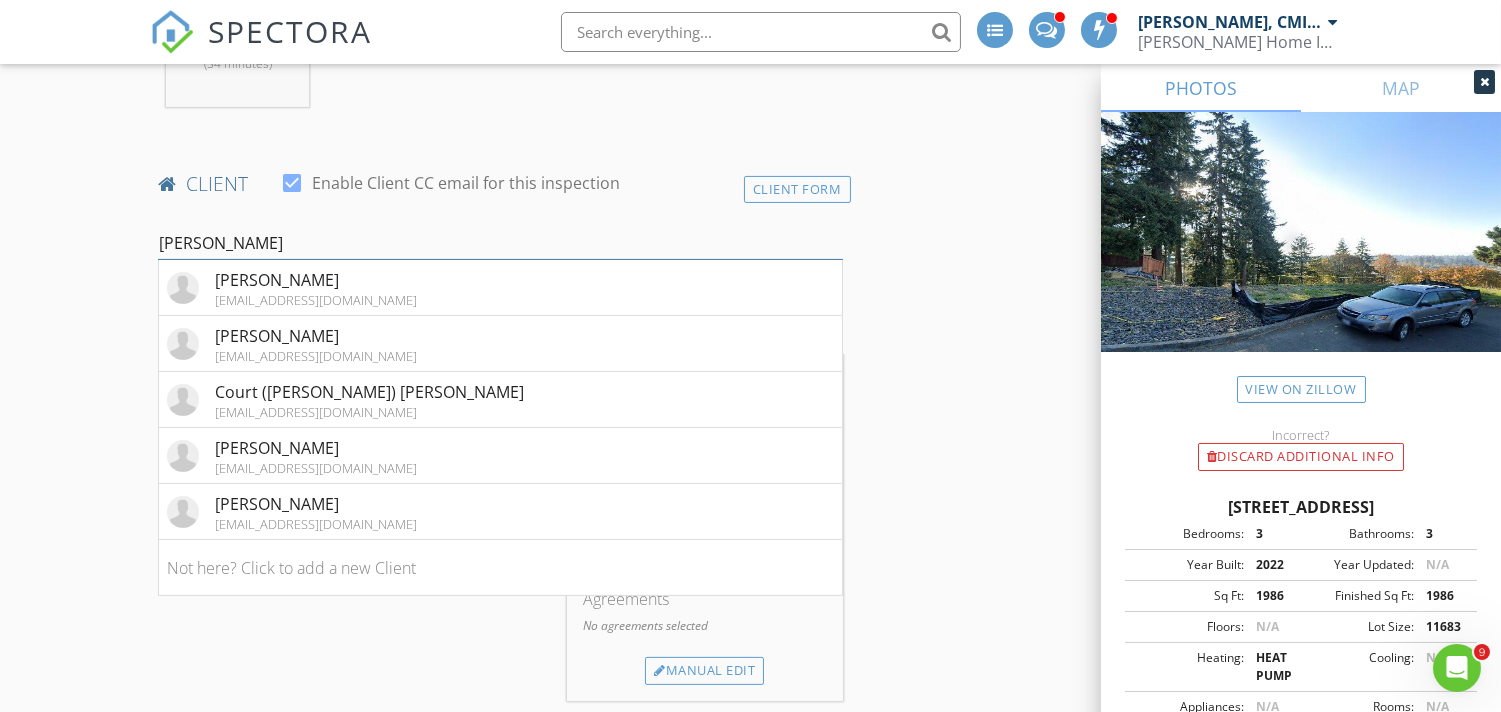 drag, startPoint x: 290, startPoint y: 241, endPoint x: 73, endPoint y: 242, distance: 217.0023 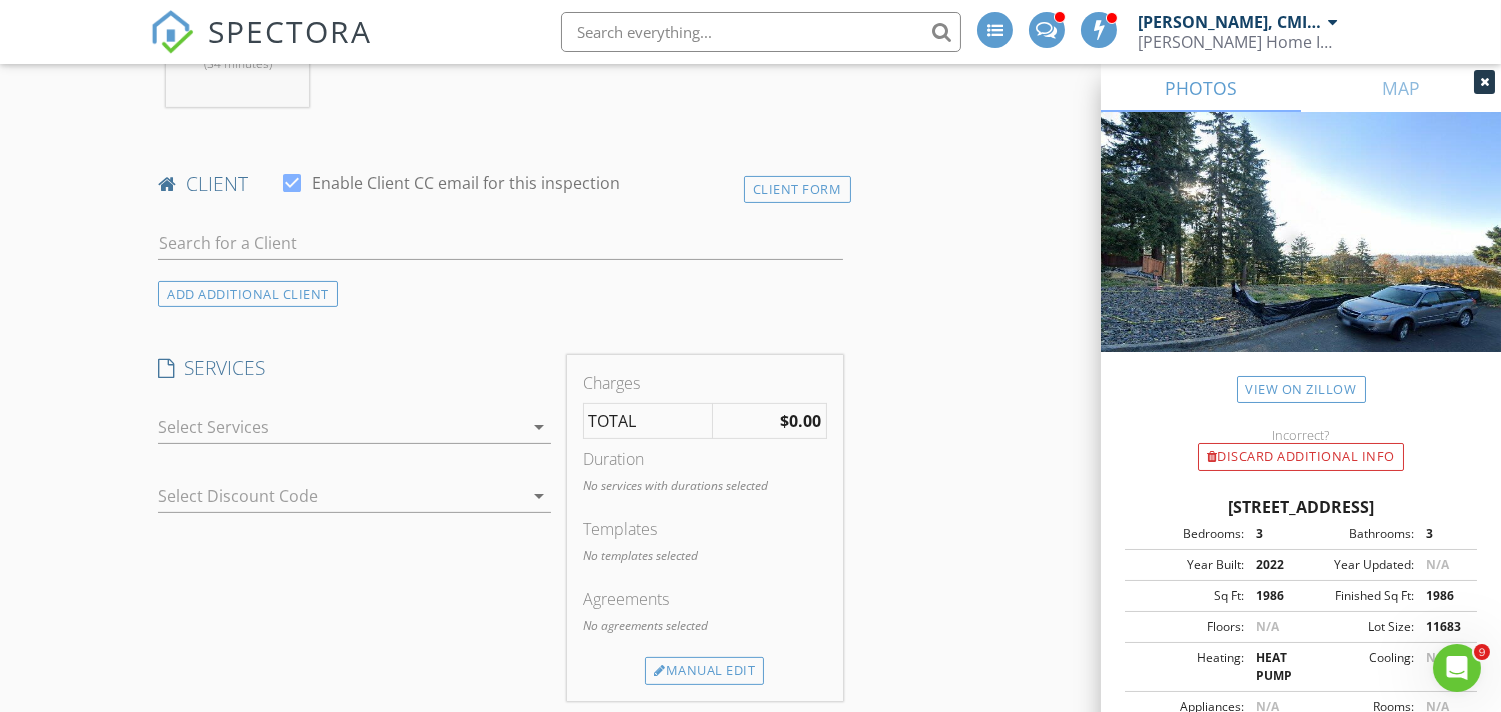 click on "INSPECTOR(S)
check_box_outline_blank   Justin Nickelsen, CMI, ACI, CPI     check_box   Michael Frey   PRIMARY   Michael Frey arrow_drop_down   check_box_outline_blank Michael Frey specifically requested
Date/Time
07/28/2025 9:00 AM
Location
Address Search       Address 1013 NE 64th Street   Unit   City Vancouver   State WA   Zip 98665   County Clark     Square Feet 2965   Year Built 2022   Foundation Crawlspace arrow_drop_down     Michael Frey     27.2 miles     (34 minutes)
client
check_box Enable Client CC email for this inspection   Client Form
ADD ADDITIONAL client
SERVICES
check_box_outline_blank   Property Inspection   WA/OR State SOP Property Inspection check_box_outline_blank   Radon Testing   check_box_outline_blank   Water Quality Testing   check_box_outline_blank" at bounding box center [500, 903] 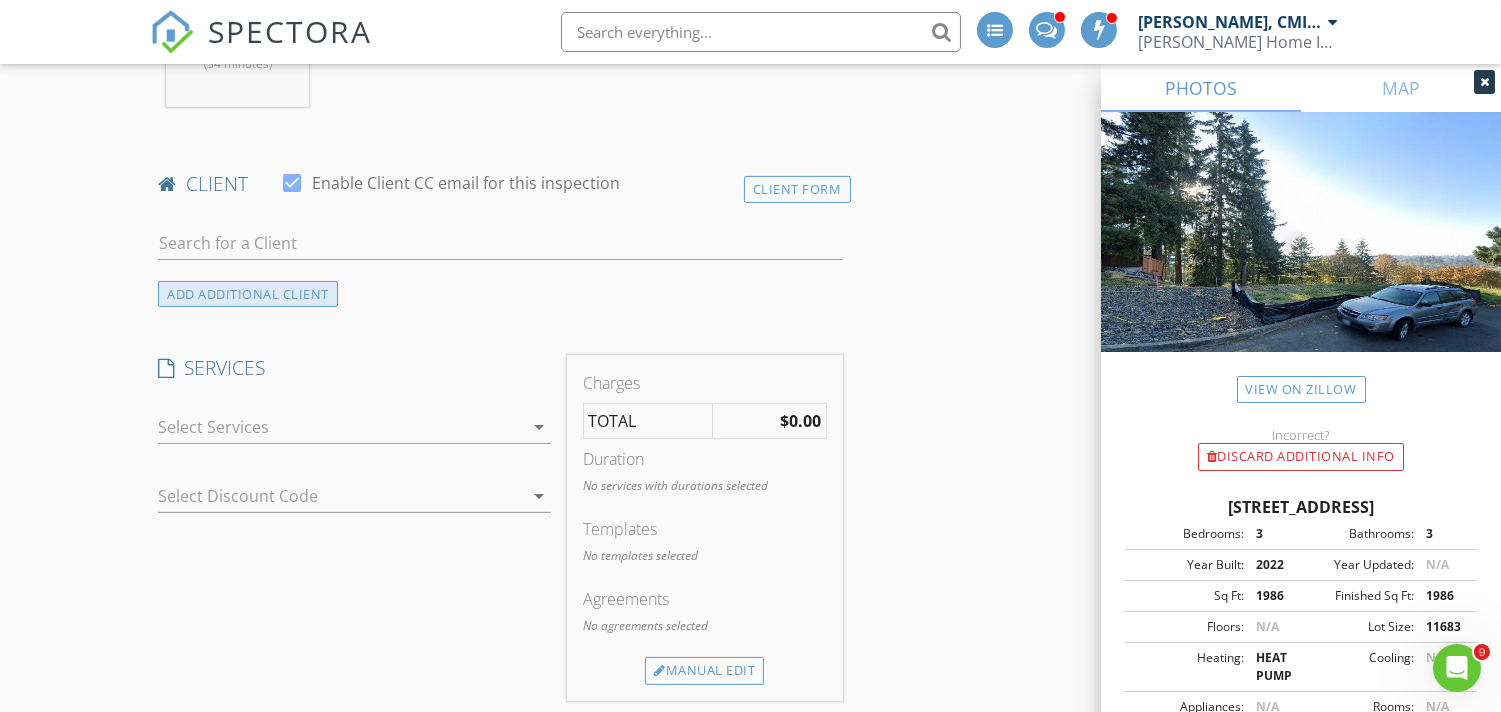 click on "ADD ADDITIONAL client" at bounding box center (248, 294) 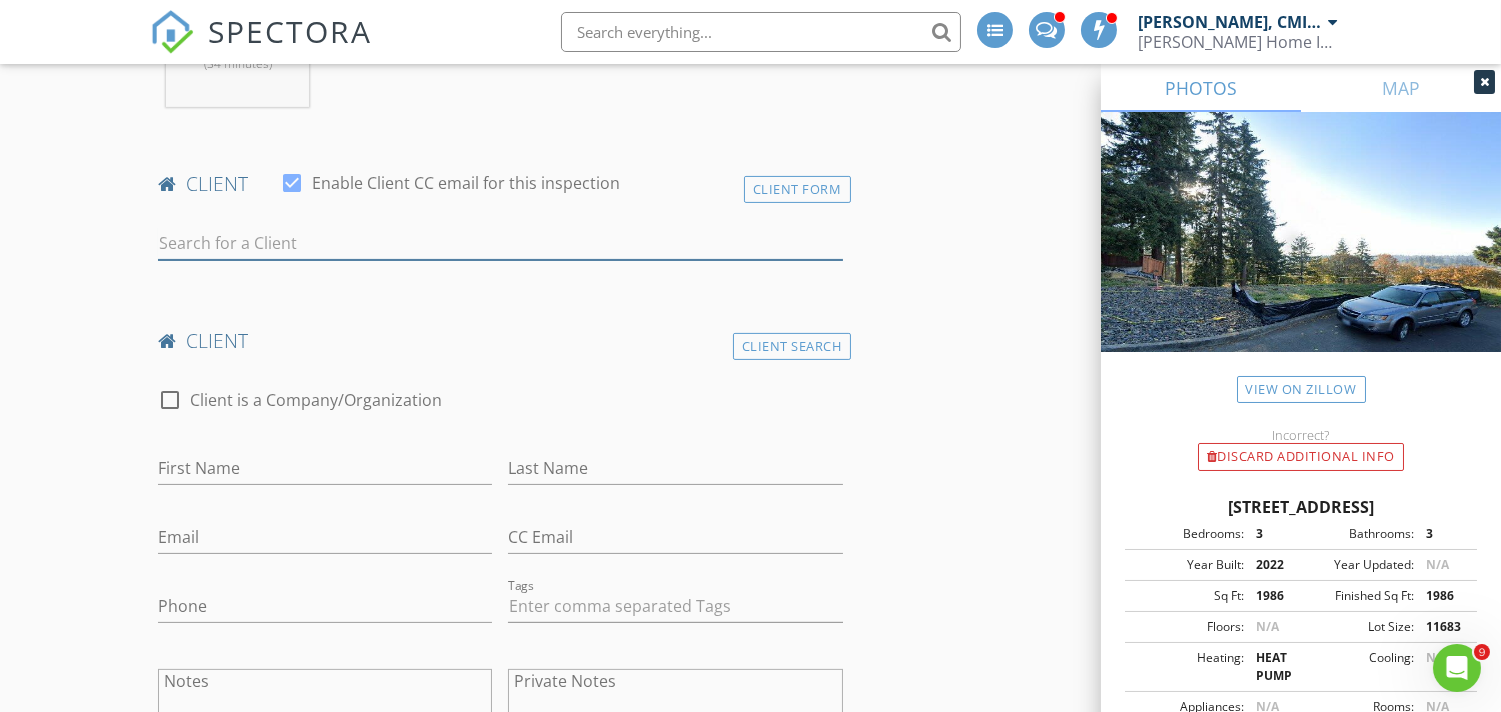 click at bounding box center [500, 243] 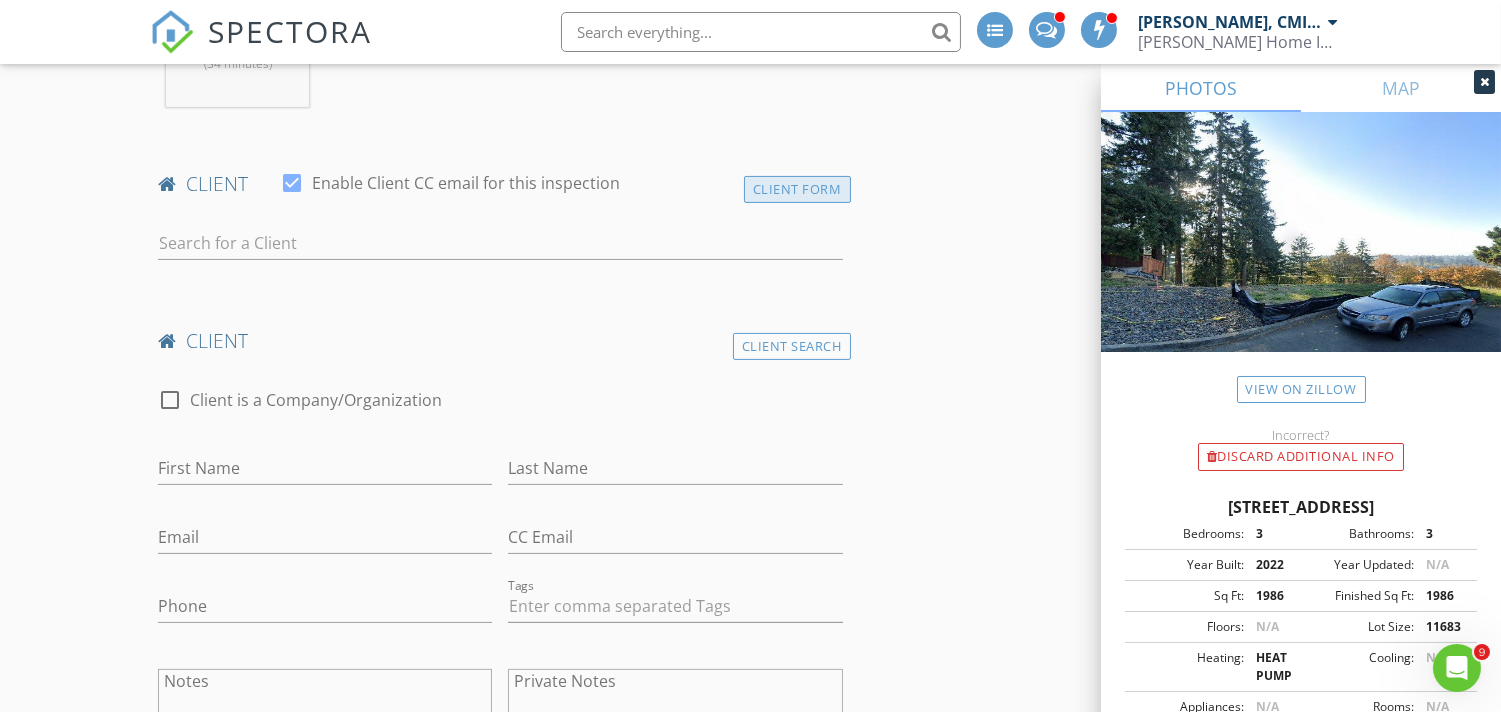 click on "Client Form" at bounding box center (797, 189) 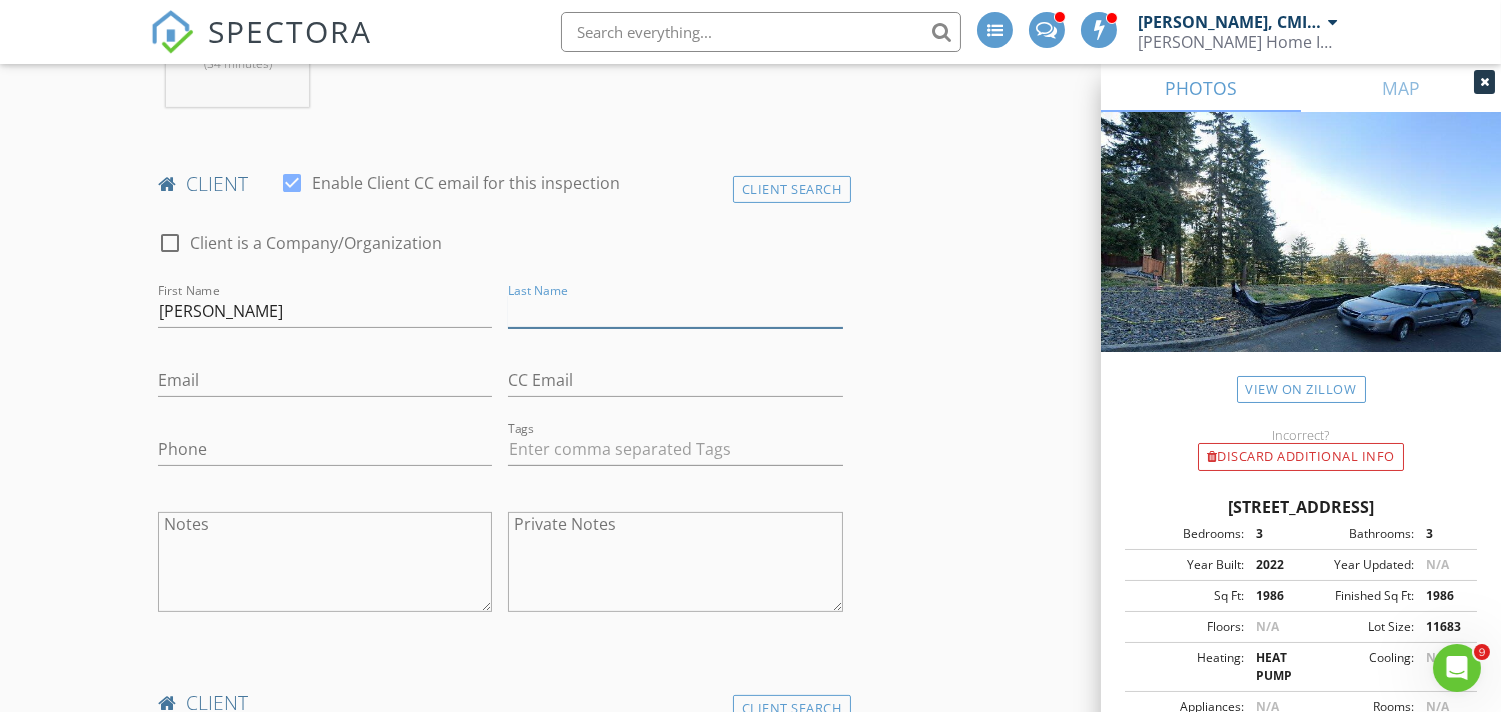 click on "Last Name" at bounding box center [675, 311] 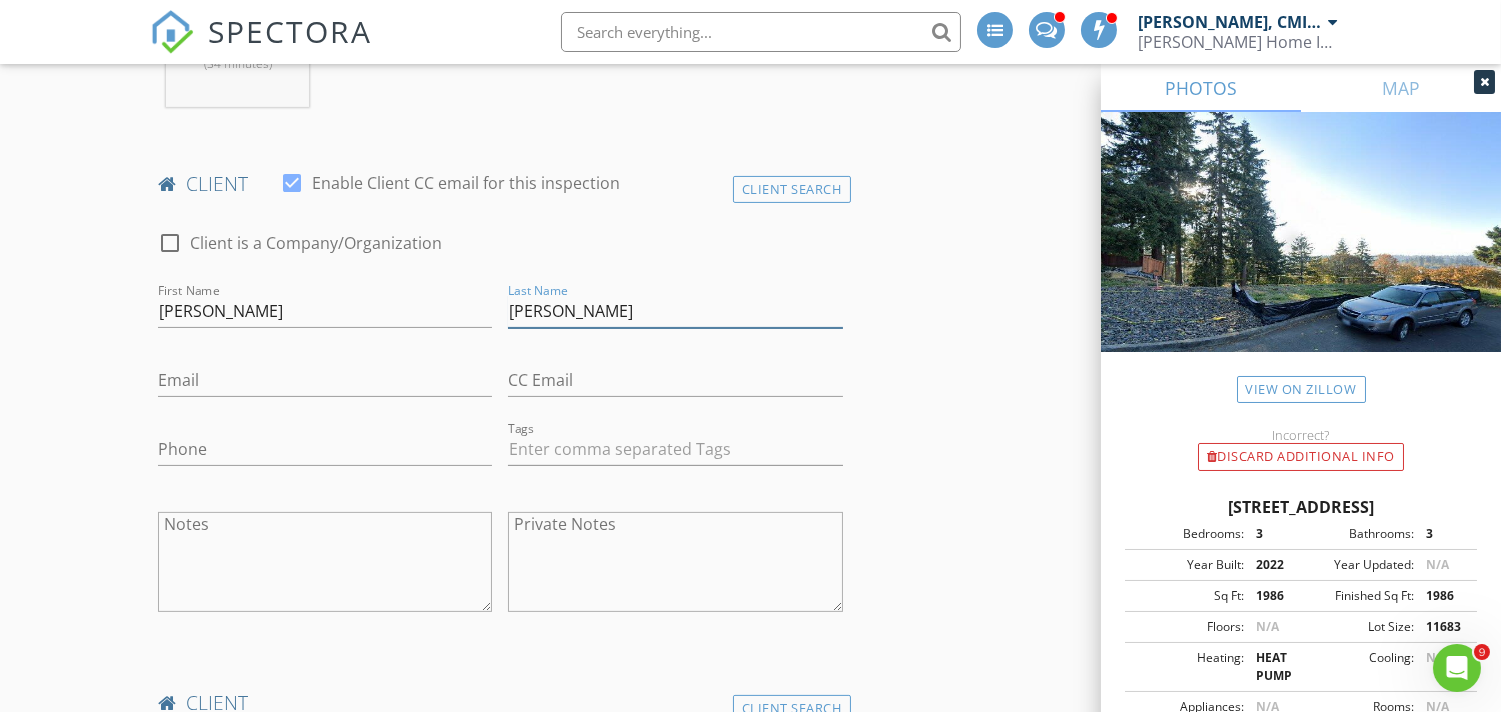 type on "[PERSON_NAME]" 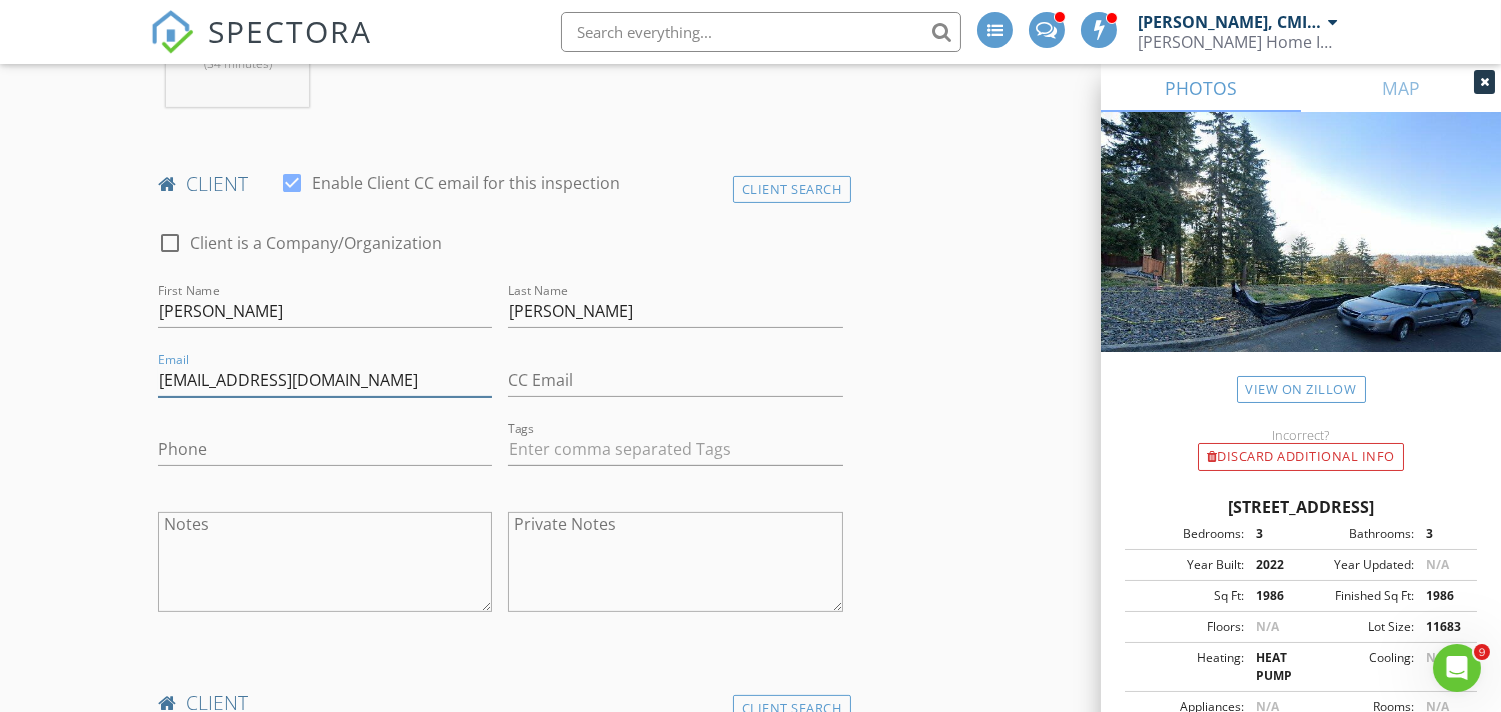 type on "[EMAIL_ADDRESS][DOMAIN_NAME]" 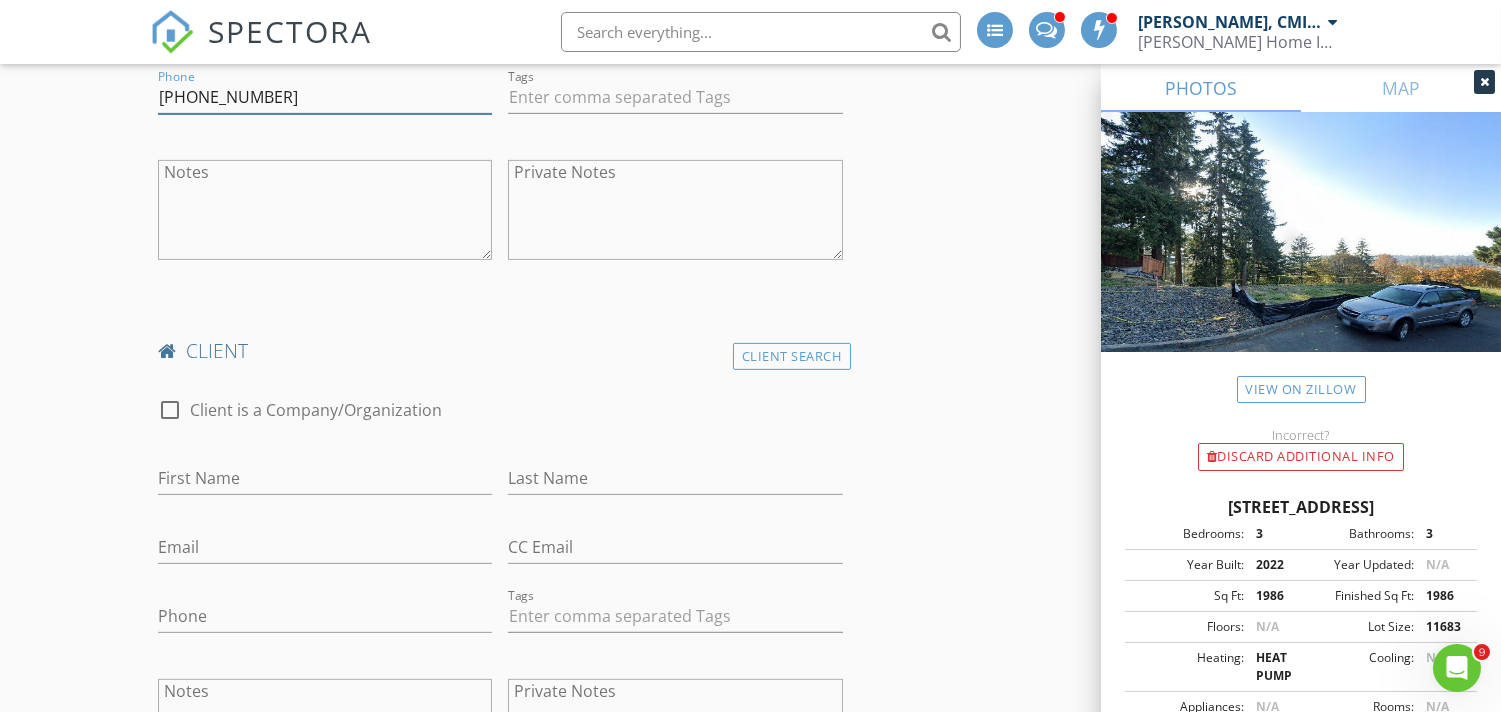 scroll, scrollTop: 1333, scrollLeft: 0, axis: vertical 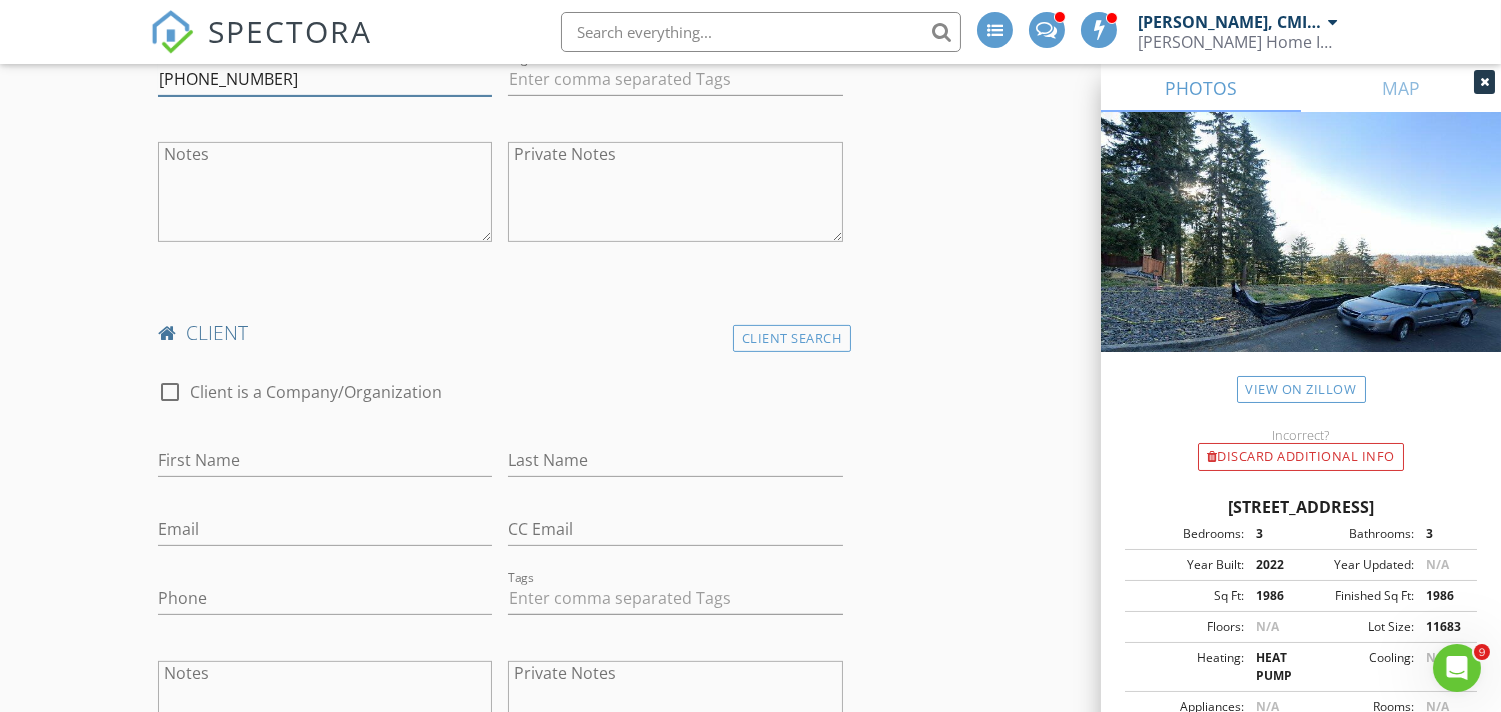 type on "[PHONE_NUMBER]" 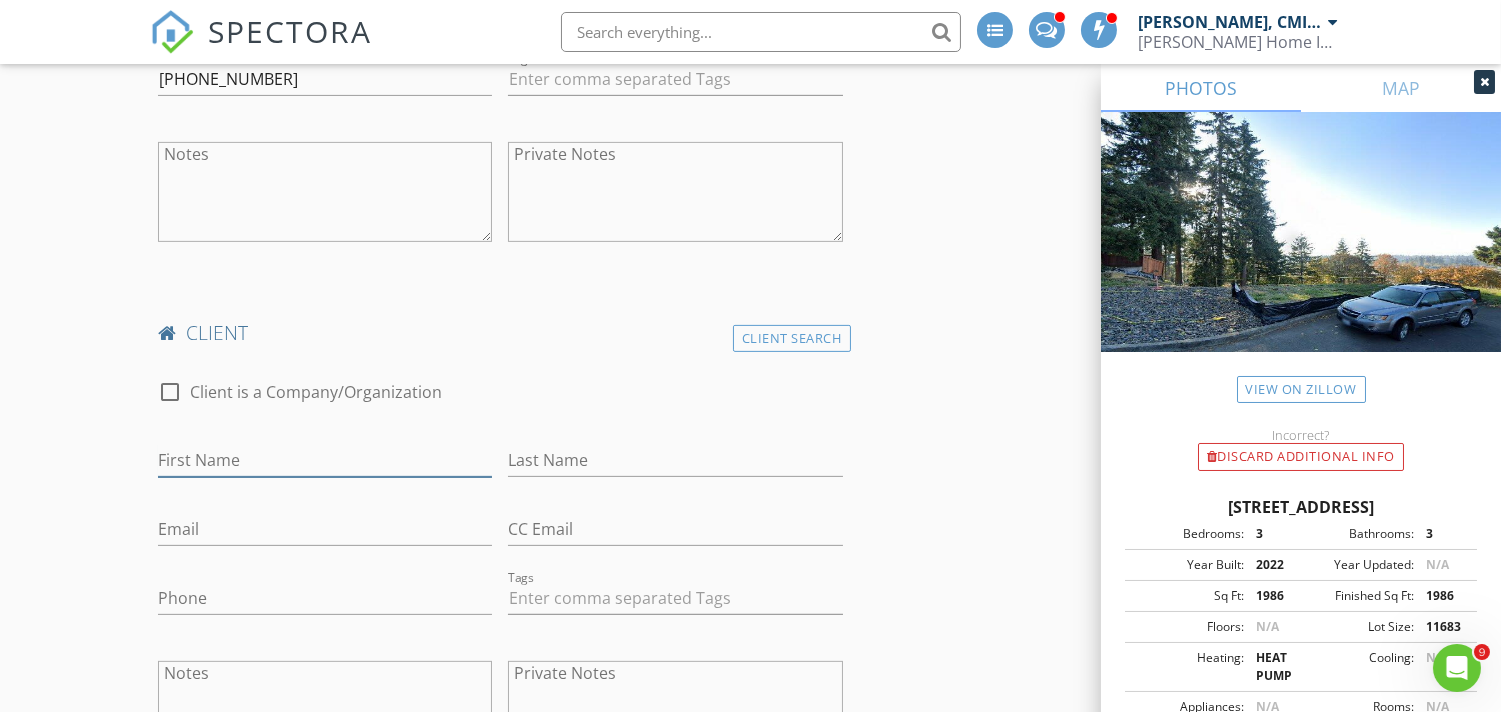 click on "First Name" at bounding box center [325, 460] 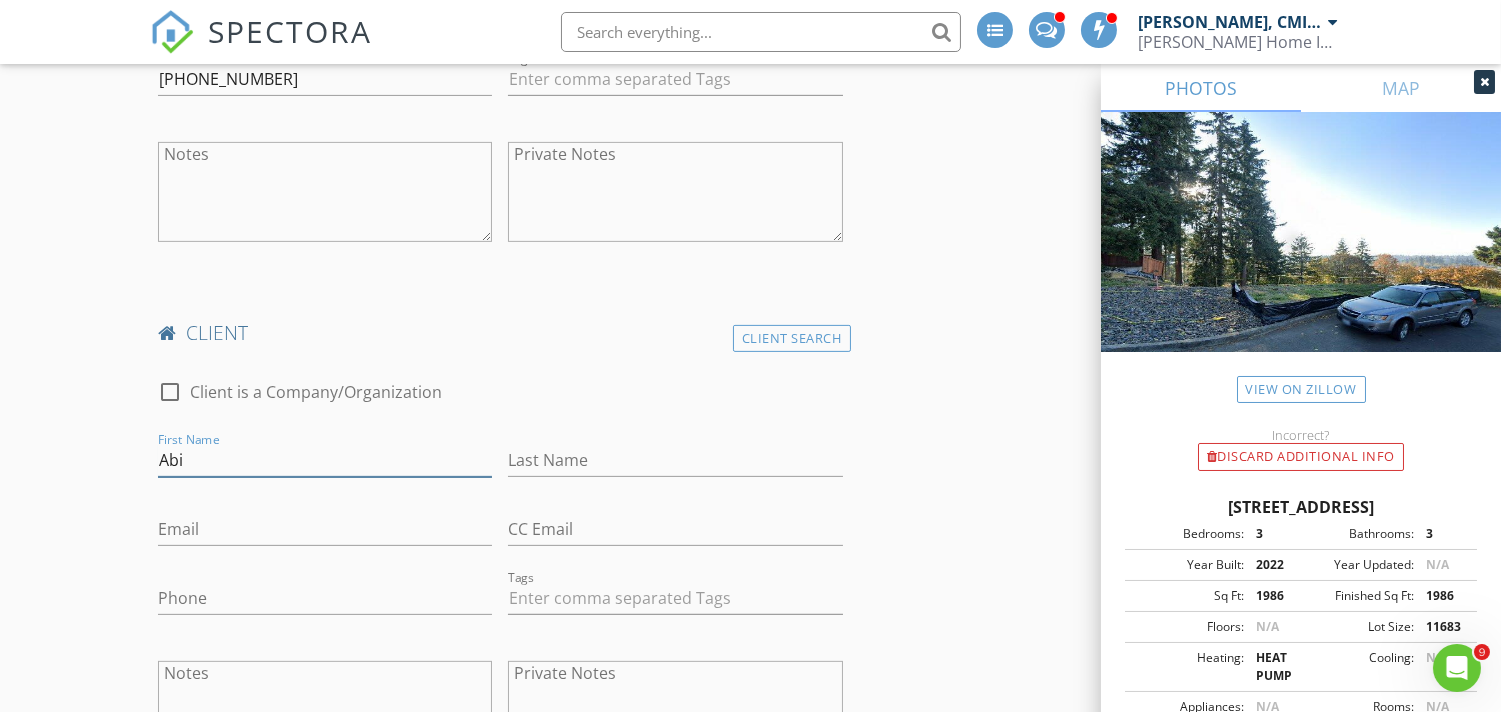 type on "[PERSON_NAME]" 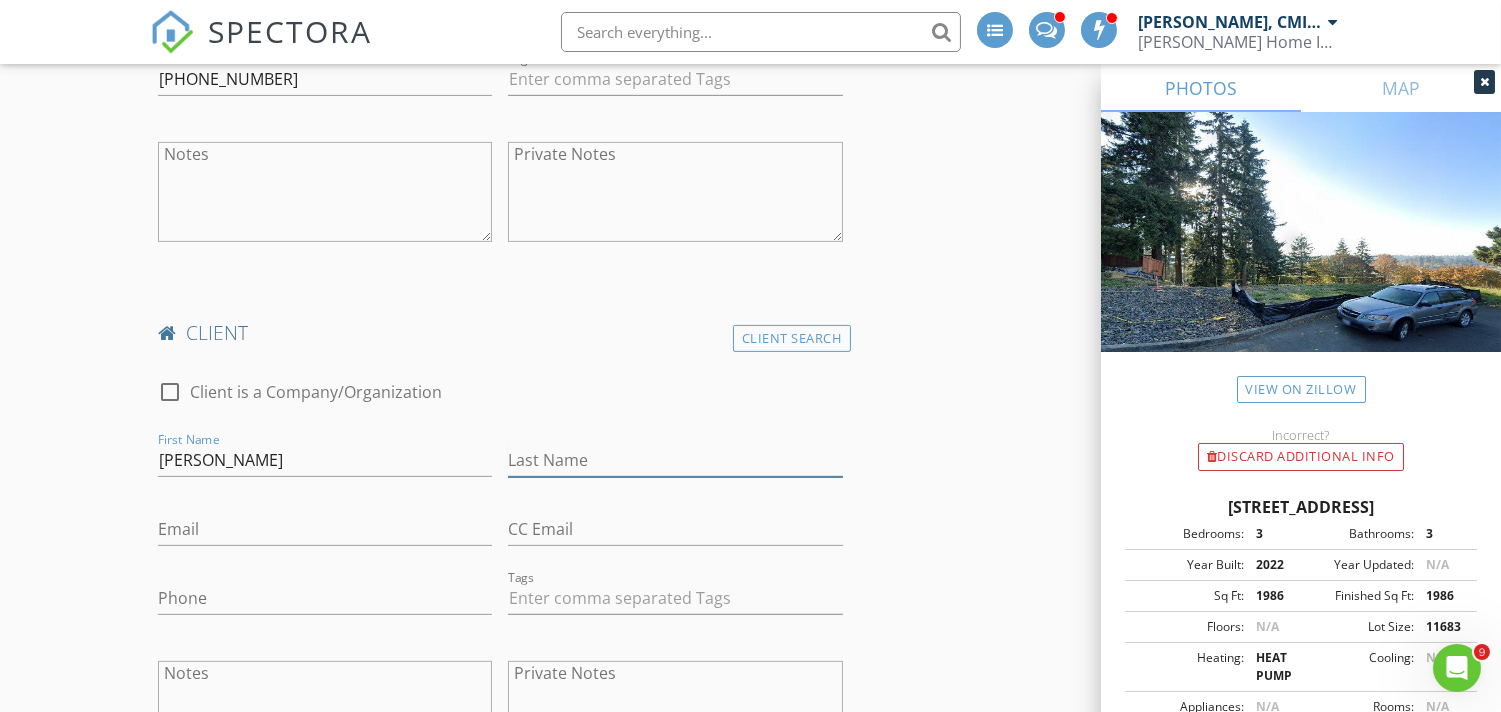 type on "[DEMOGRAPHIC_DATA]" 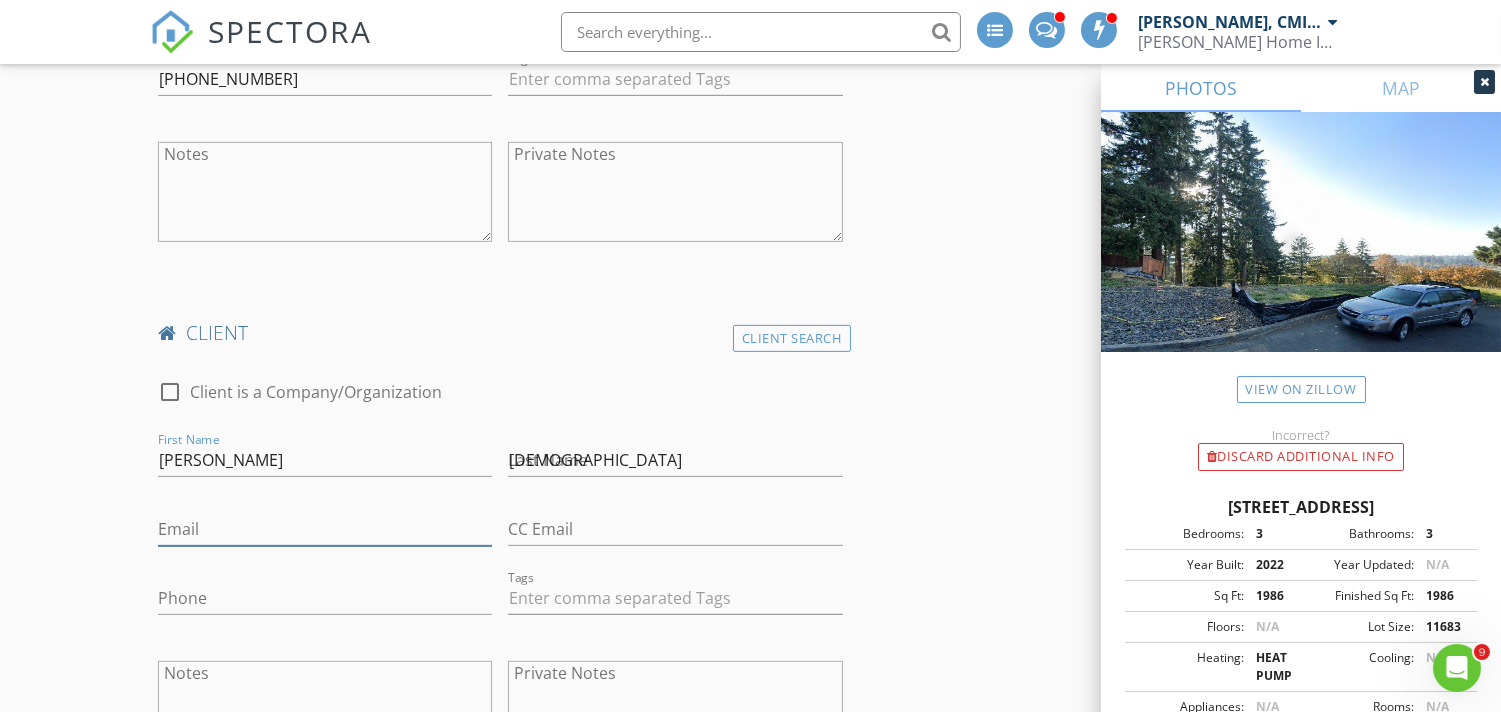 type on "[EMAIL_ADDRESS][DOMAIN_NAME]" 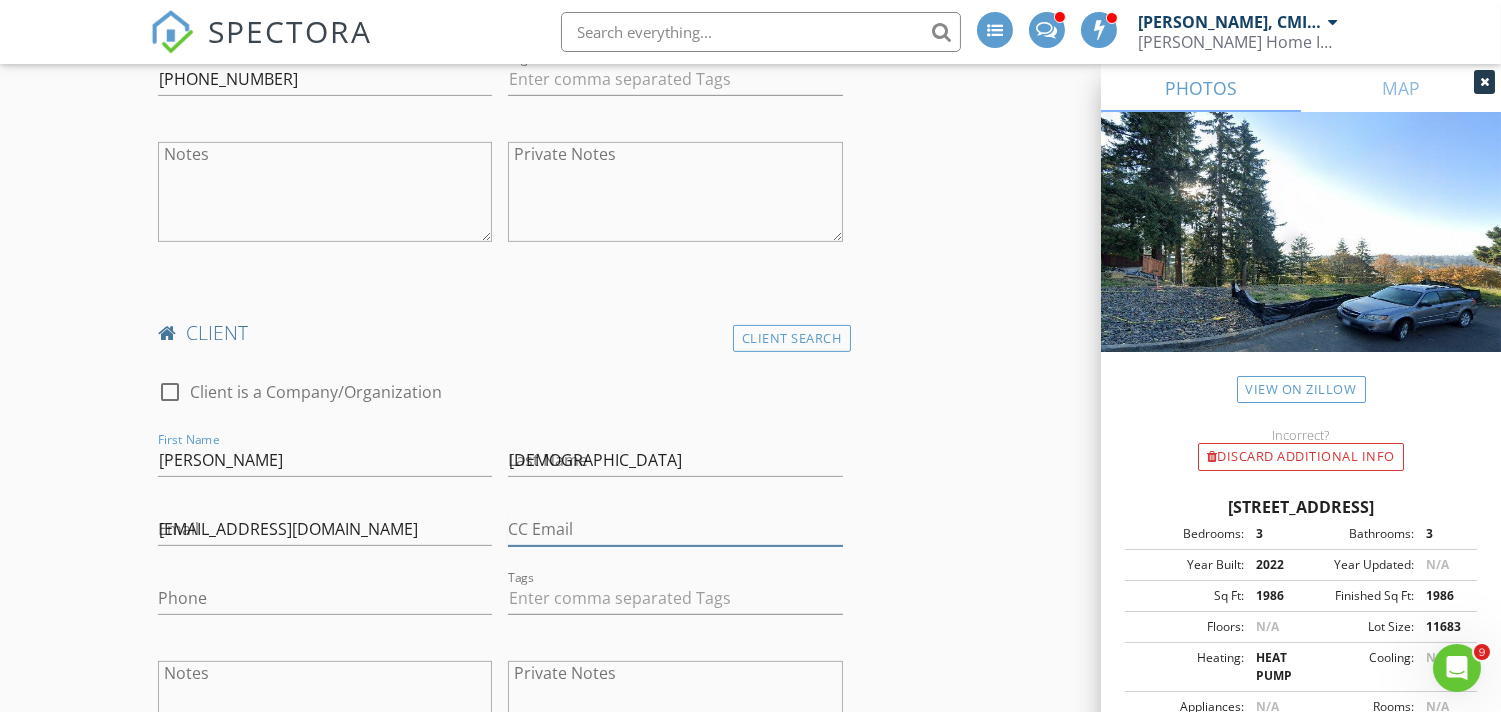 type on "[EMAIL_ADDRESS][DOMAIN_NAME]" 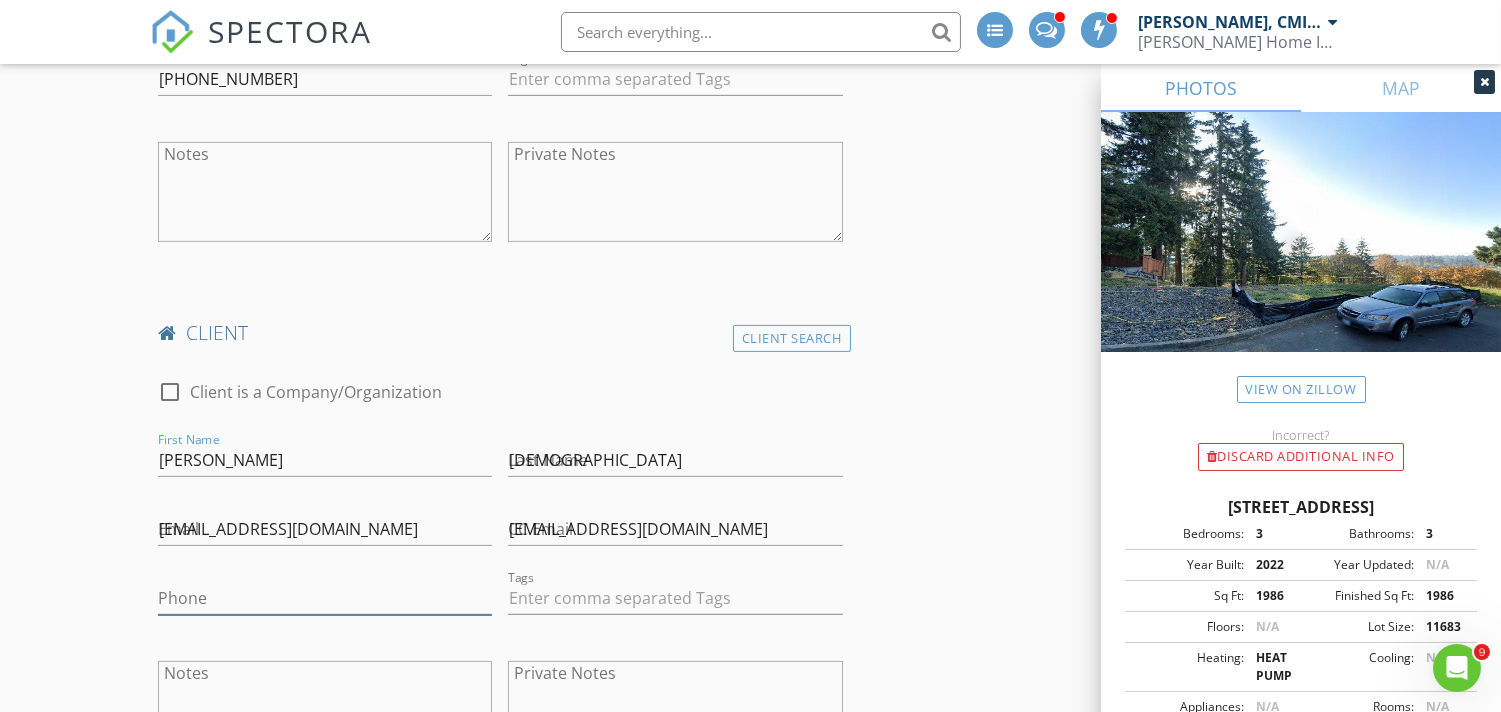 type on "[PHONE_NUMBER]" 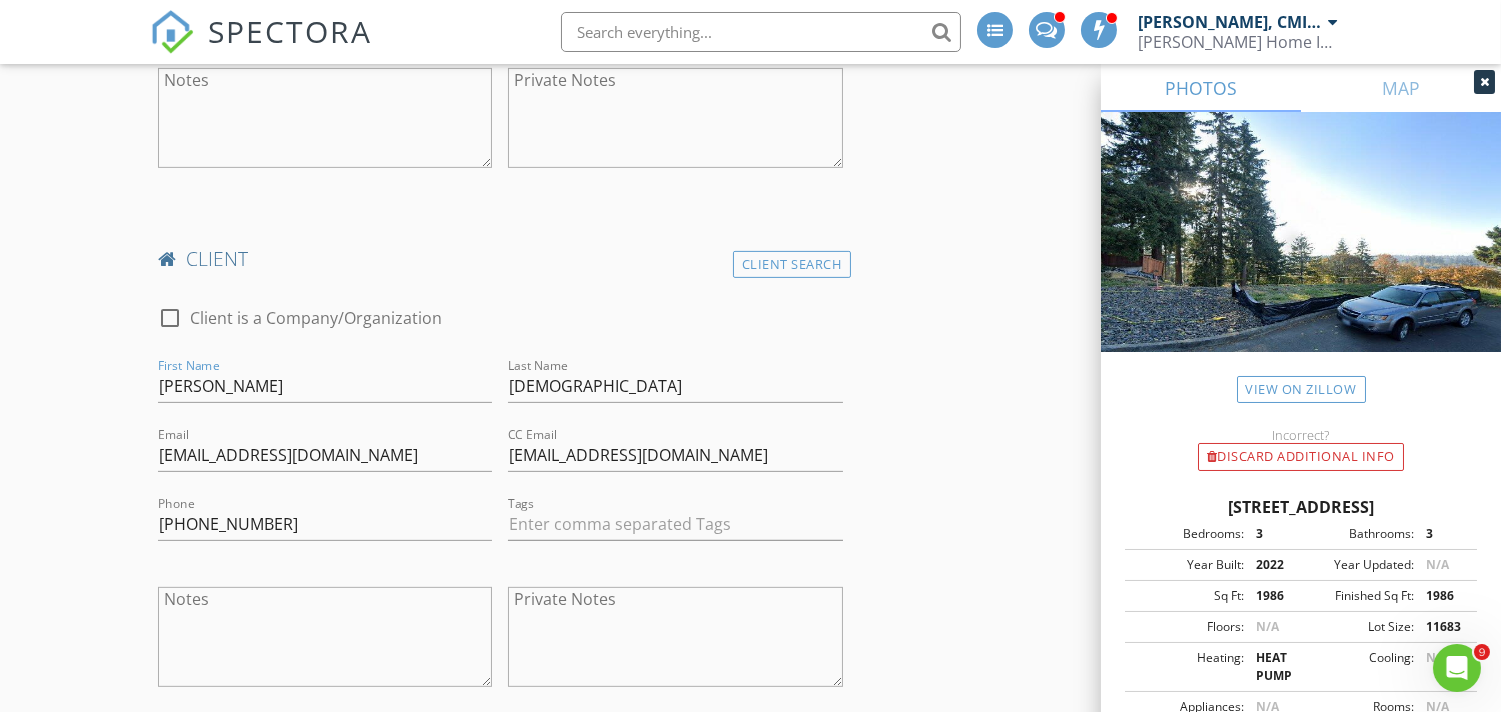 click on "INSPECTOR(S)
check_box_outline_blank   Justin Nickelsen, CMI, ACI, CPI     check_box   Michael Frey   PRIMARY   Michael Frey arrow_drop_down   check_box_outline_blank Michael Frey specifically requested
Date/Time
07/28/2025 9:00 AM
Location
Address Search       Address 1013 NE 64th Street   Unit   City Vancouver   State WA   Zip 98665   County Clark     Square Feet 2965   Year Built 2022   Foundation Crawlspace arrow_drop_down     Michael Frey     27.2 miles     (34 minutes)
client
check_box Enable Client CC email for this inspection   Client Search     check_box_outline_blank Client is a Company/Organization     First Name Stacy   Last Name Hamm   Email stacyhamm@gmail.com   CC Email   Phone 503-481-6043         Tags         Notes   Private Notes
client
Client Search     check_box_outline_blank     First Name Abigail" at bounding box center (750, 958) 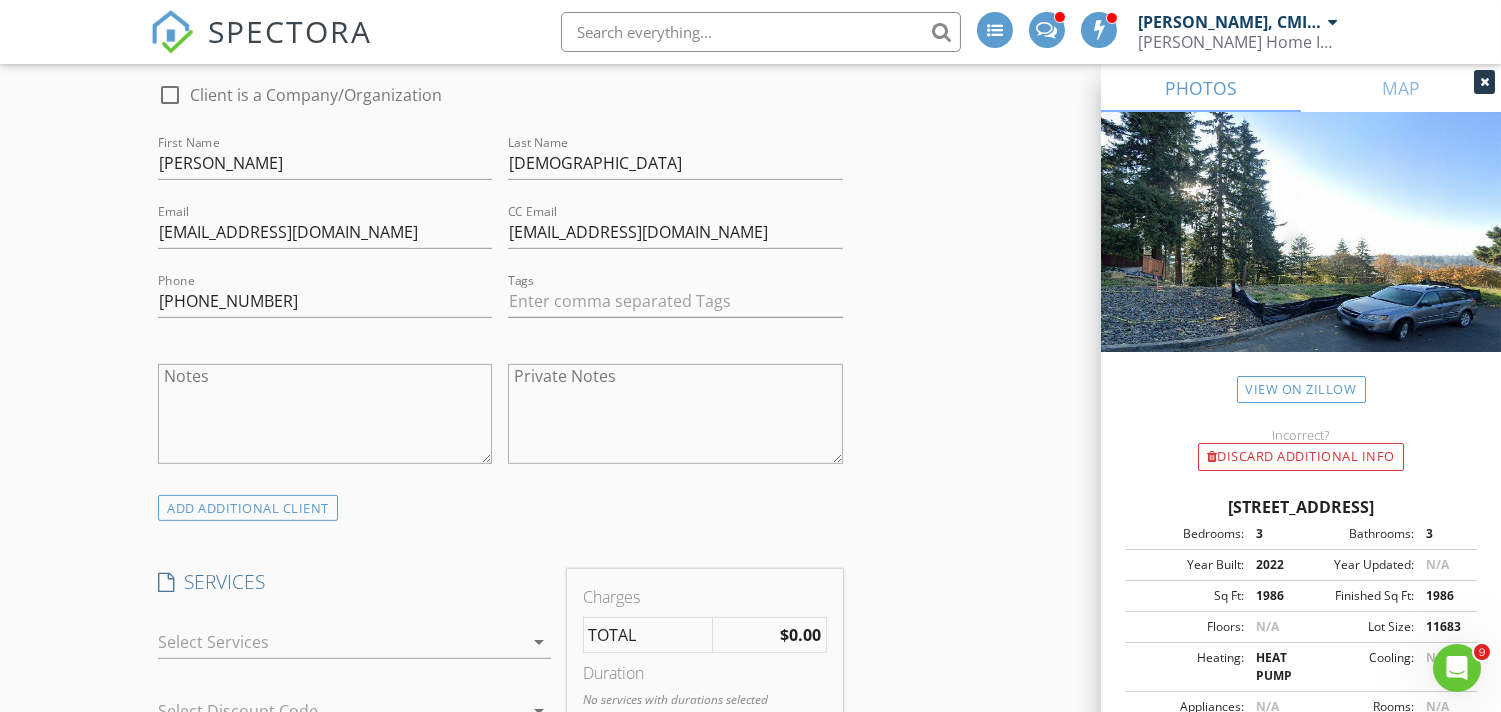 scroll, scrollTop: 1407, scrollLeft: 0, axis: vertical 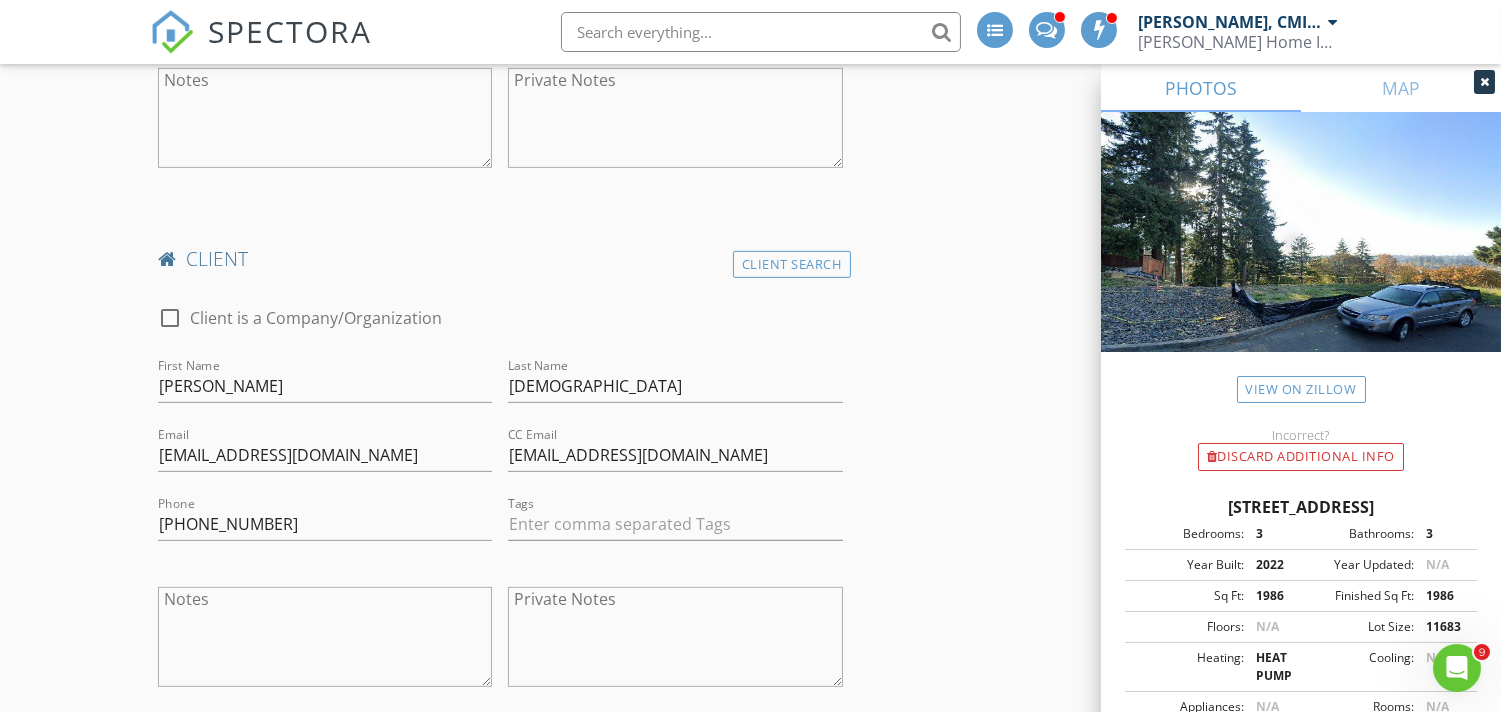 click on "INSPECTOR(S)
check_box_outline_blank   Justin Nickelsen, CMI, ACI, CPI     check_box   Michael Frey   PRIMARY   Michael Frey arrow_drop_down   check_box_outline_blank Michael Frey specifically requested
Date/Time
07/28/2025 9:00 AM
Location
Address Search       Address 1013 NE 64th Street   Unit   City Vancouver   State WA   Zip 98665   County Clark     Square Feet 2965   Year Built 2022   Foundation Crawlspace arrow_drop_down     Michael Frey     27.2 miles     (34 minutes)
client
check_box Enable Client CC email for this inspection   Client Search     check_box_outline_blank Client is a Company/Organization     First Name Stacy   Last Name Hamm   Email stacyhamm@gmail.com   CC Email   Phone 503-481-6043         Tags         Notes   Private Notes
client
Client Search     check_box_outline_blank     First Name Abigail" at bounding box center [750, 958] 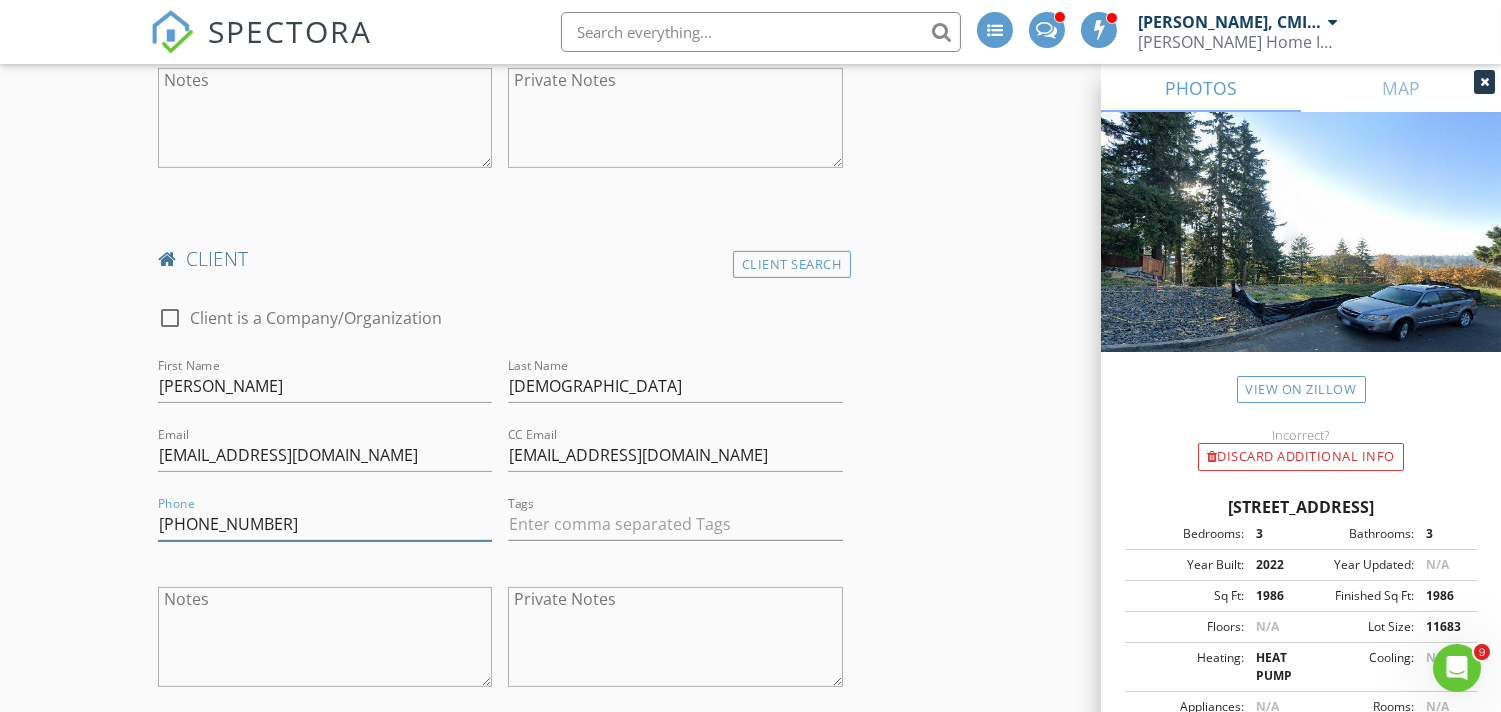 drag, startPoint x: 277, startPoint y: 513, endPoint x: 24, endPoint y: 503, distance: 253.19756 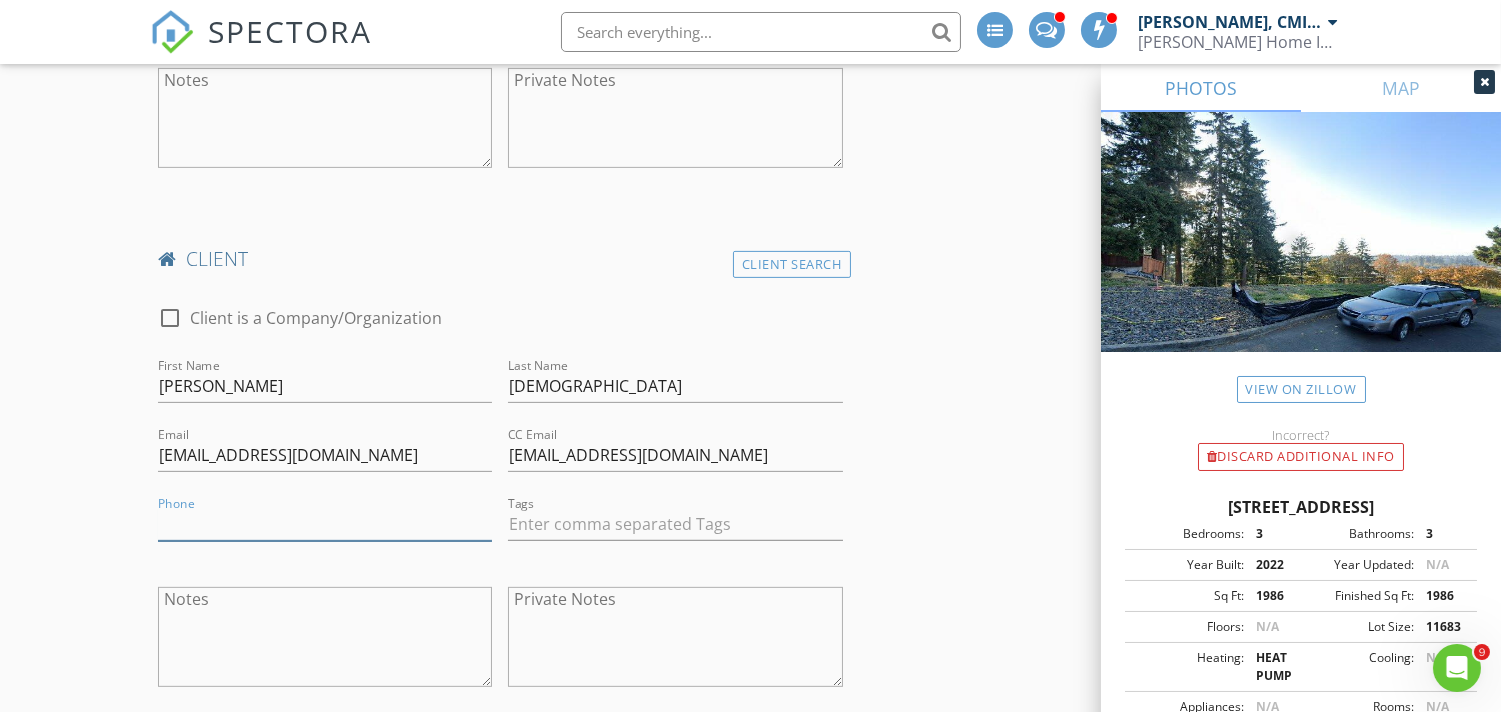 type 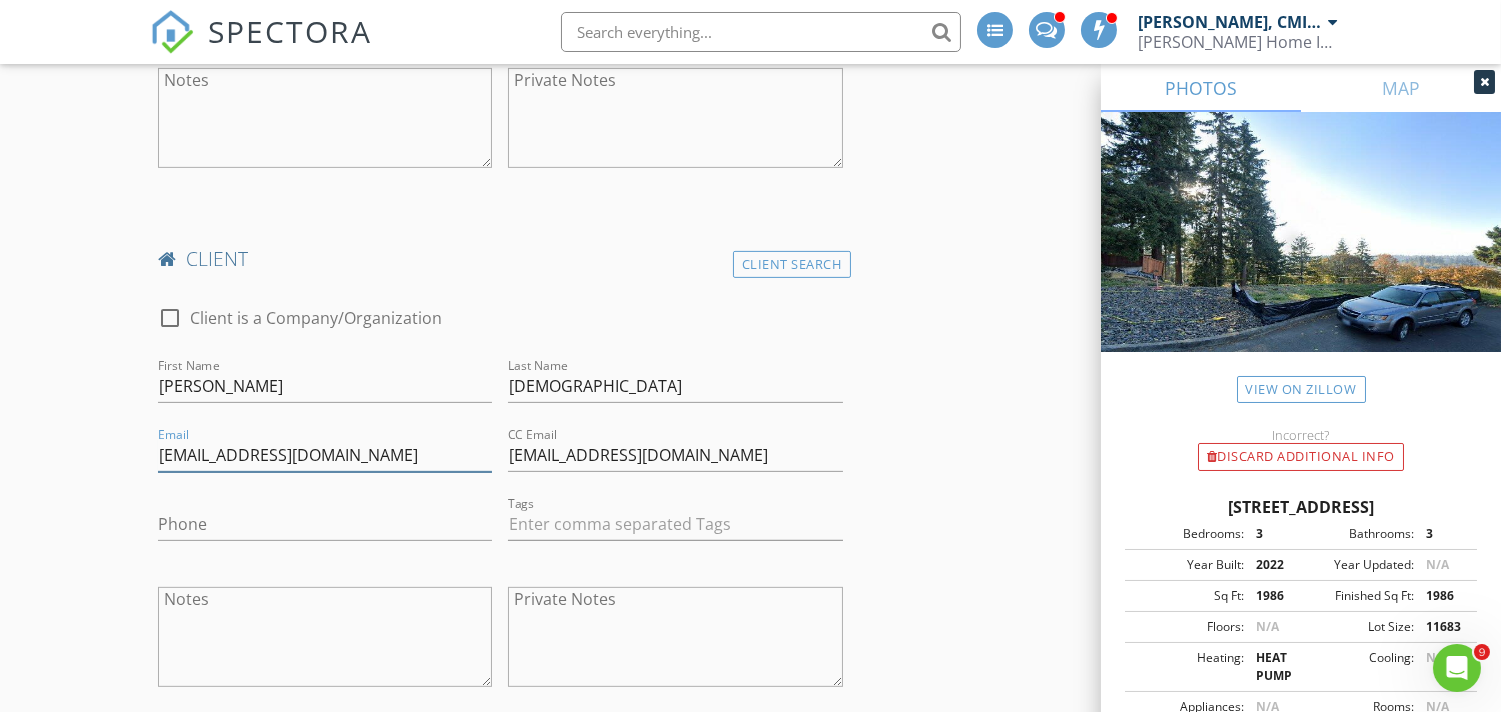 drag, startPoint x: 388, startPoint y: 456, endPoint x: 46, endPoint y: 455, distance: 342.00146 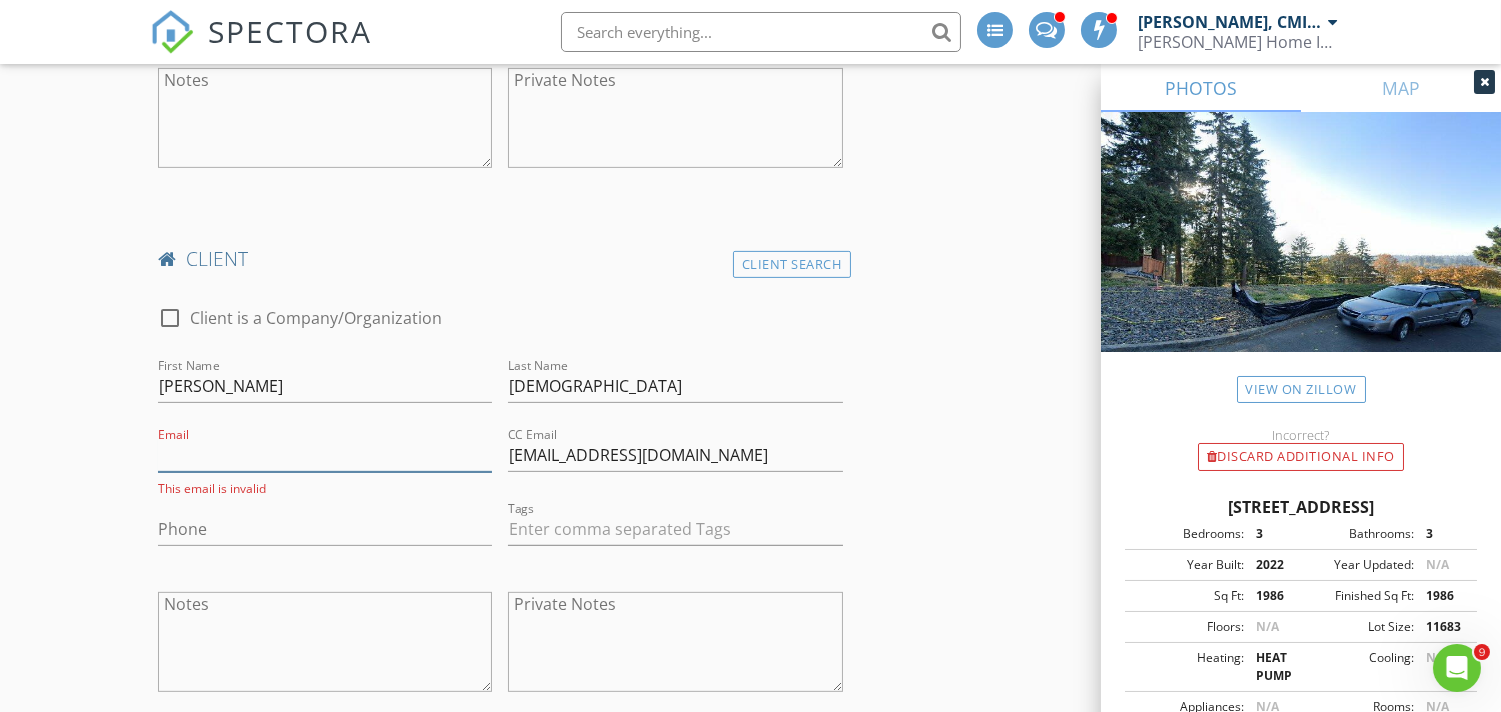 type 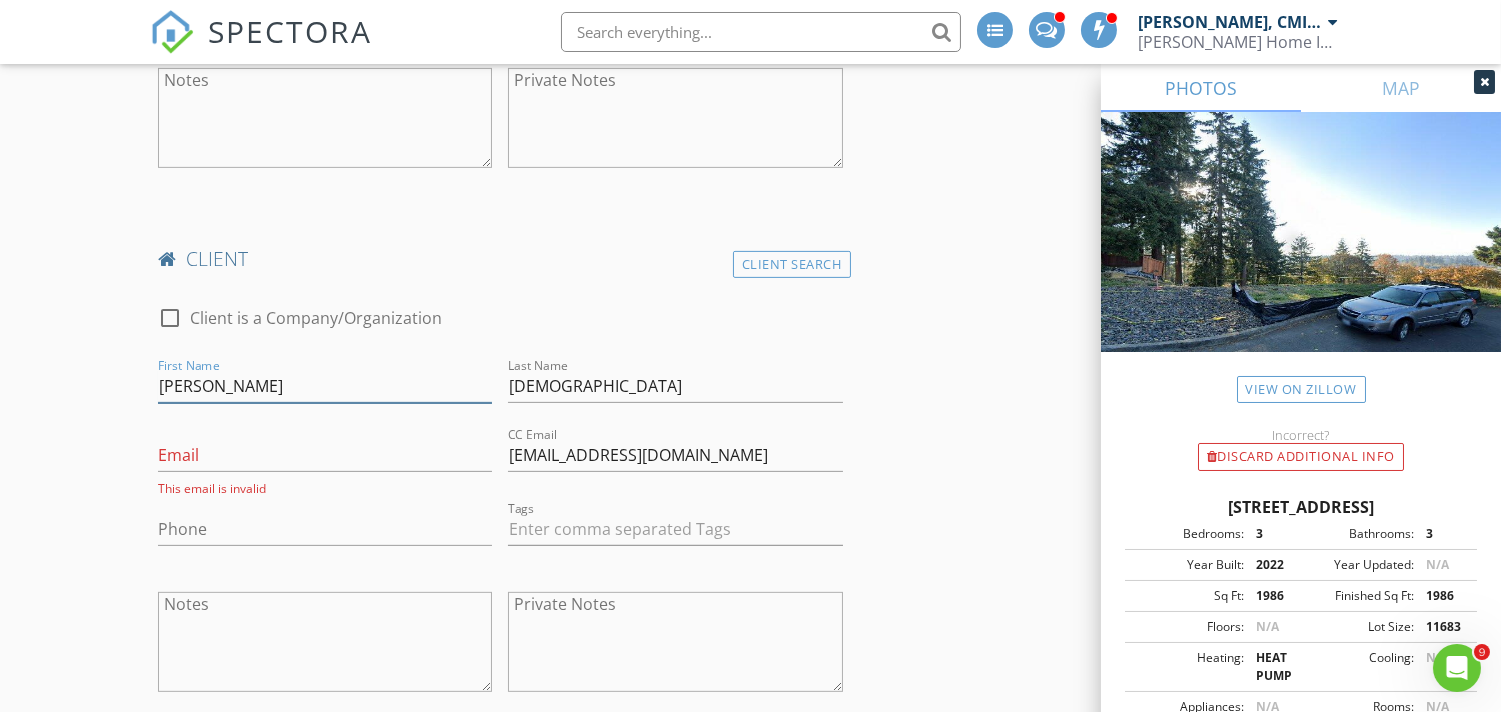 drag, startPoint x: 168, startPoint y: 383, endPoint x: 126, endPoint y: 371, distance: 43.68066 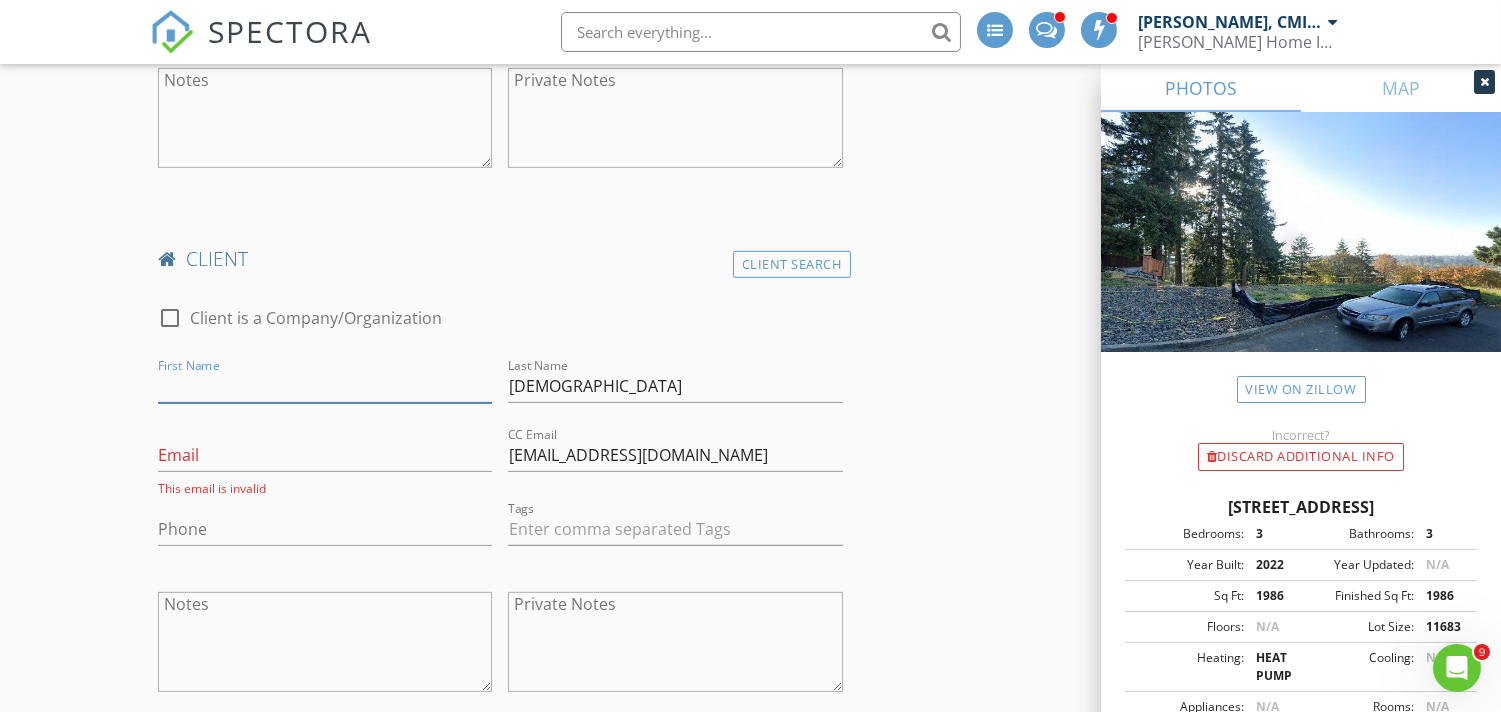 type 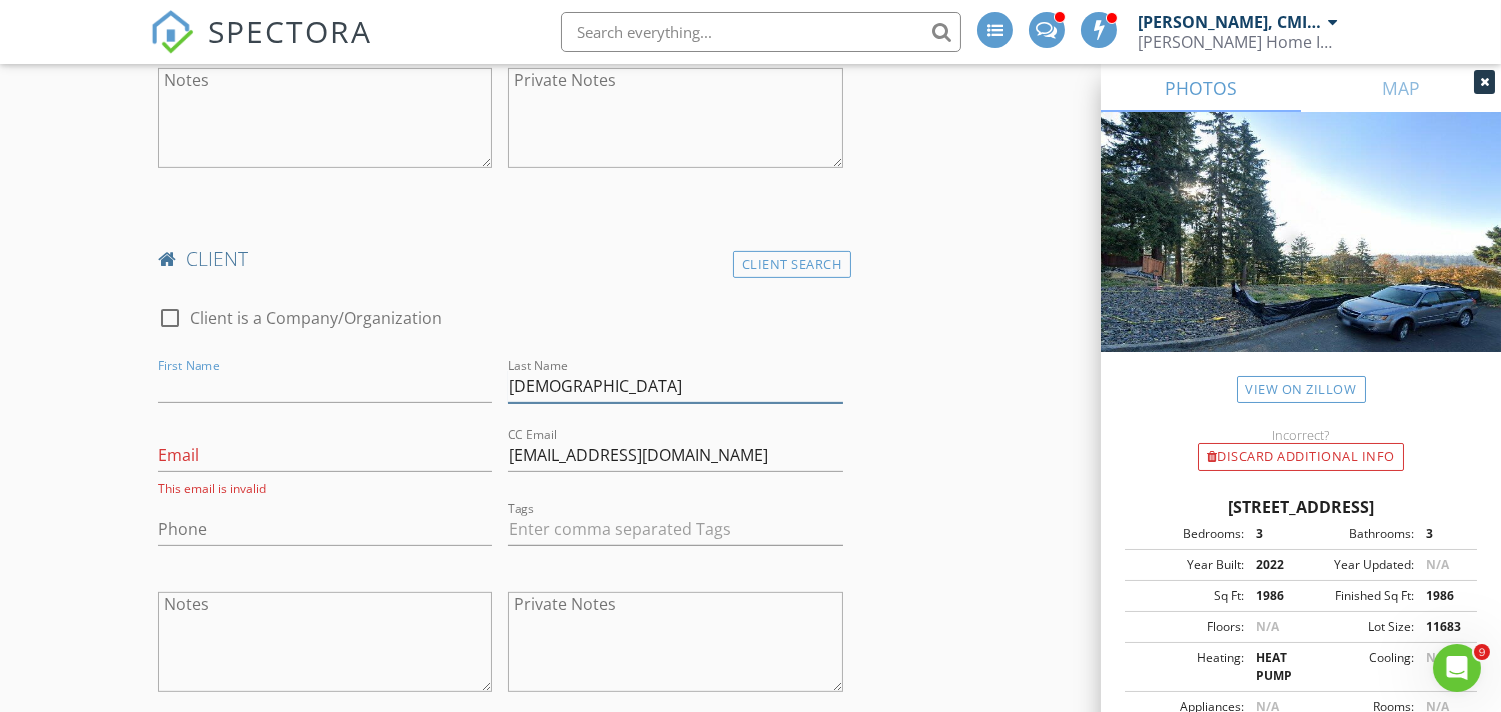 drag, startPoint x: 596, startPoint y: 381, endPoint x: 461, endPoint y: 381, distance: 135 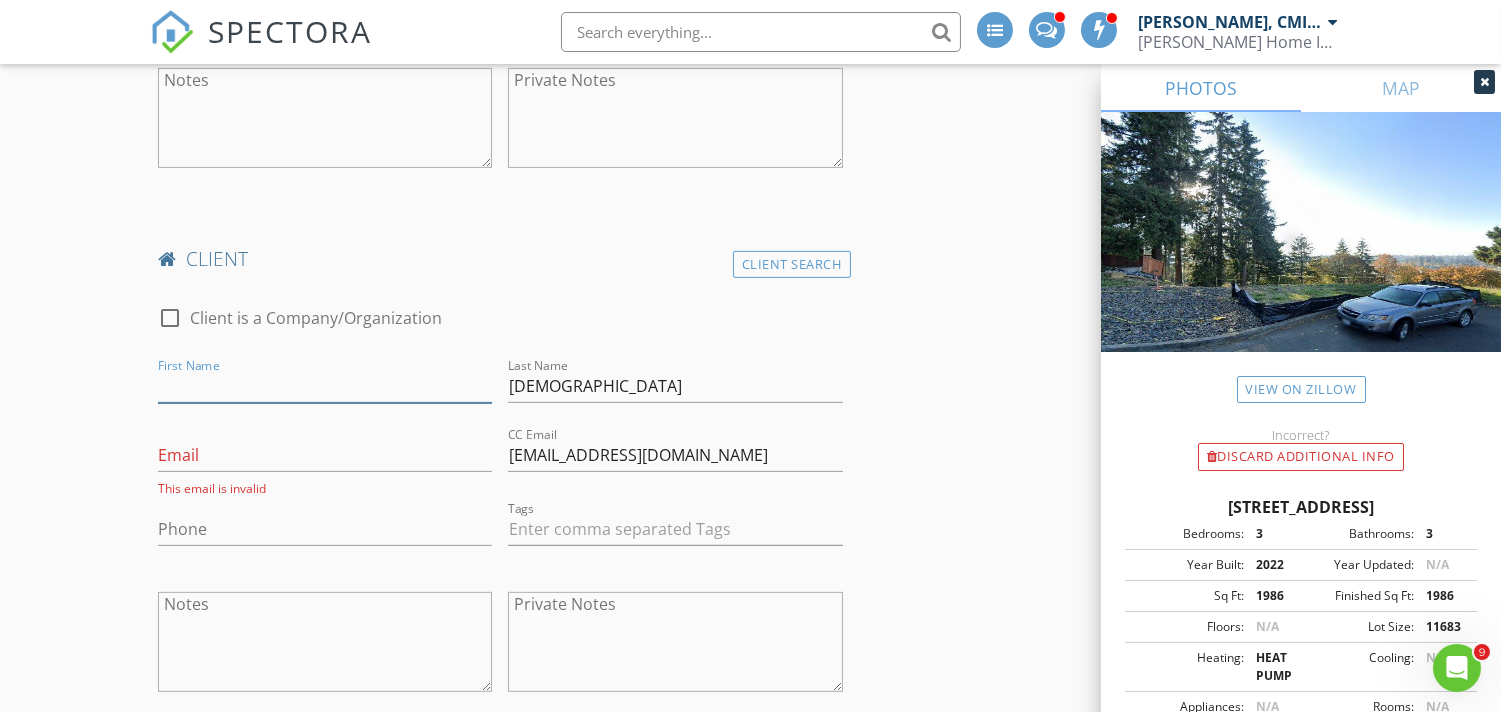 click on "check_box_outline_blank Client is a Company/Organization     First Name   Last Name Moschetti   Email This email is invalid   CC Email abby@thebordakgroup.com   Phone         Tags         Notes   Private Notes" at bounding box center [500, 504] 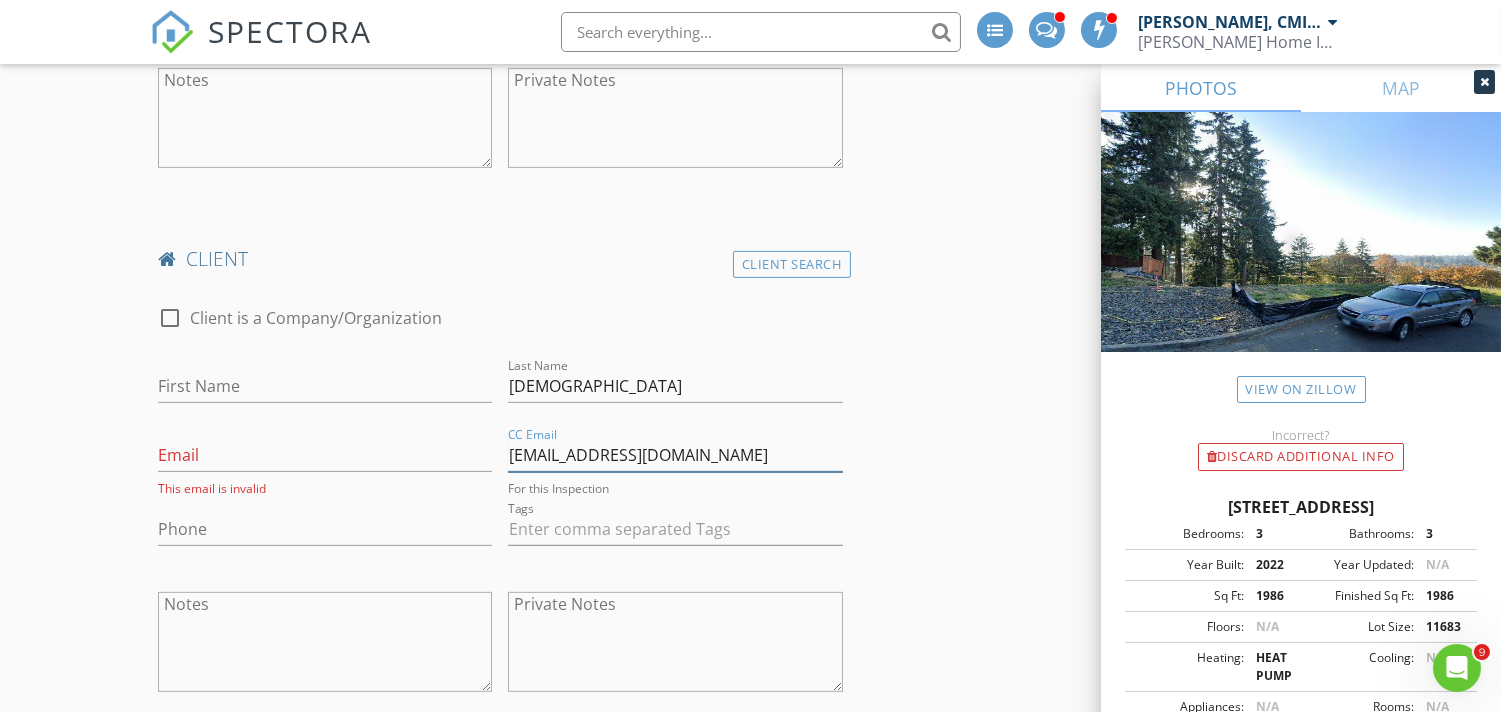 drag, startPoint x: 713, startPoint y: 450, endPoint x: 541, endPoint y: 448, distance: 172.01163 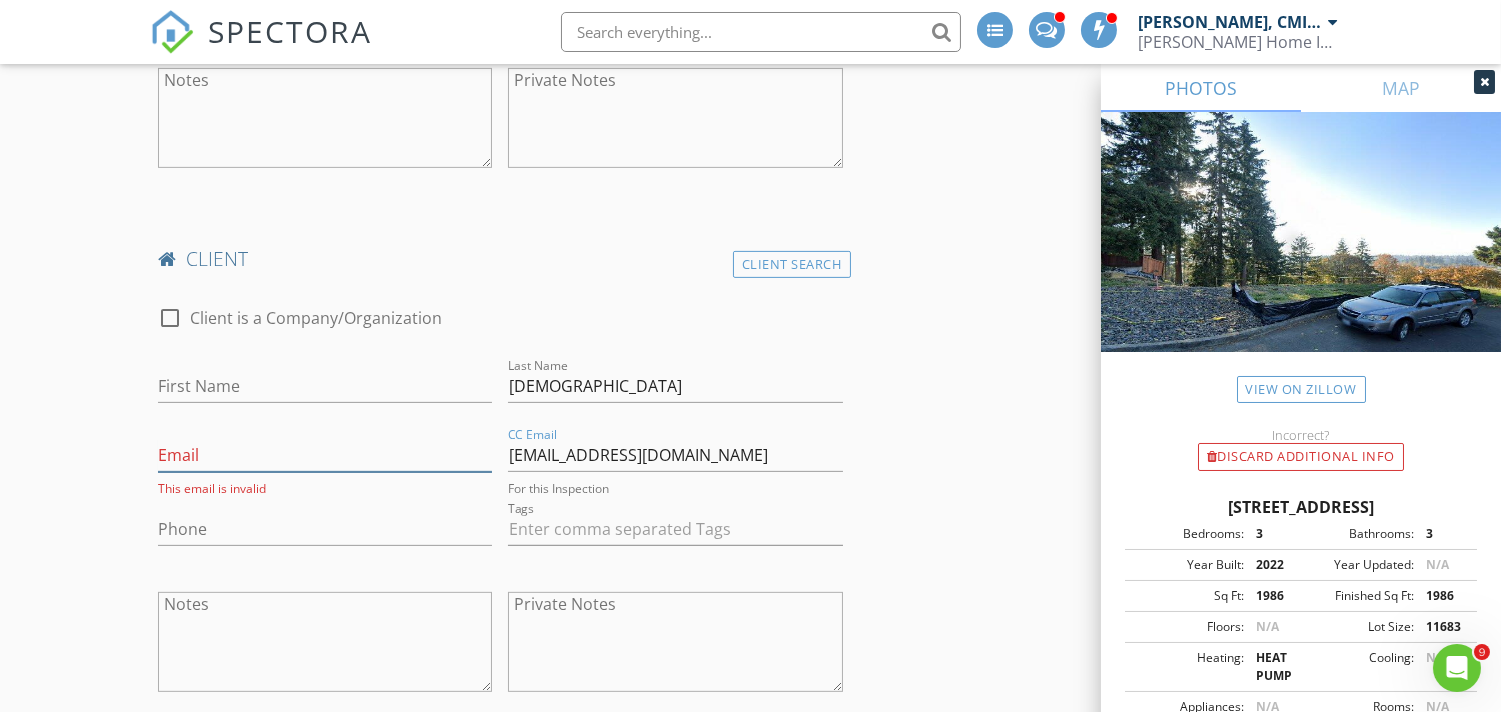 click on "check_box_outline_blank Client is a Company/Organization     First Name   Last Name Moschetti   Email This email is invalid   CC Email abby@thebordakgroup.com For this Inspection   Phone         Tags         Notes   Private Notes" at bounding box center (500, 504) 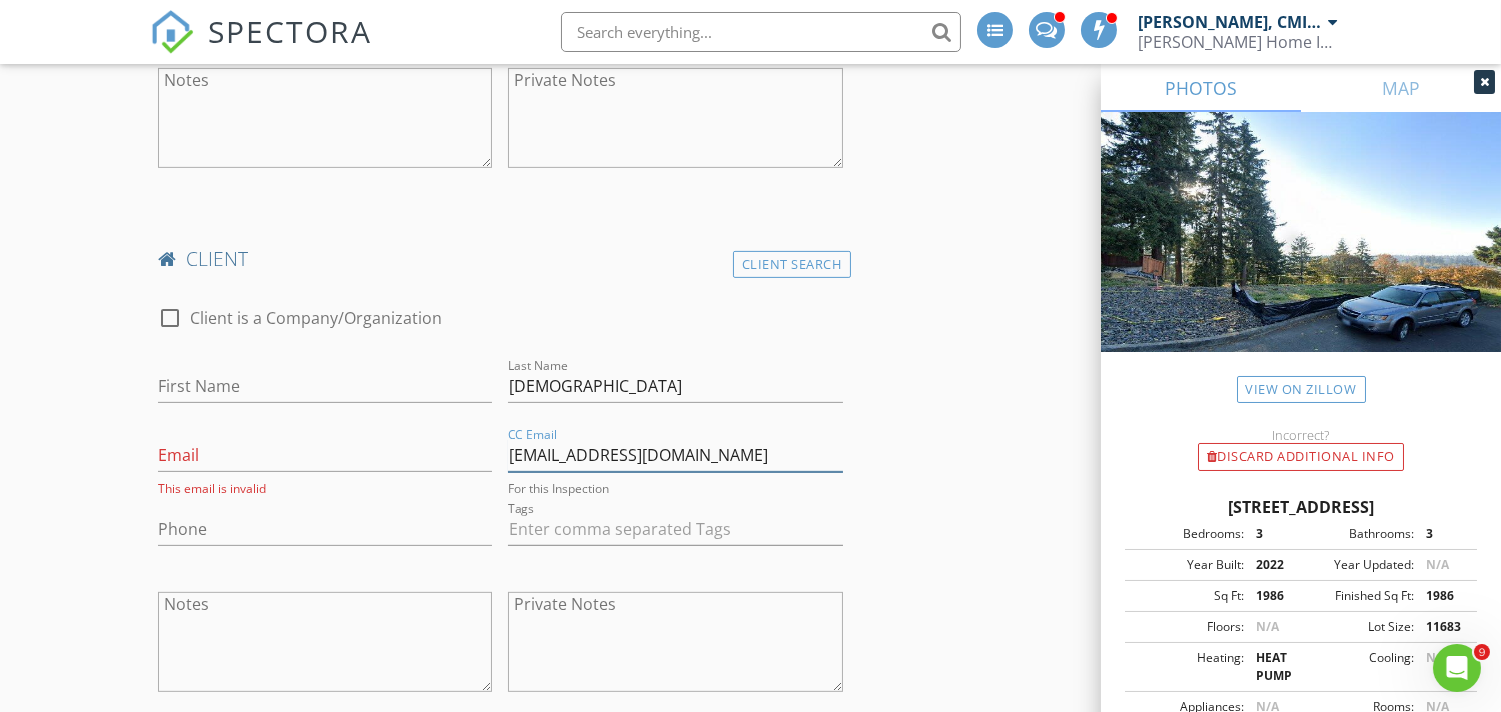 drag, startPoint x: 707, startPoint y: 462, endPoint x: 457, endPoint y: 460, distance: 250.008 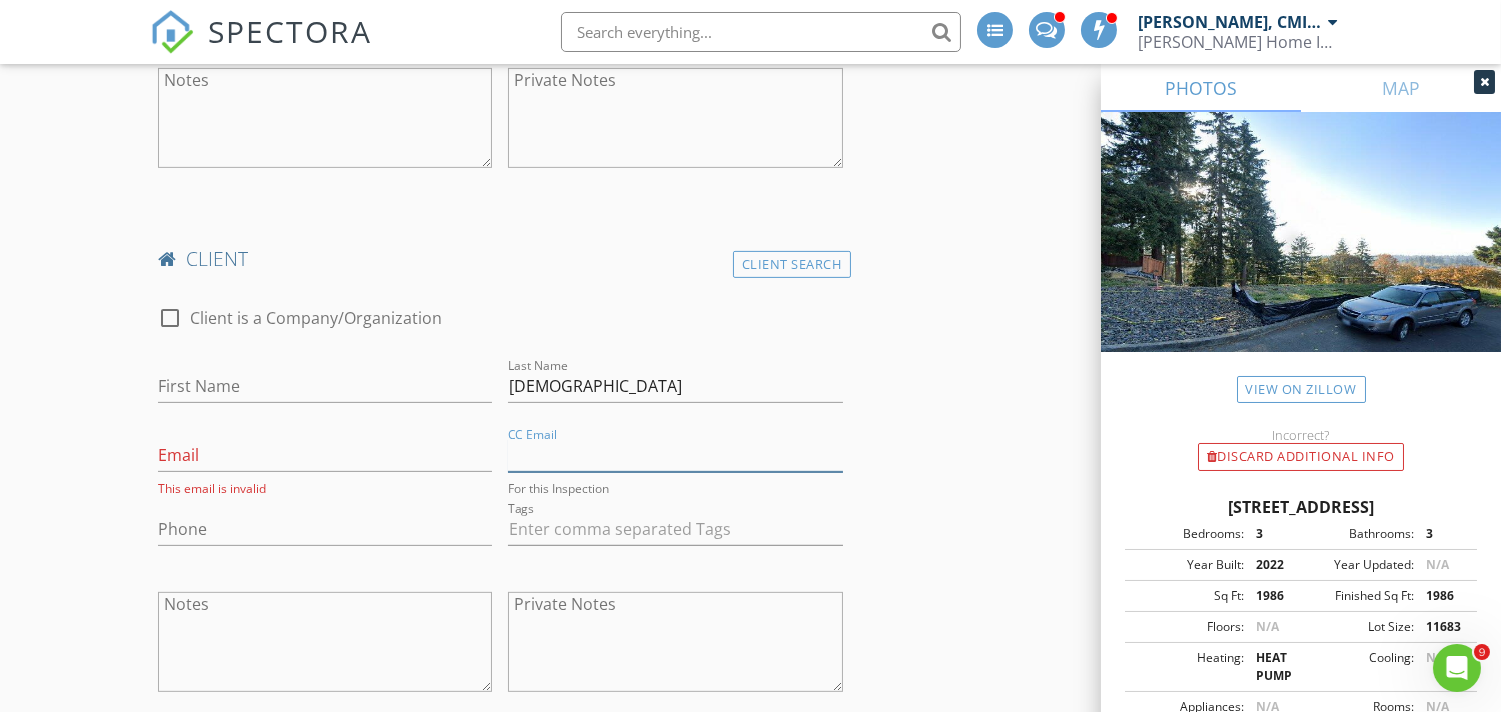 type 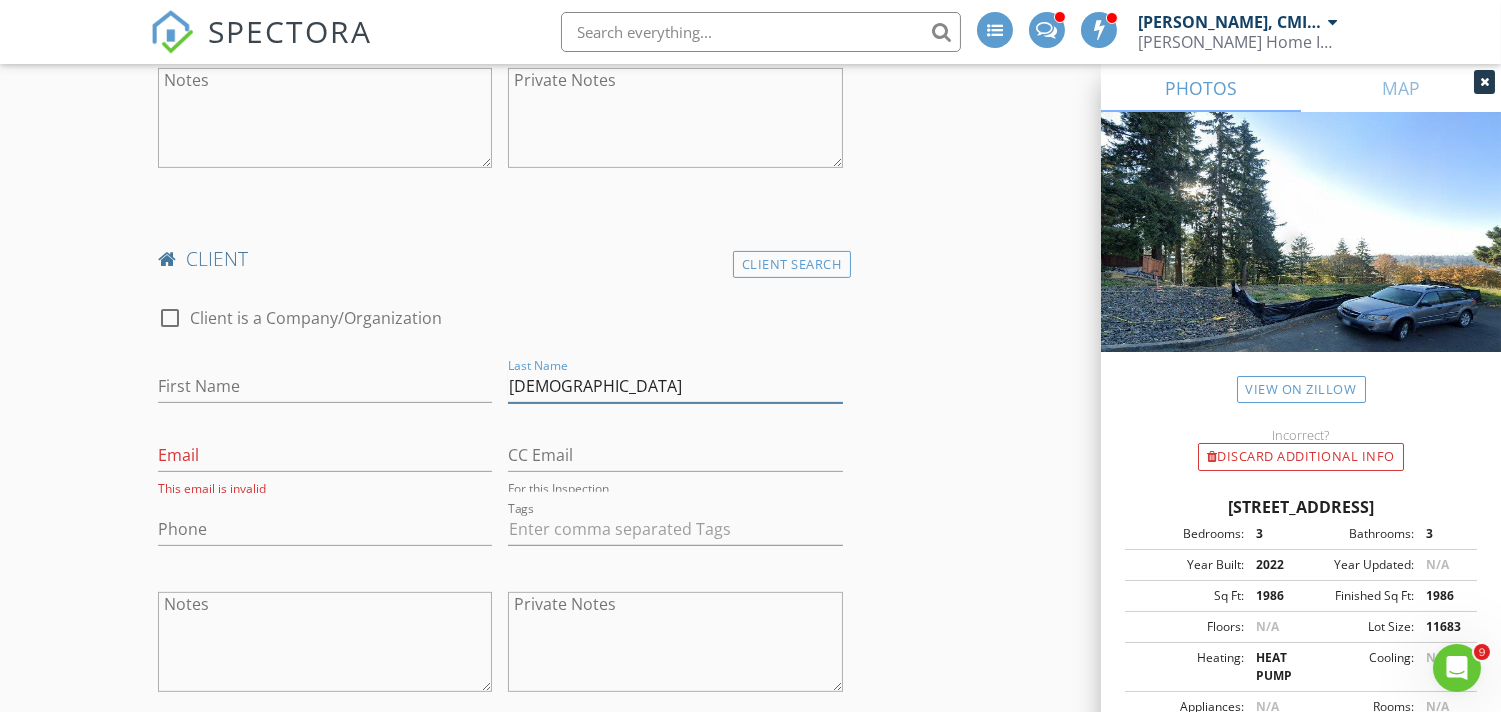 drag, startPoint x: 636, startPoint y: 392, endPoint x: 441, endPoint y: 384, distance: 195.16403 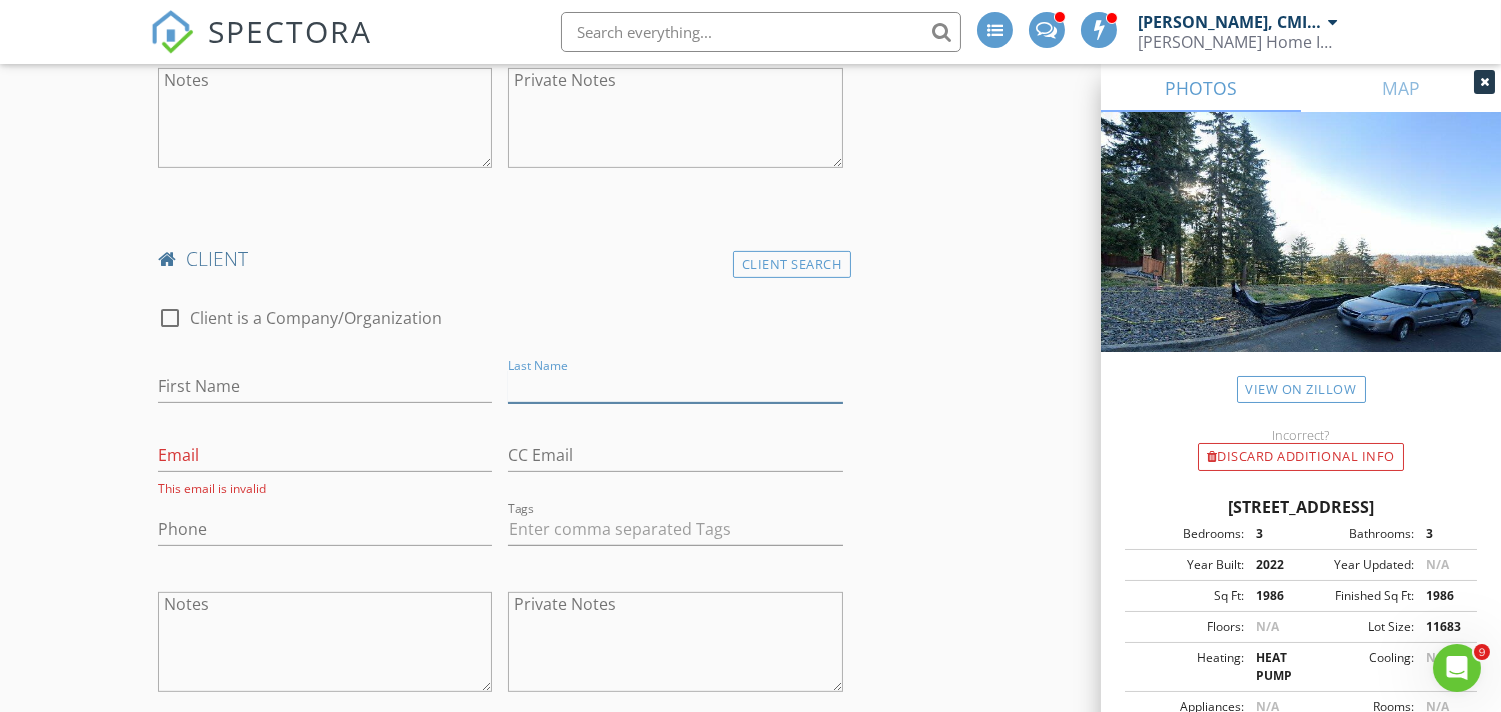 type 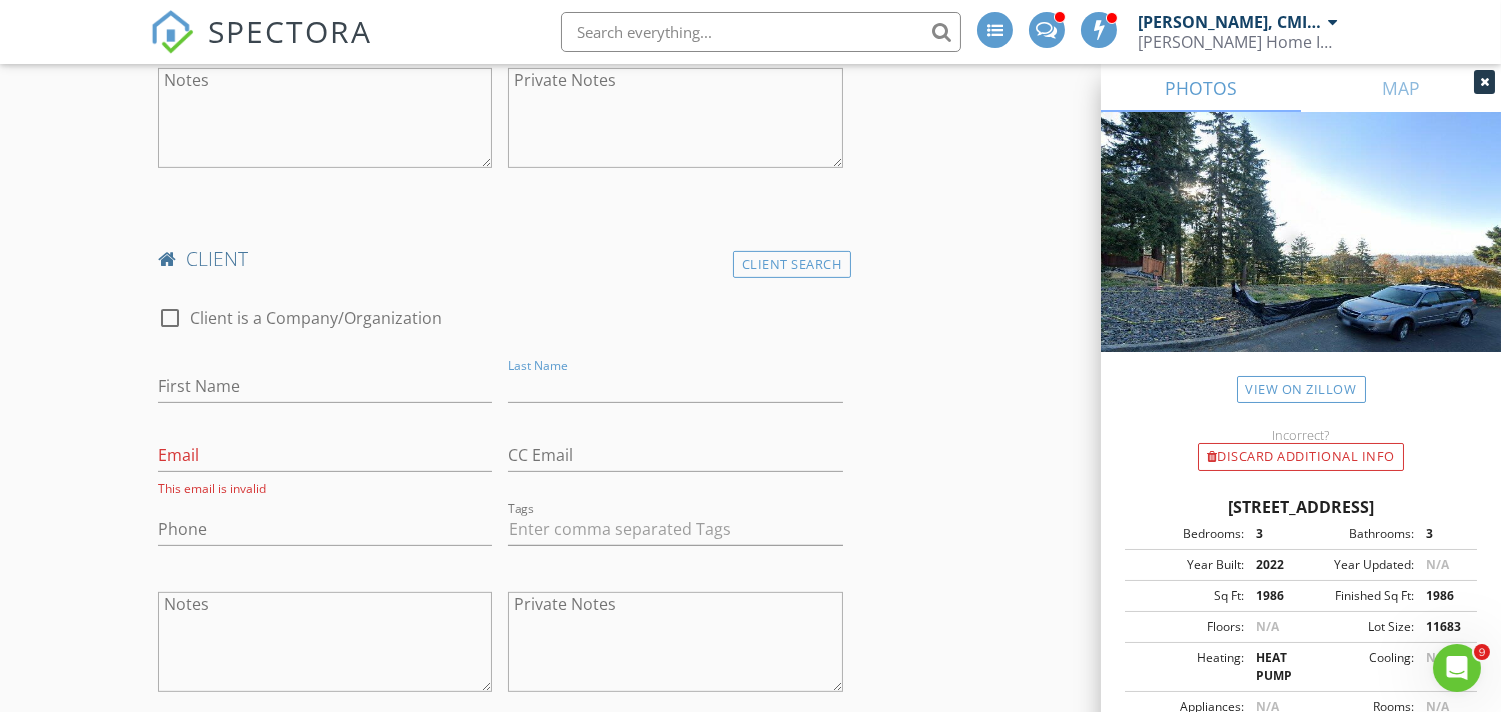 click on "INSPECTOR(S)
check_box_outline_blank   Justin Nickelsen, CMI, ACI, CPI     check_box   Michael Frey   PRIMARY   Michael Frey arrow_drop_down   check_box_outline_blank Michael Frey specifically requested
Date/Time
07/28/2025 9:00 AM
Location
Address Search       Address 1013 NE 64th Street   Unit   City Vancouver   State WA   Zip 98665   County Clark     Square Feet 2965   Year Built 2022   Foundation Crawlspace arrow_drop_down     Michael Frey     27.2 miles     (34 minutes)
client
check_box Enable Client CC email for this inspection   Client Search     check_box_outline_blank Client is a Company/Organization     First Name Stacy   Last Name Hamm   Email stacyhamm@gmail.com   CC Email   Phone 503-481-6043         Tags         Notes   Private Notes
client
Client Search     check_box_outline_blank     First Name     Email" at bounding box center (750, 960) 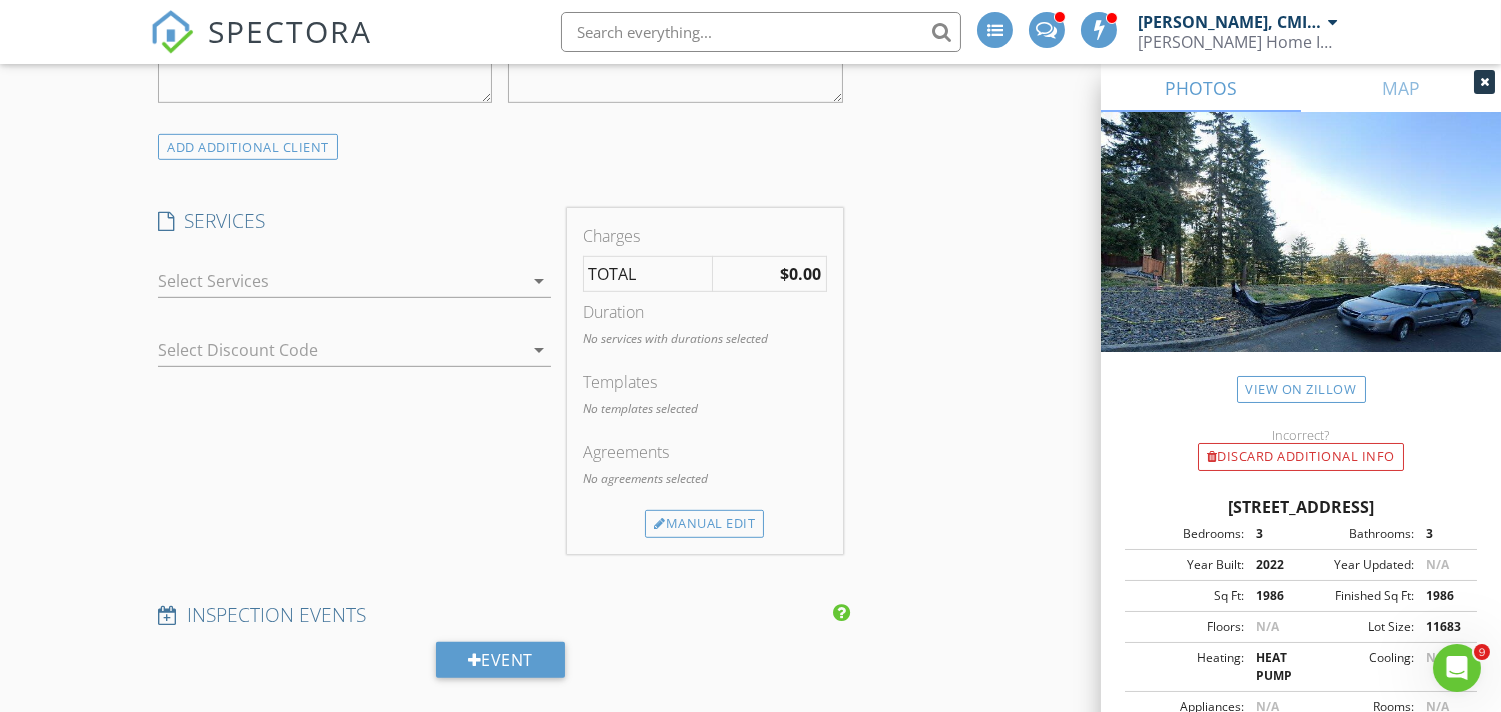 scroll, scrollTop: 2000, scrollLeft: 0, axis: vertical 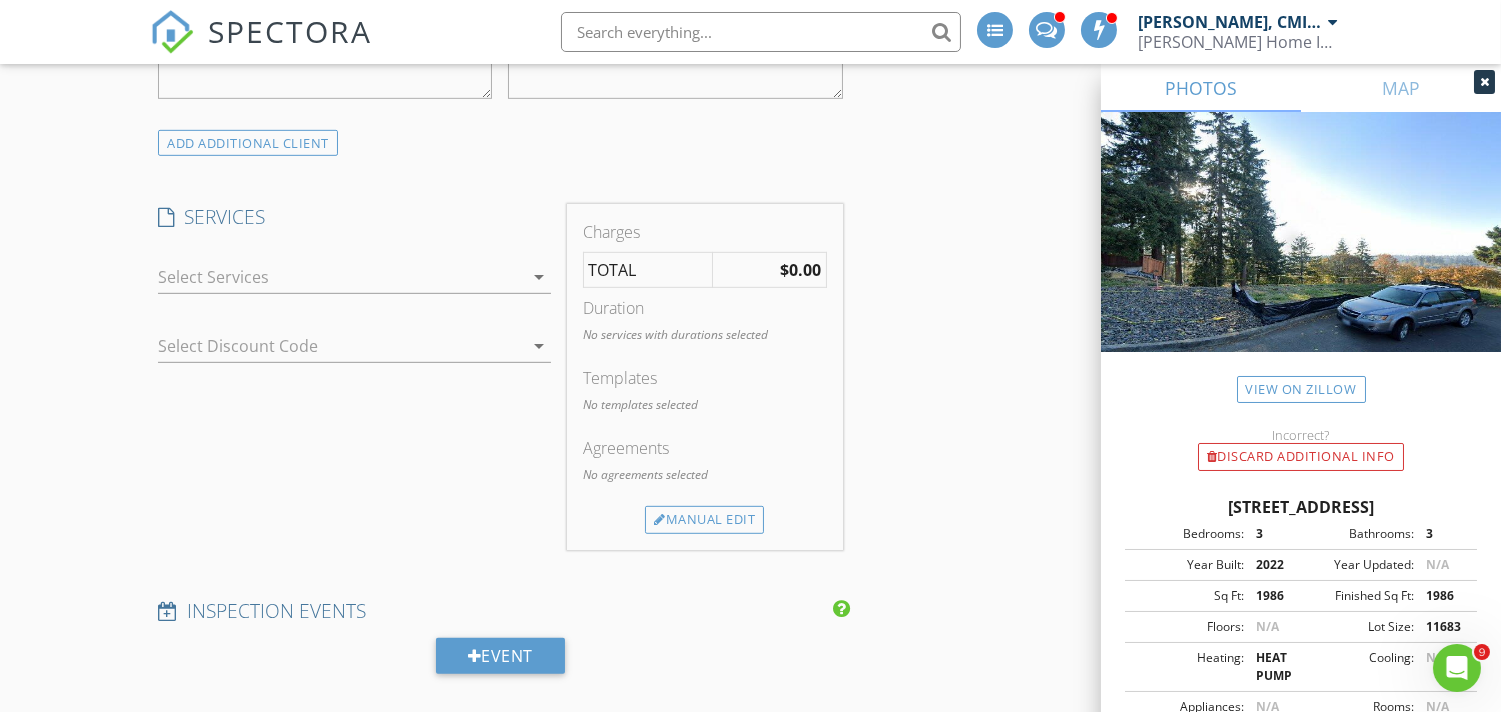 click at bounding box center (340, 277) 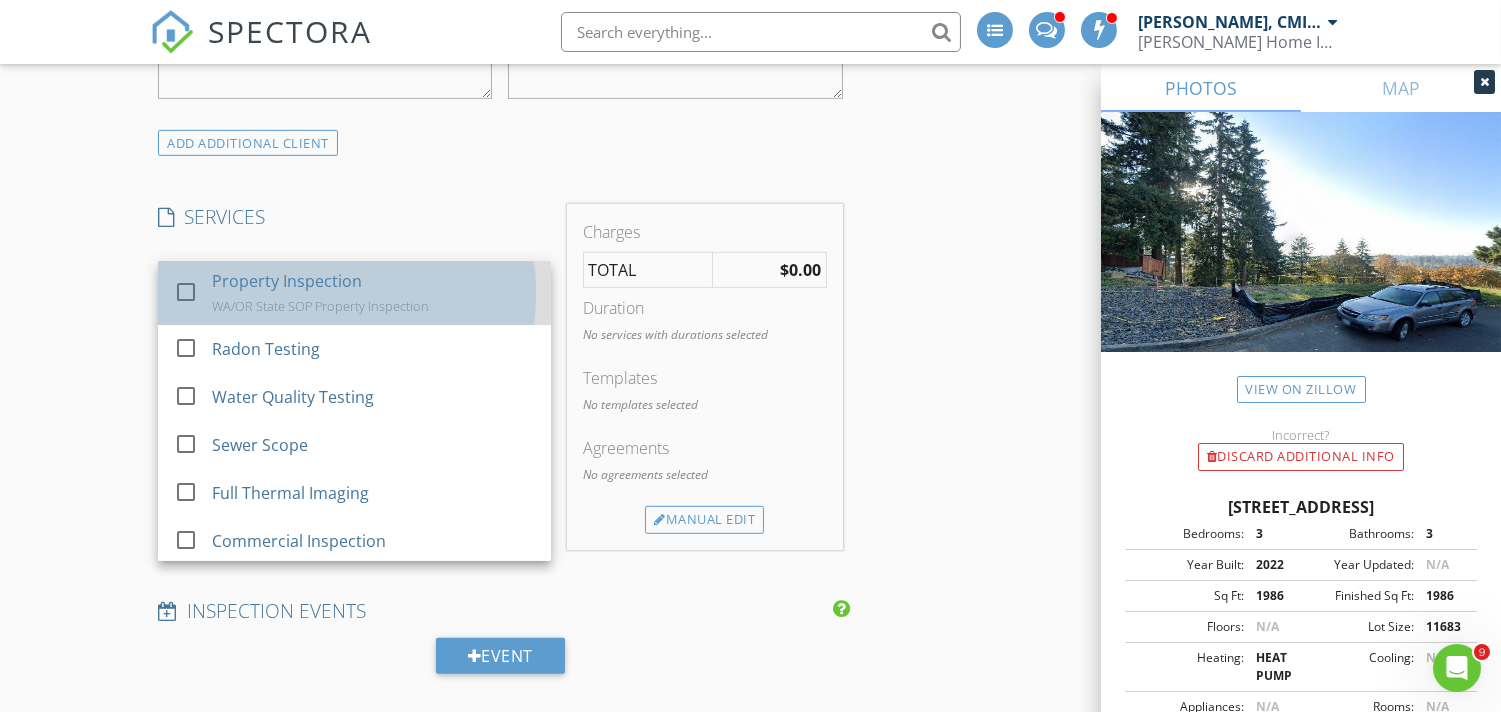 click on "WA/OR State SOP Property Inspection" at bounding box center [320, 306] 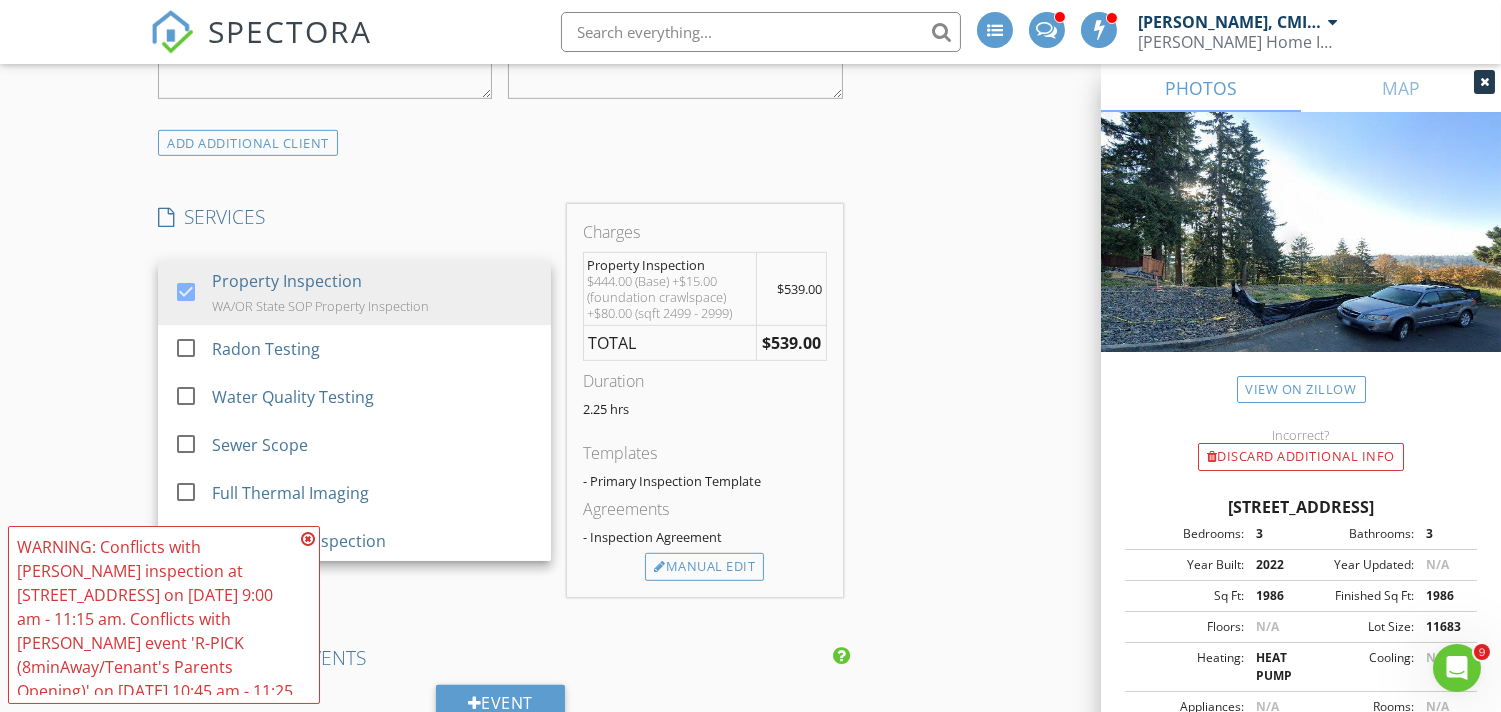 click on "INSPECTOR(S)
check_box_outline_blank   Justin Nickelsen, CMI, ACI, CPI     check_box   Michael Frey   PRIMARY   Michael Frey arrow_drop_down   check_box_outline_blank Michael Frey specifically requested
Date/Time
07/28/2025 9:00 AM
Location
Address Search       Address 1013 NE 64th Street   Unit   City Vancouver   State WA   Zip 98665   County Clark     Square Feet 2965   Year Built 2022   Foundation Crawlspace arrow_drop_down     Michael Frey     27.2 miles     (34 minutes)
client
check_box Enable Client CC email for this inspection   Client Search     check_box_outline_blank Client is a Company/Organization     First Name Stacy   Last Name Hamm   Email stacyhamm@gmail.com   CC Email   Phone 503-481-6043         Tags         Notes   Private Notes
client
Client Search     check_box_outline_blank     First Name     Email" at bounding box center [750, 391] 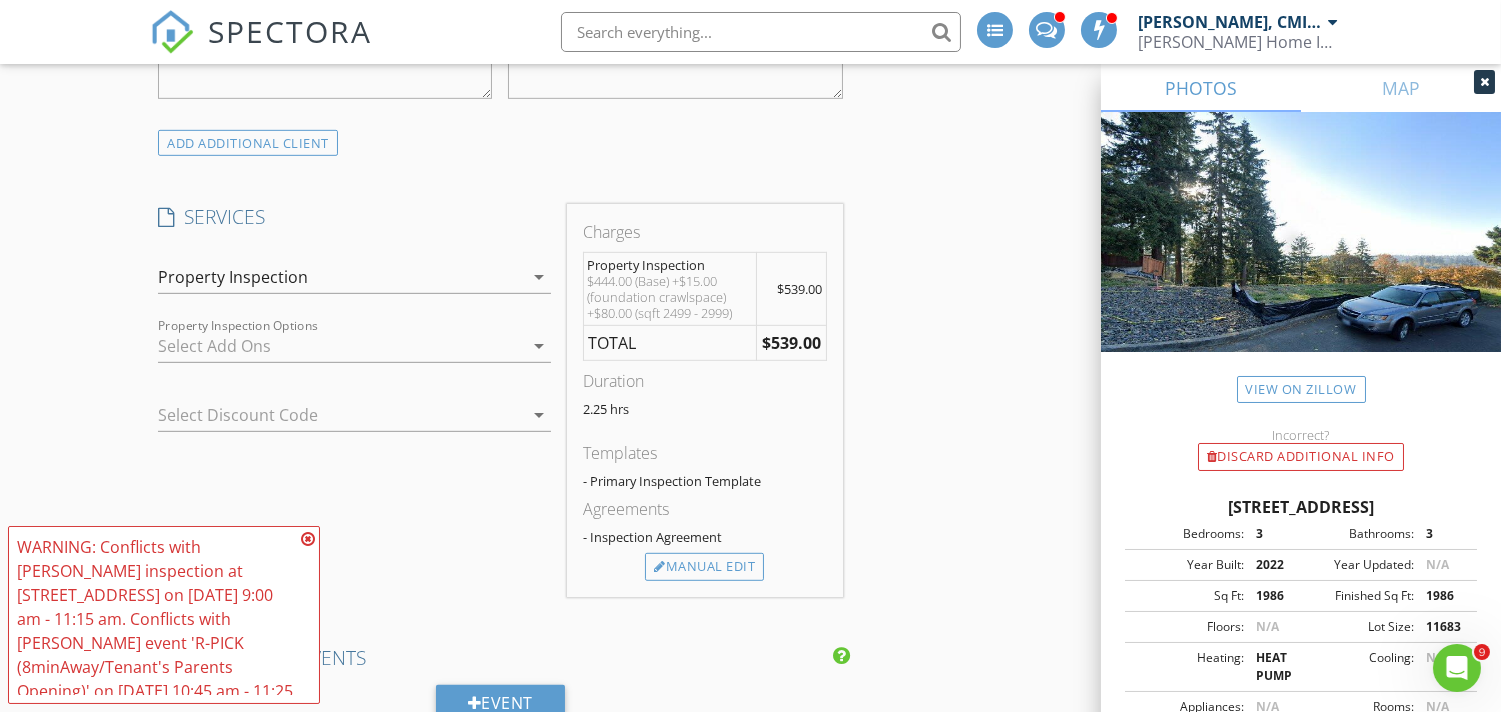 click at bounding box center [308, 539] 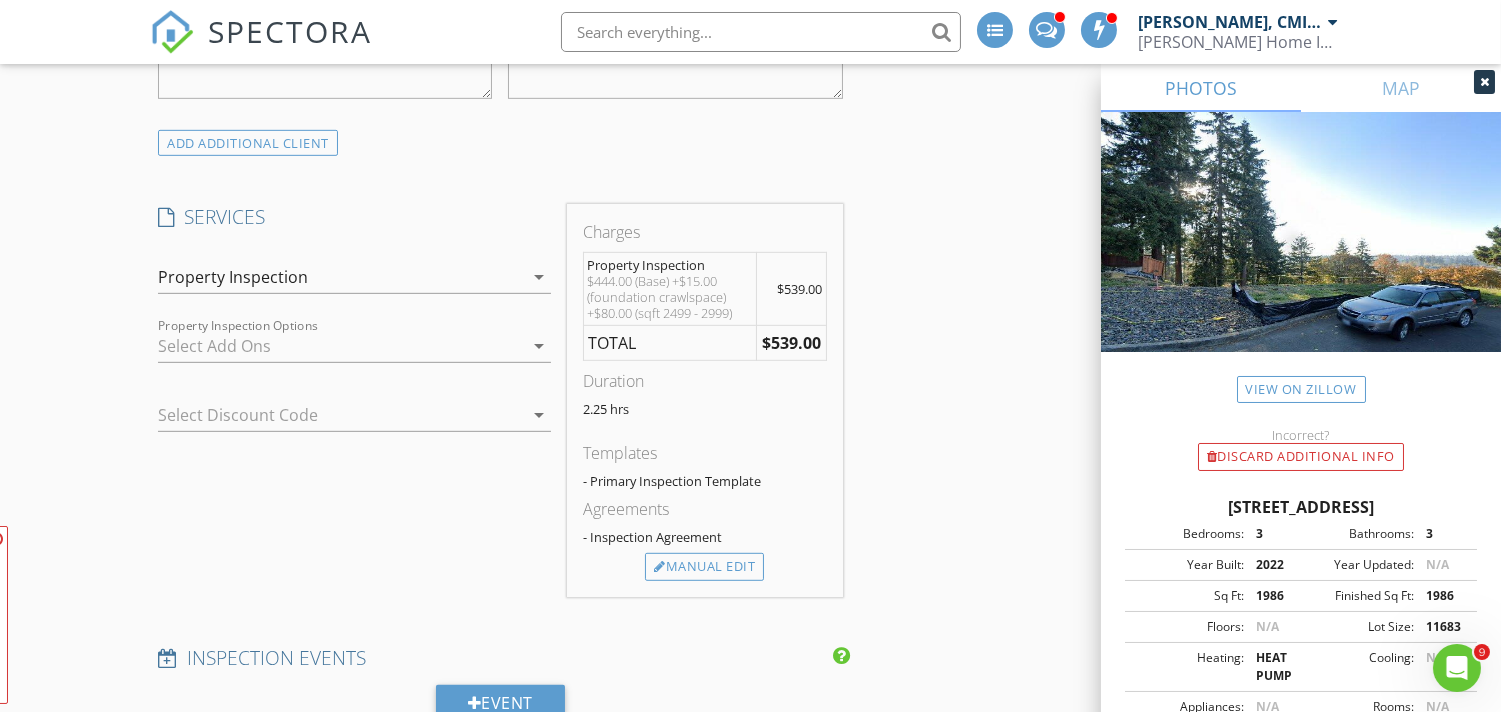 click on "INSPECTOR(S)
check_box_outline_blank   Justin Nickelsen, CMI, ACI, CPI     check_box   Michael Frey   PRIMARY   Michael Frey arrow_drop_down   check_box_outline_blank Michael Frey specifically requested
Date/Time
07/28/2025 9:00 AM
Location
Address Search       Address 1013 NE 64th Street   Unit   City Vancouver   State WA   Zip 98665   County Clark     Square Feet 2965   Year Built 2022   Foundation Crawlspace arrow_drop_down     Michael Frey     27.2 miles     (34 minutes)
client
check_box Enable Client CC email for this inspection   Client Search     check_box_outline_blank Client is a Company/Organization     First Name Stacy   Last Name Hamm   Email stacyhamm@gmail.com   CC Email   Phone 503-481-6043         Tags         Notes   Private Notes
client
Client Search     check_box_outline_blank     First Name     Email" at bounding box center [750, 391] 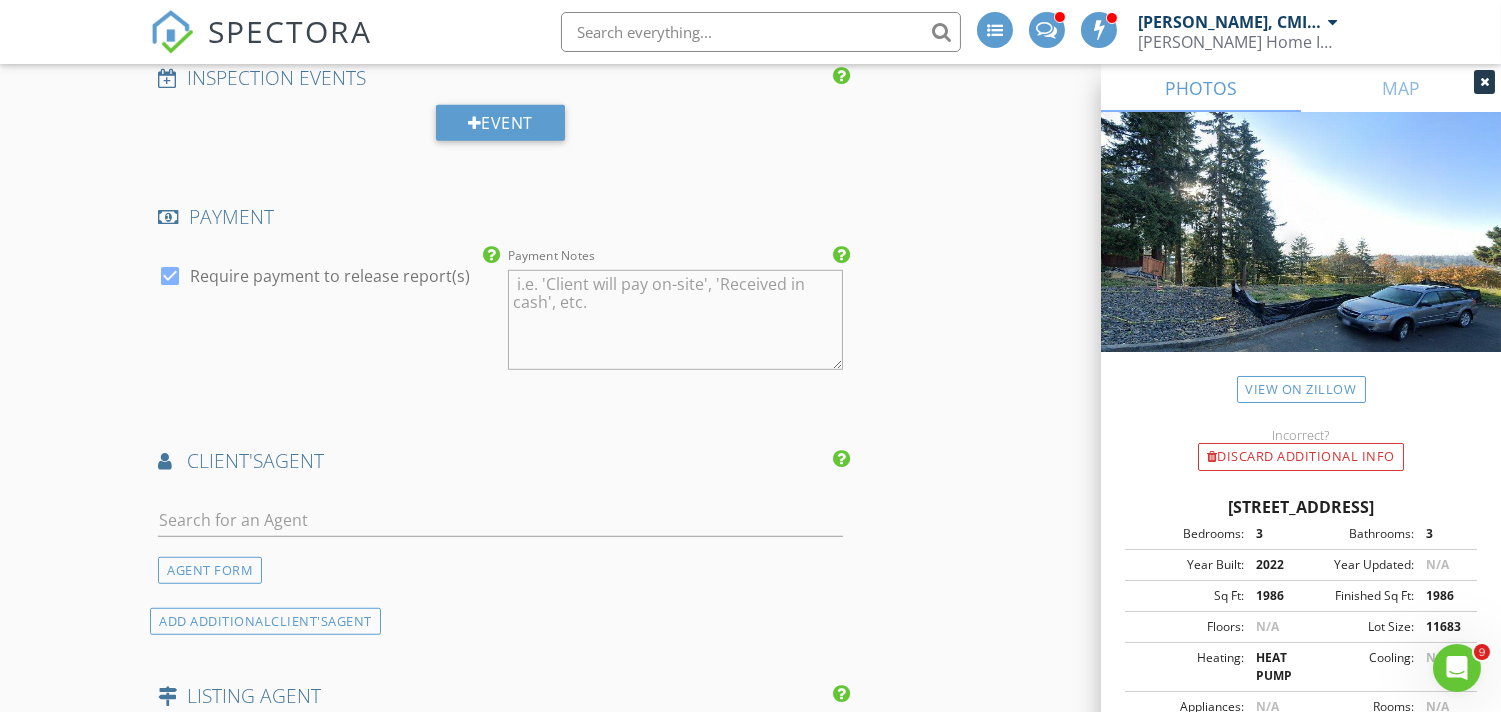 scroll, scrollTop: 2592, scrollLeft: 0, axis: vertical 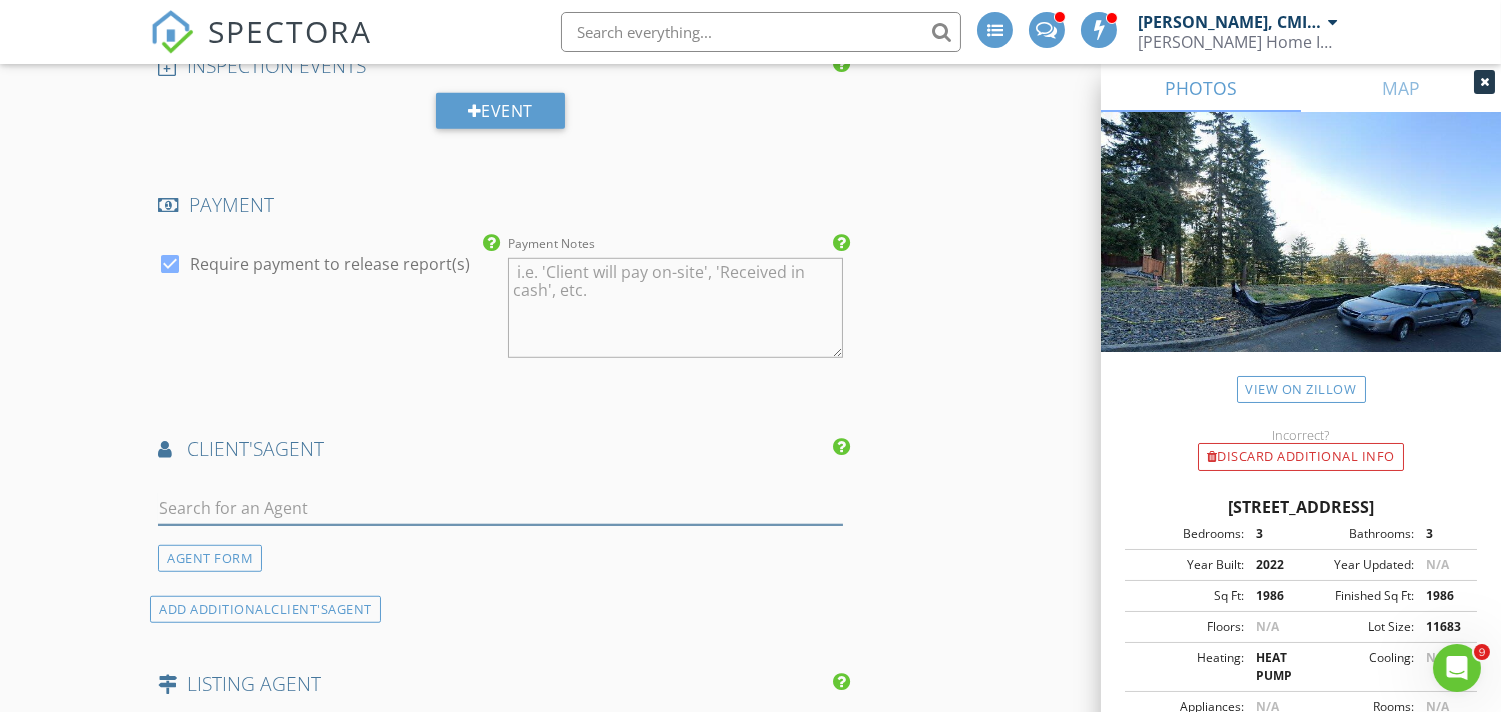 click at bounding box center [500, 508] 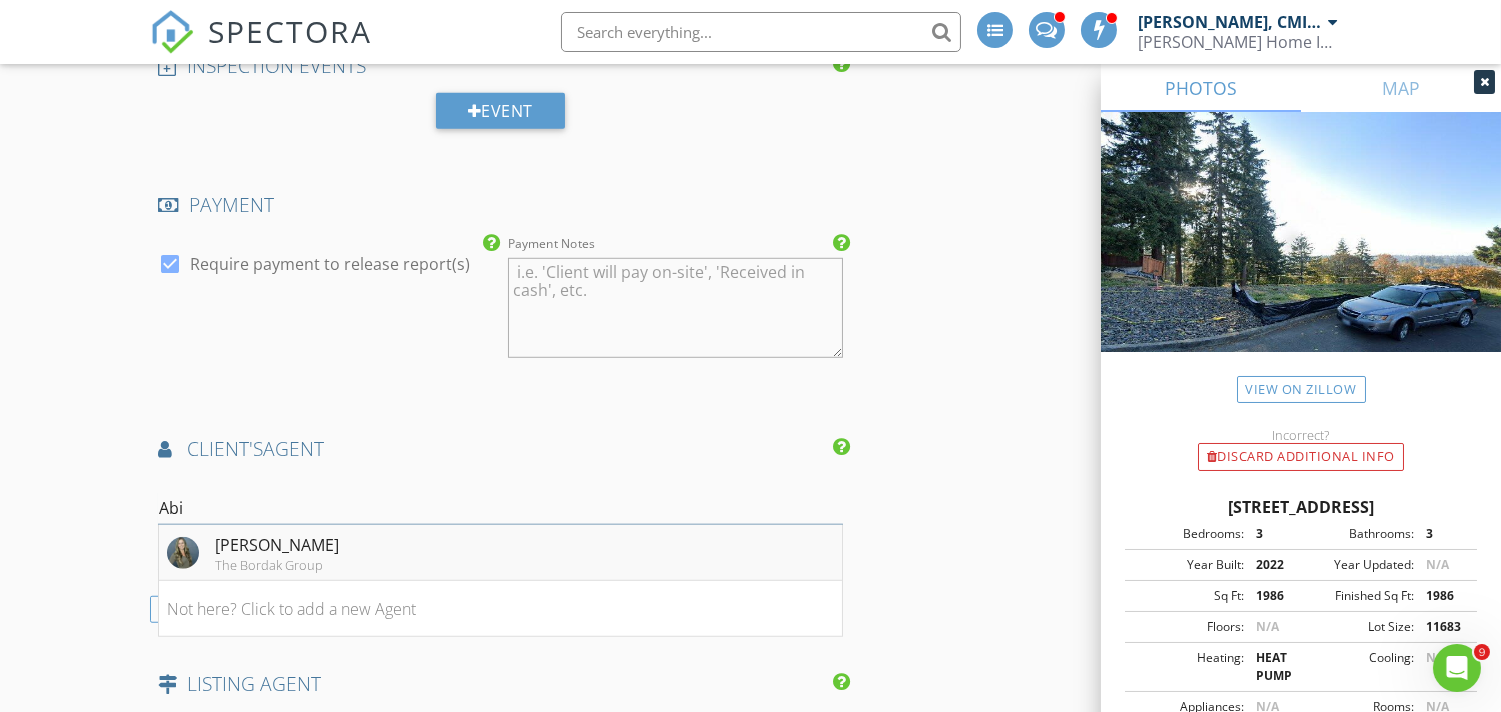 type on "Abi" 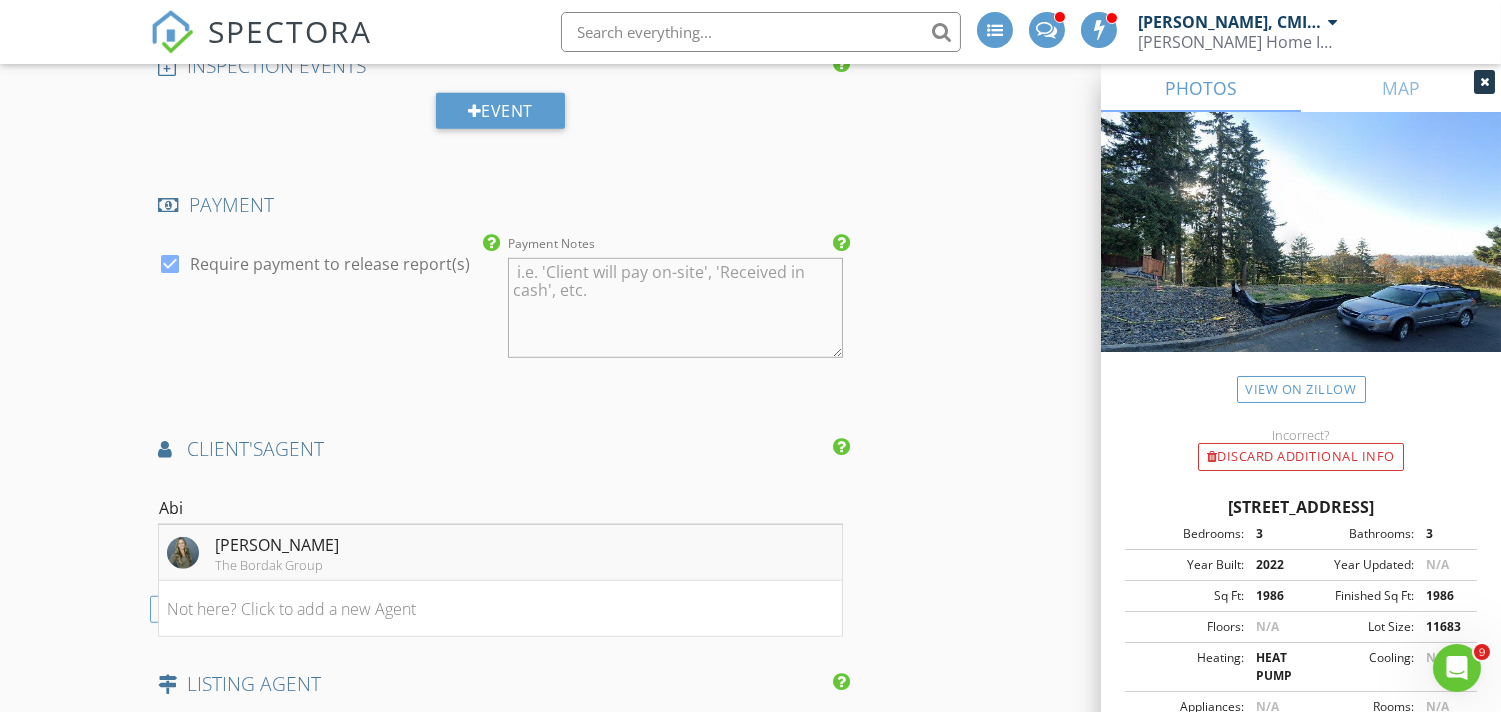 click on "Abigail Moschetti
The Bordak Group" at bounding box center [253, 553] 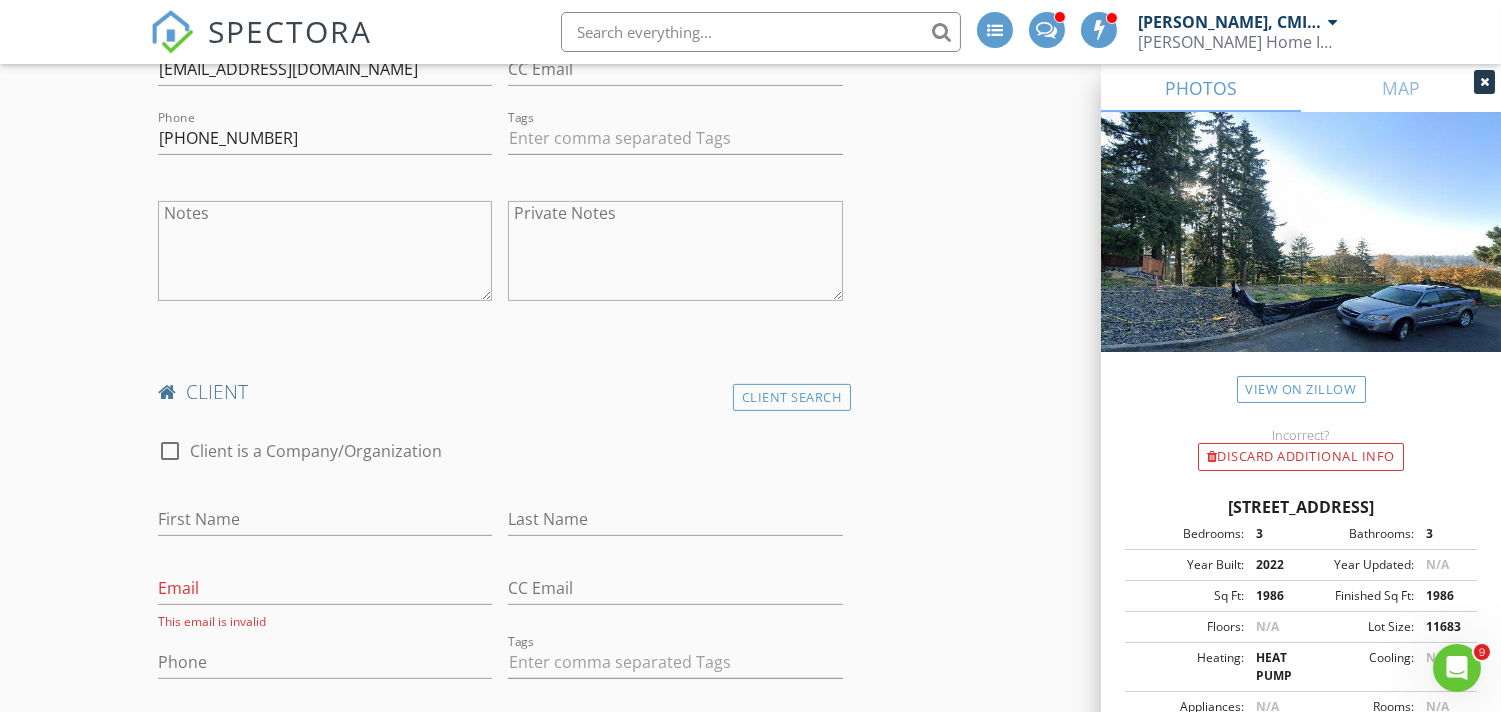scroll, scrollTop: 1258, scrollLeft: 0, axis: vertical 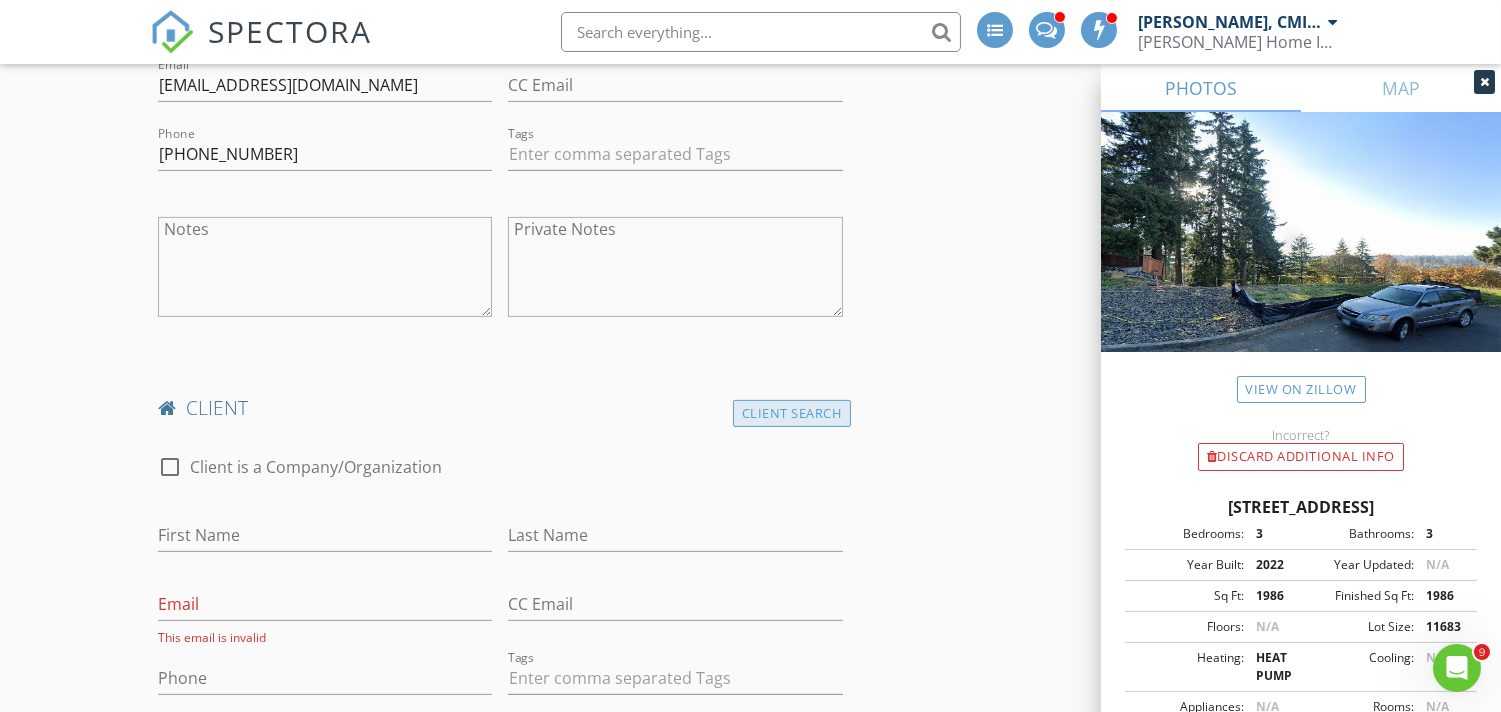 click on "Client Search" at bounding box center [792, 413] 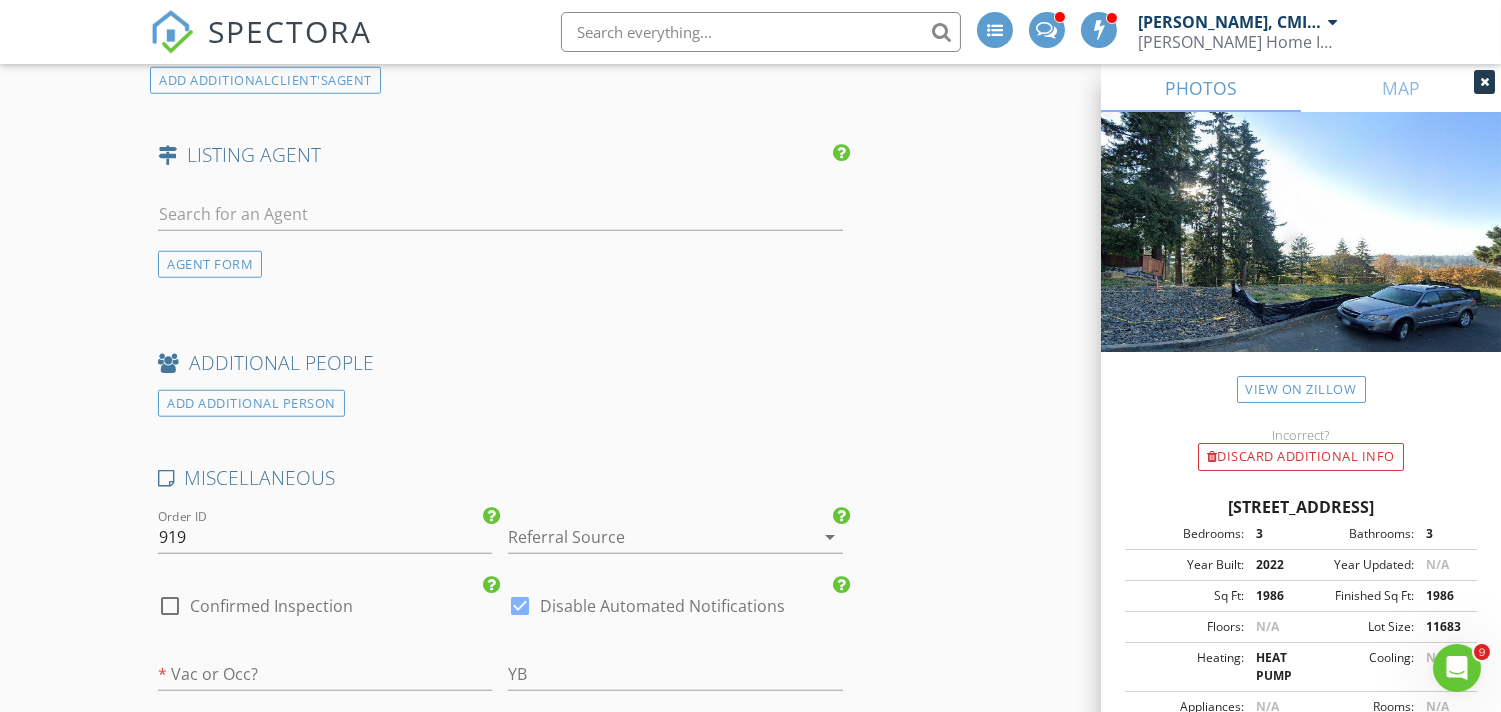 scroll, scrollTop: 3555, scrollLeft: 0, axis: vertical 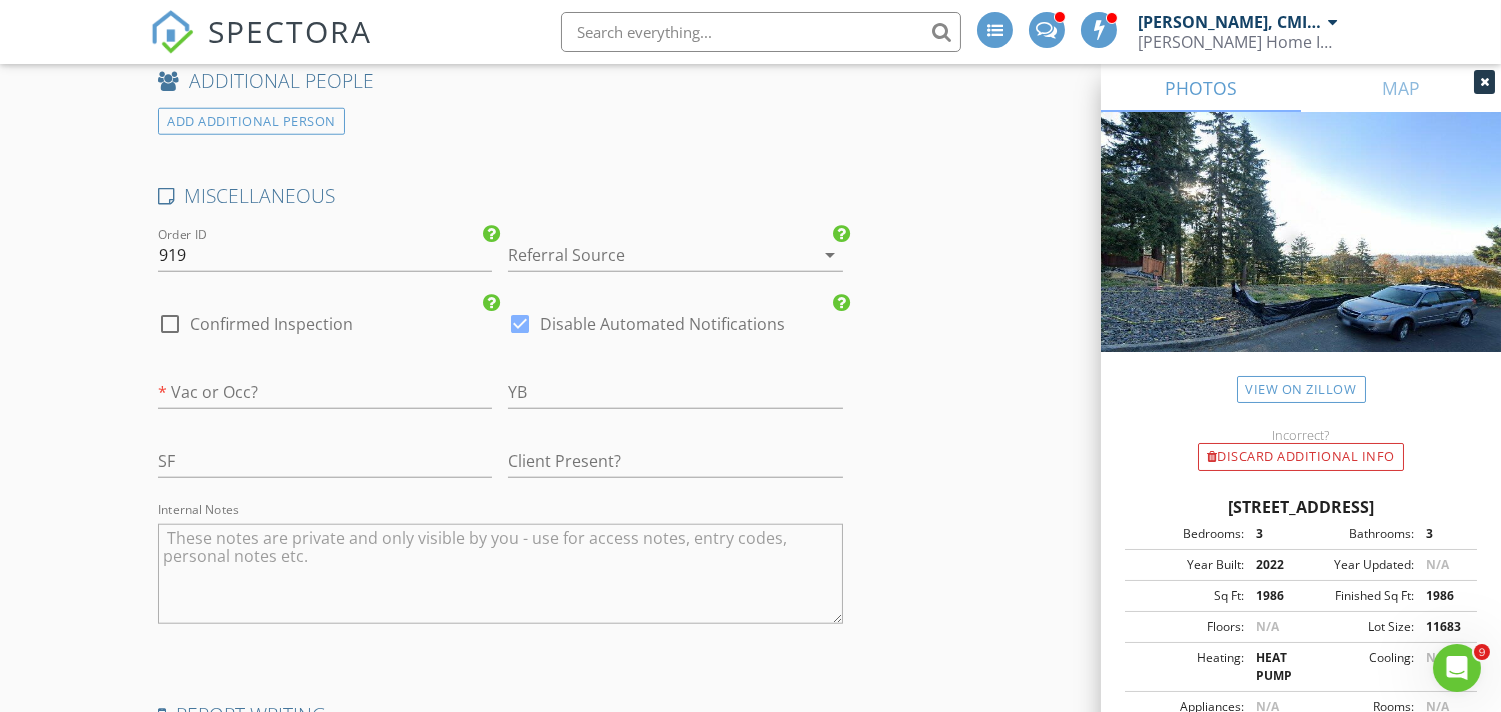 click at bounding box center (647, 255) 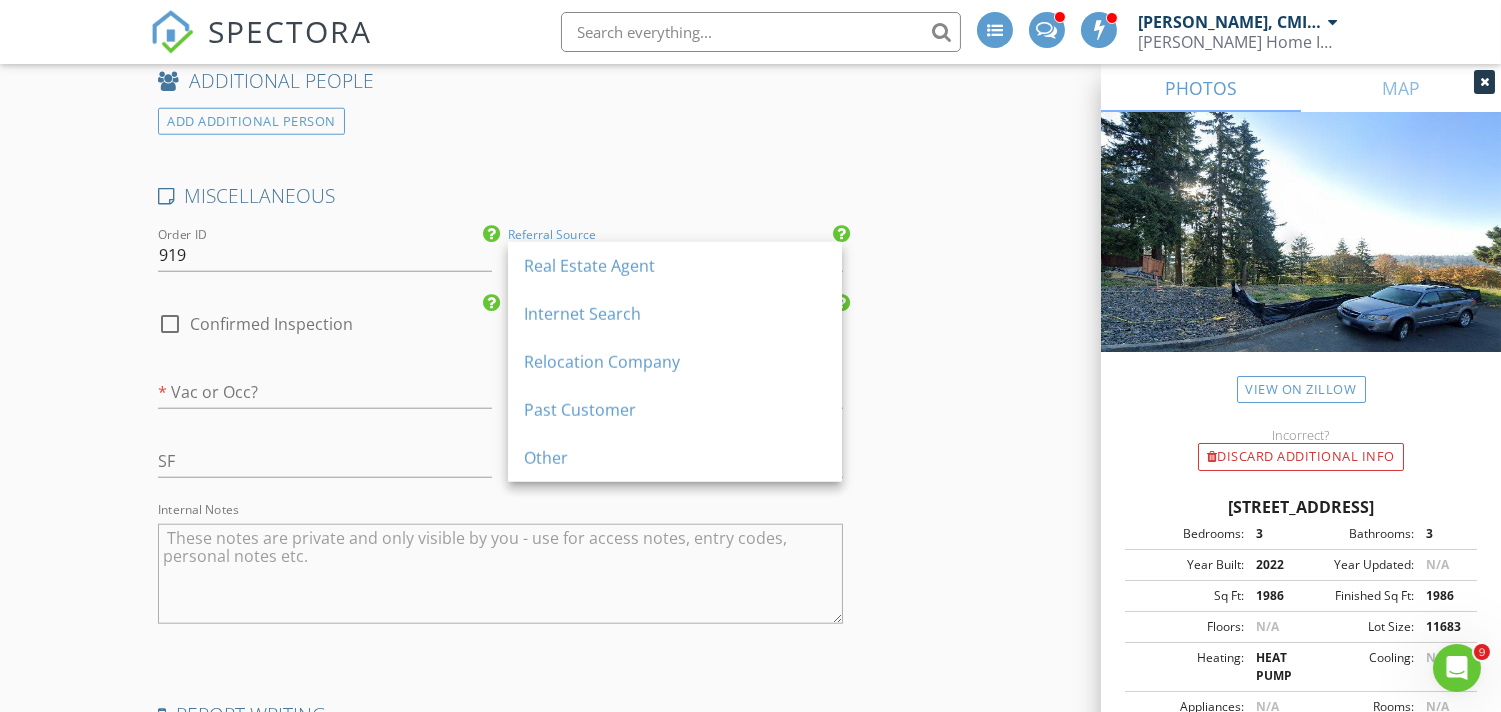 drag, startPoint x: 614, startPoint y: 267, endPoint x: 486, endPoint y: 266, distance: 128.0039 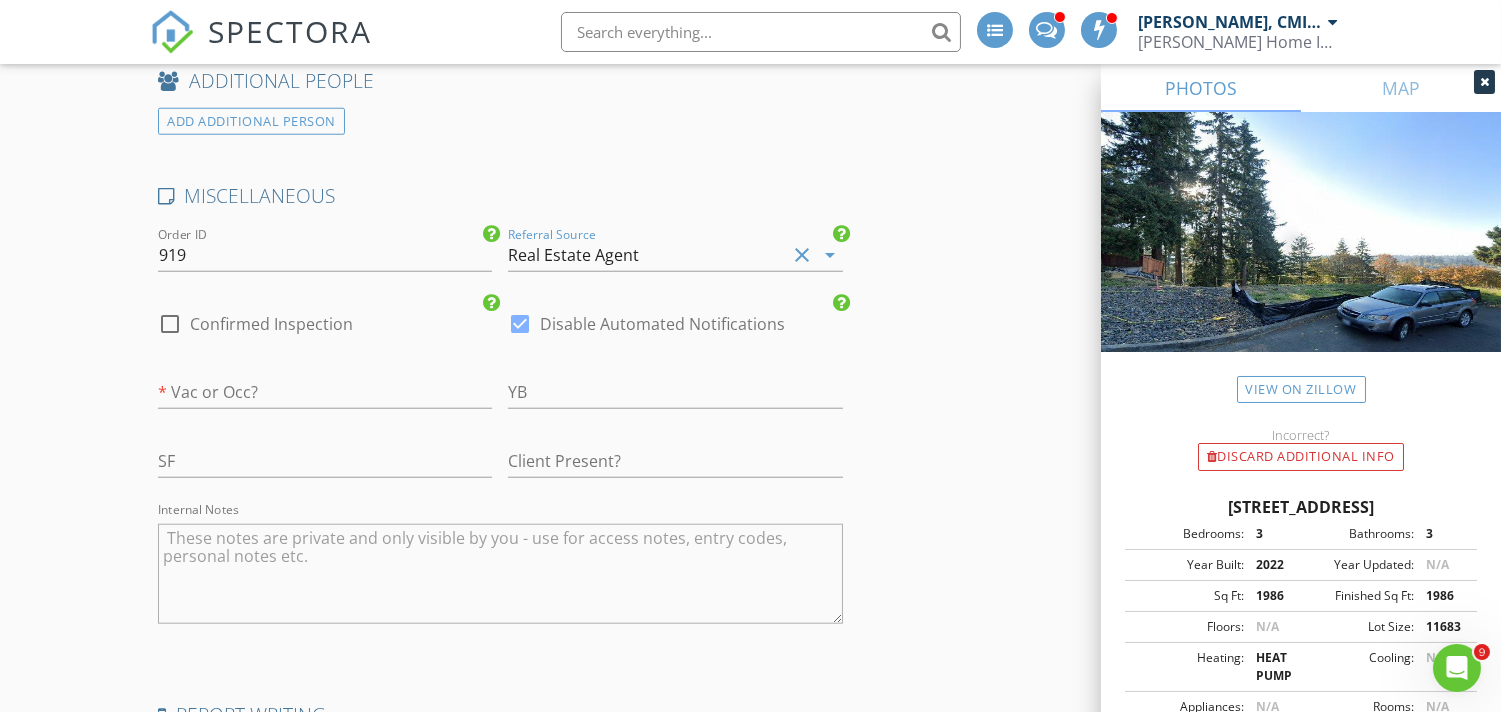 click at bounding box center (170, 324) 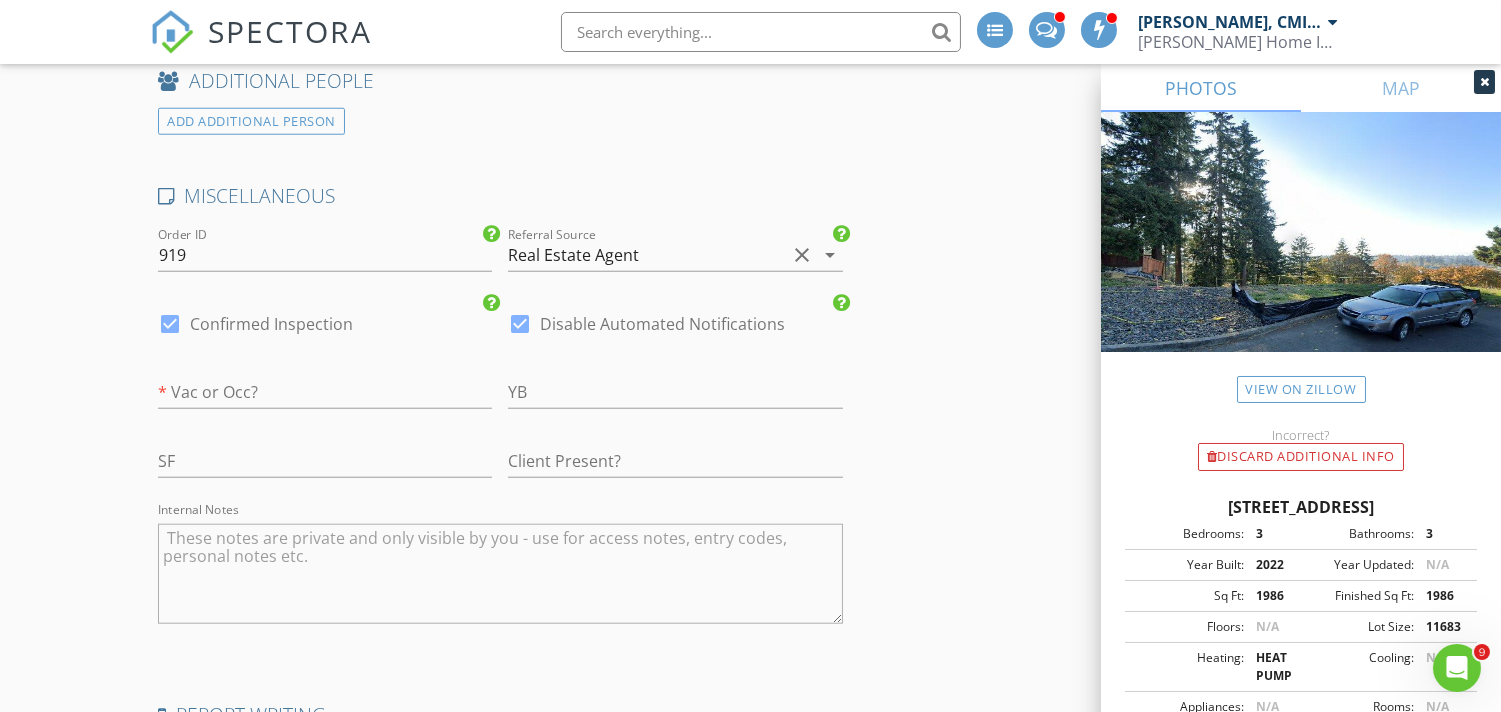 drag, startPoint x: 520, startPoint y: 321, endPoint x: 265, endPoint y: 412, distance: 270.7508 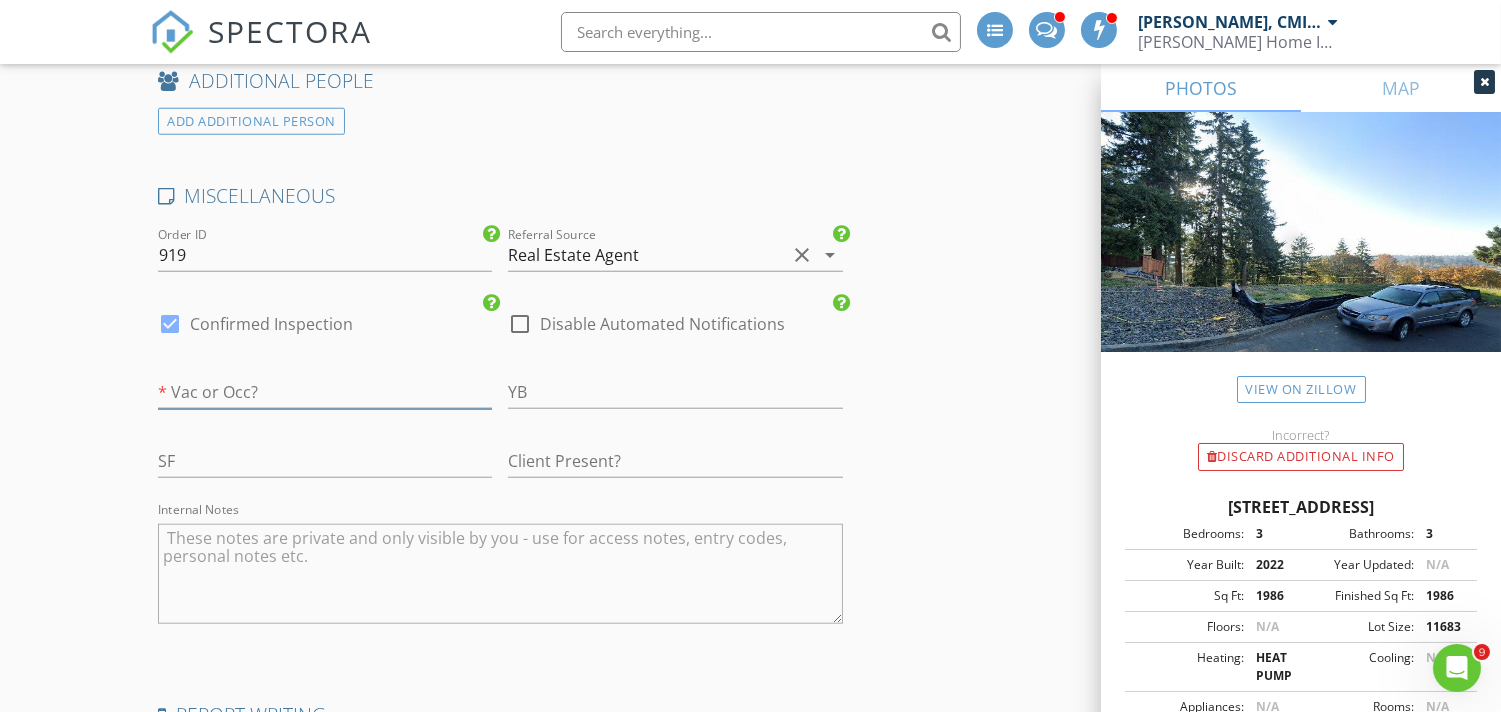 click at bounding box center [325, 392] 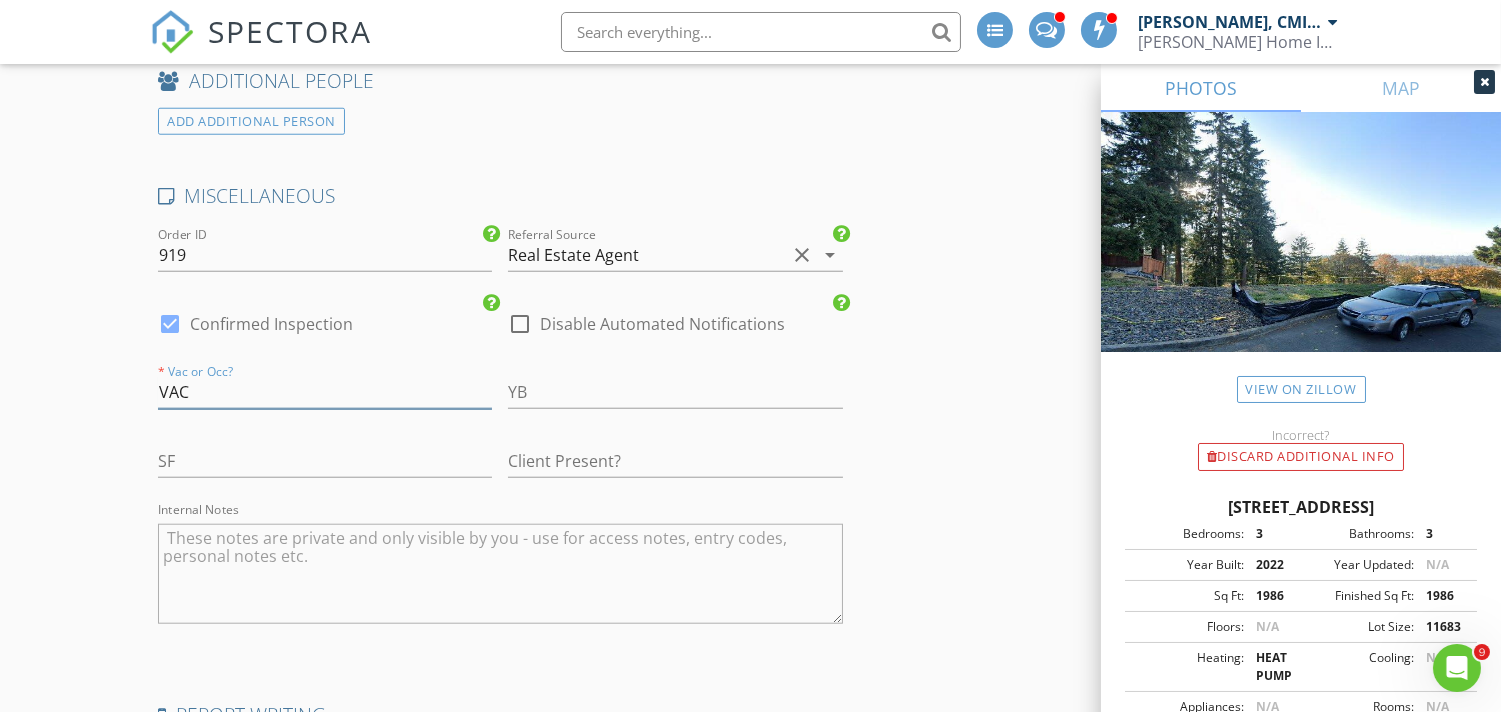 type on "VAC" 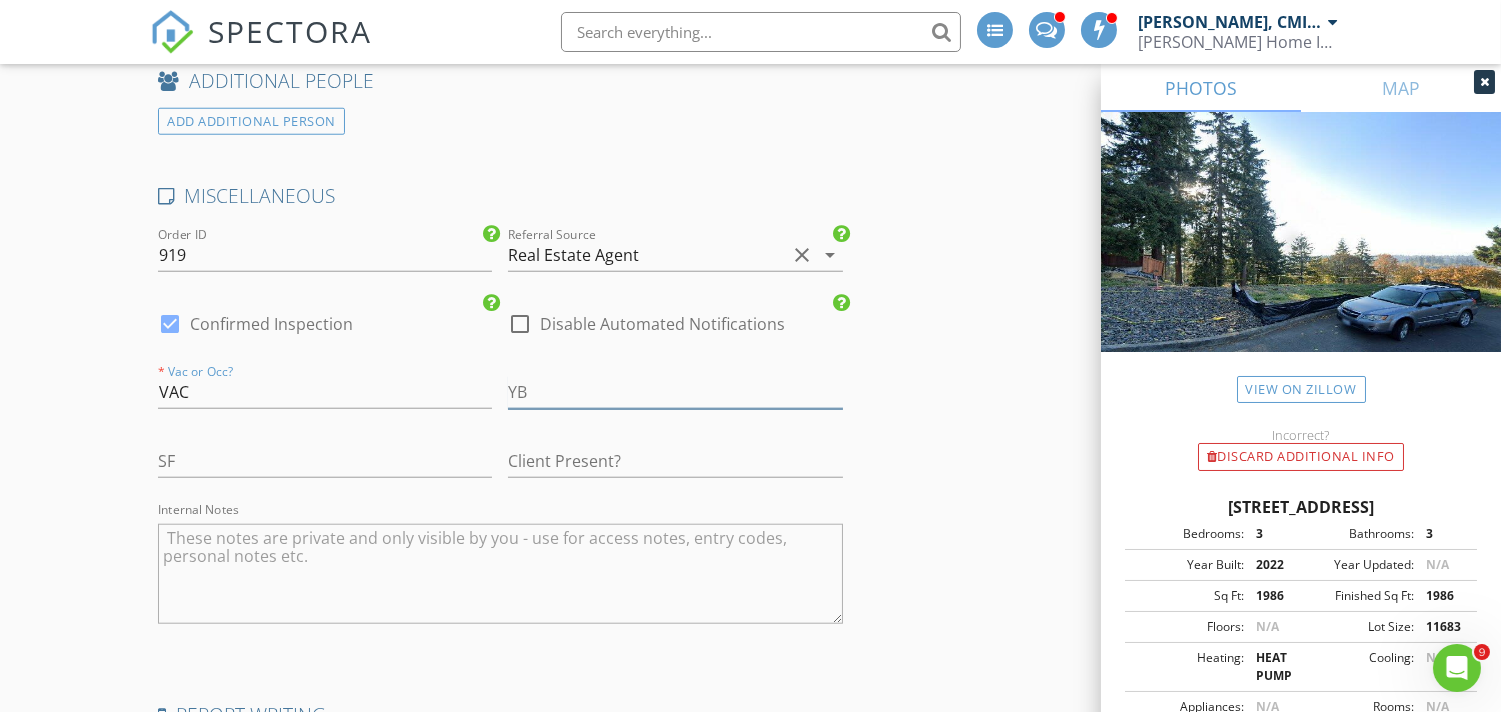 click at bounding box center [675, 392] 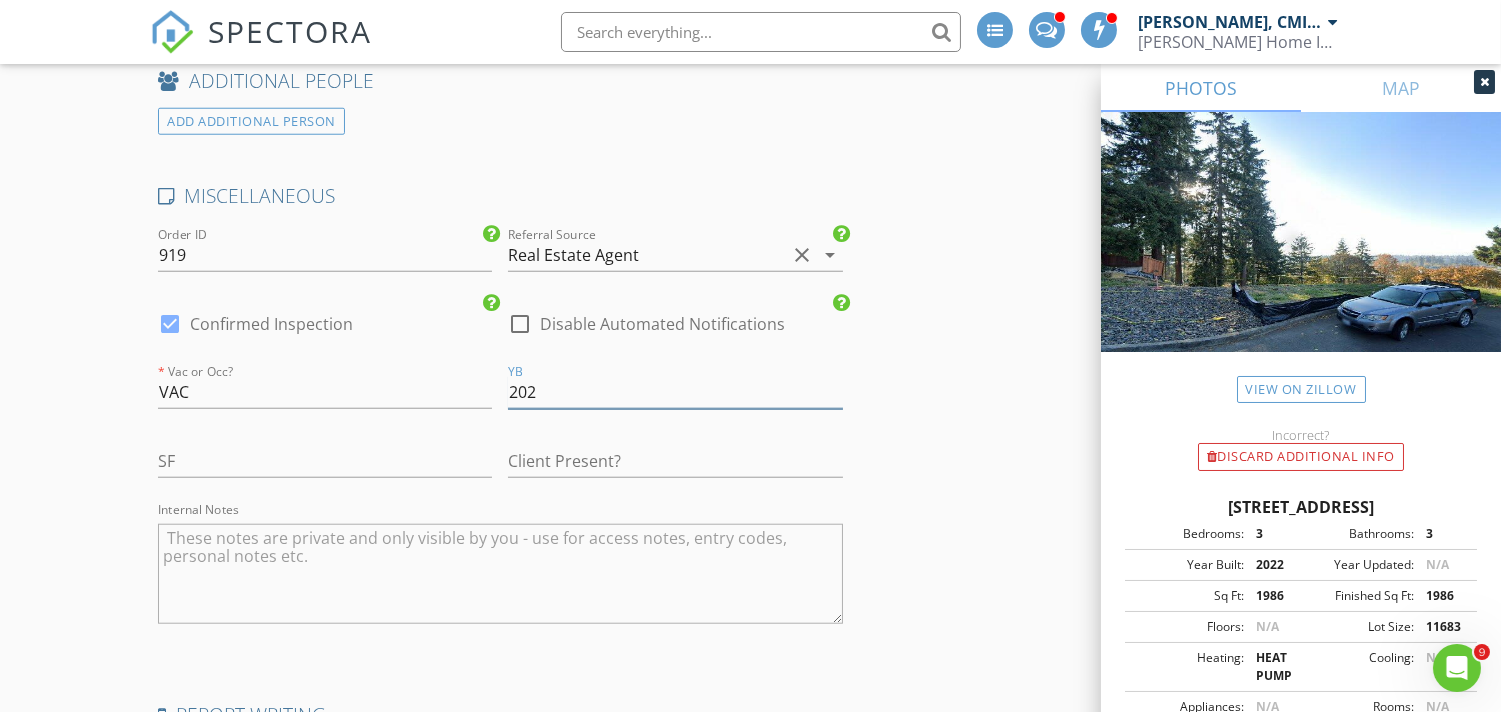 scroll, scrollTop: 3555, scrollLeft: 0, axis: vertical 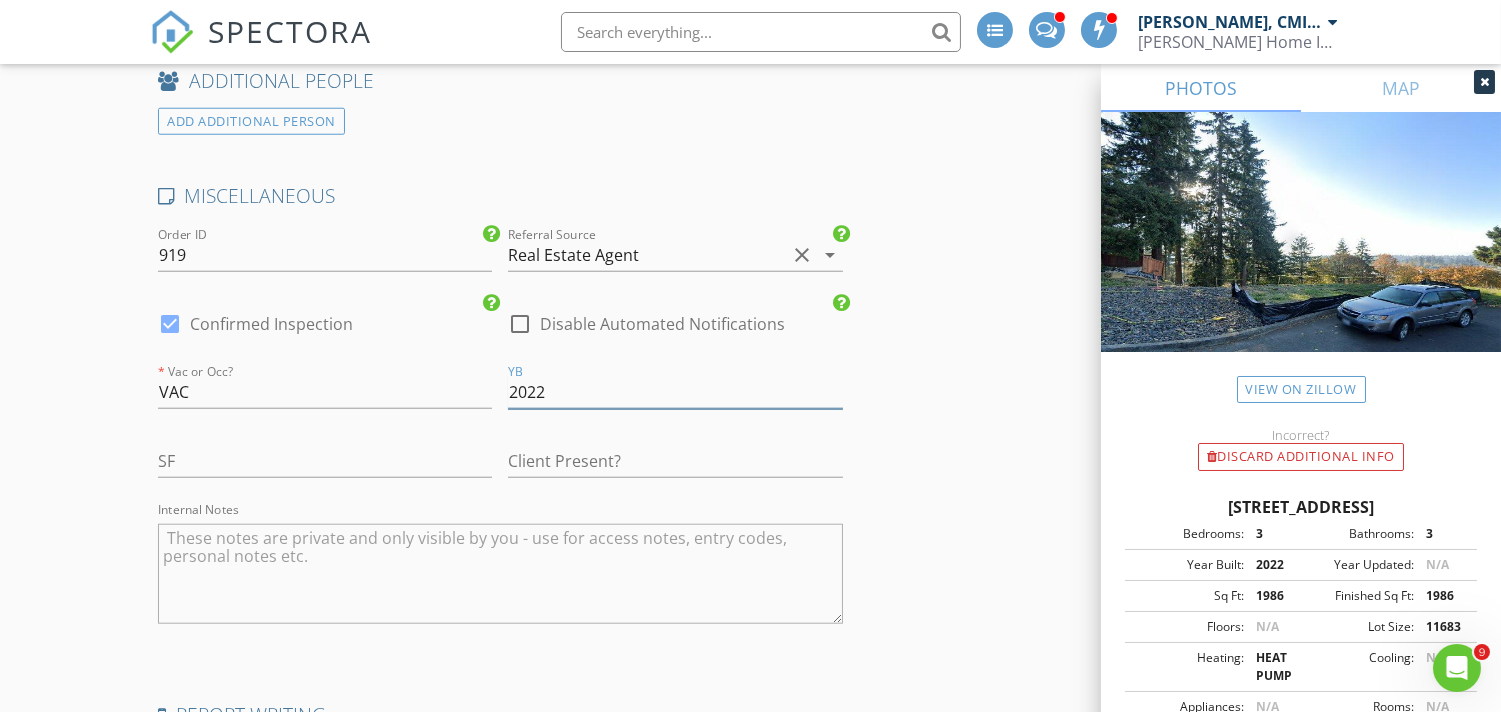type on "2022" 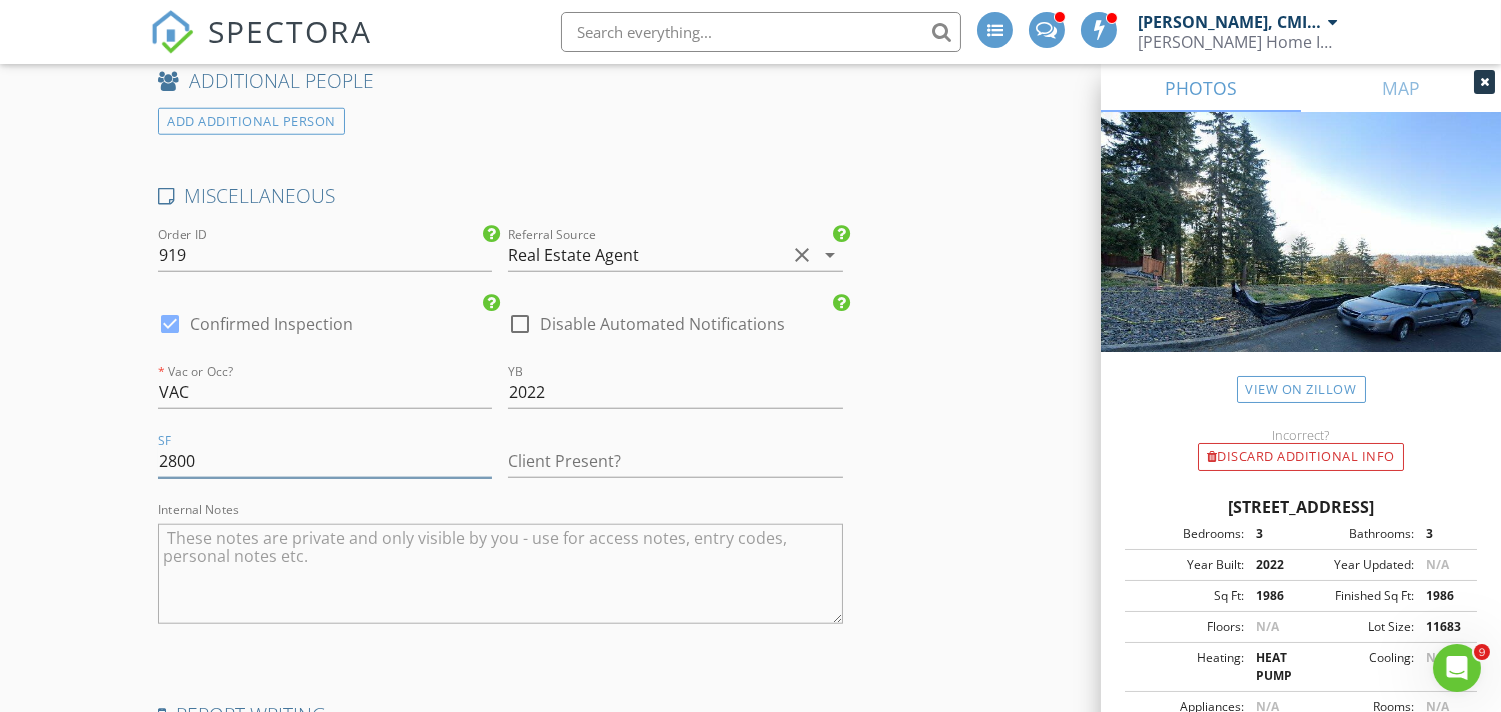 type on "2800" 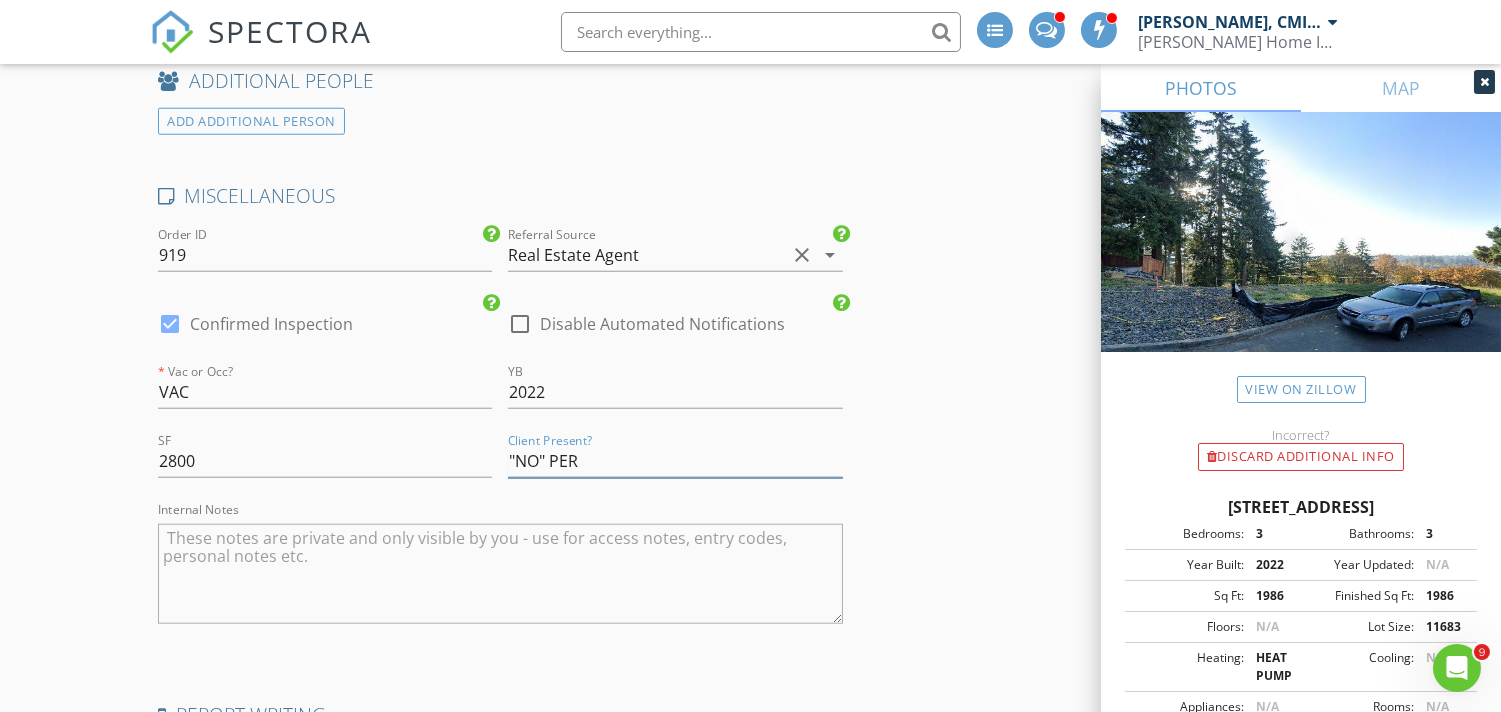 scroll, scrollTop: 3507, scrollLeft: 0, axis: vertical 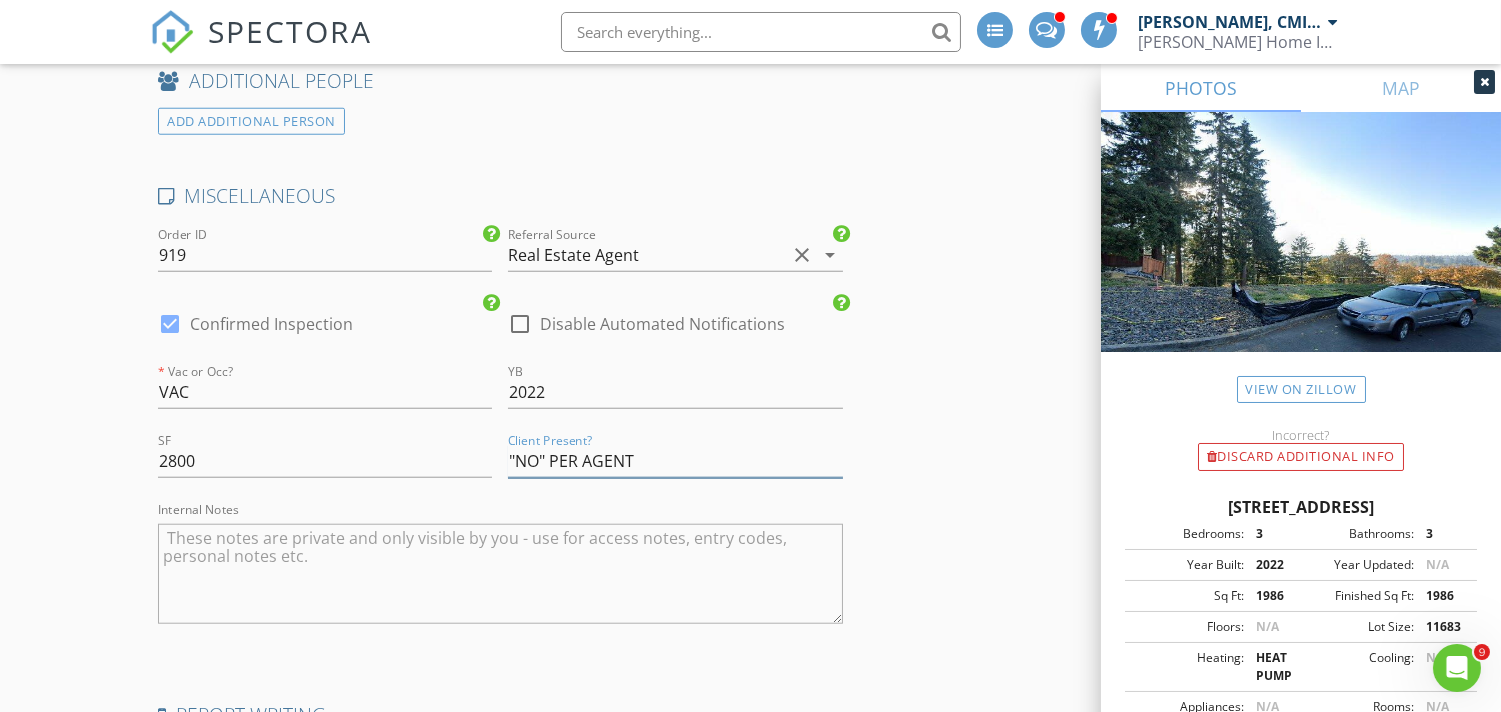 type on ""NO" PER AGENT" 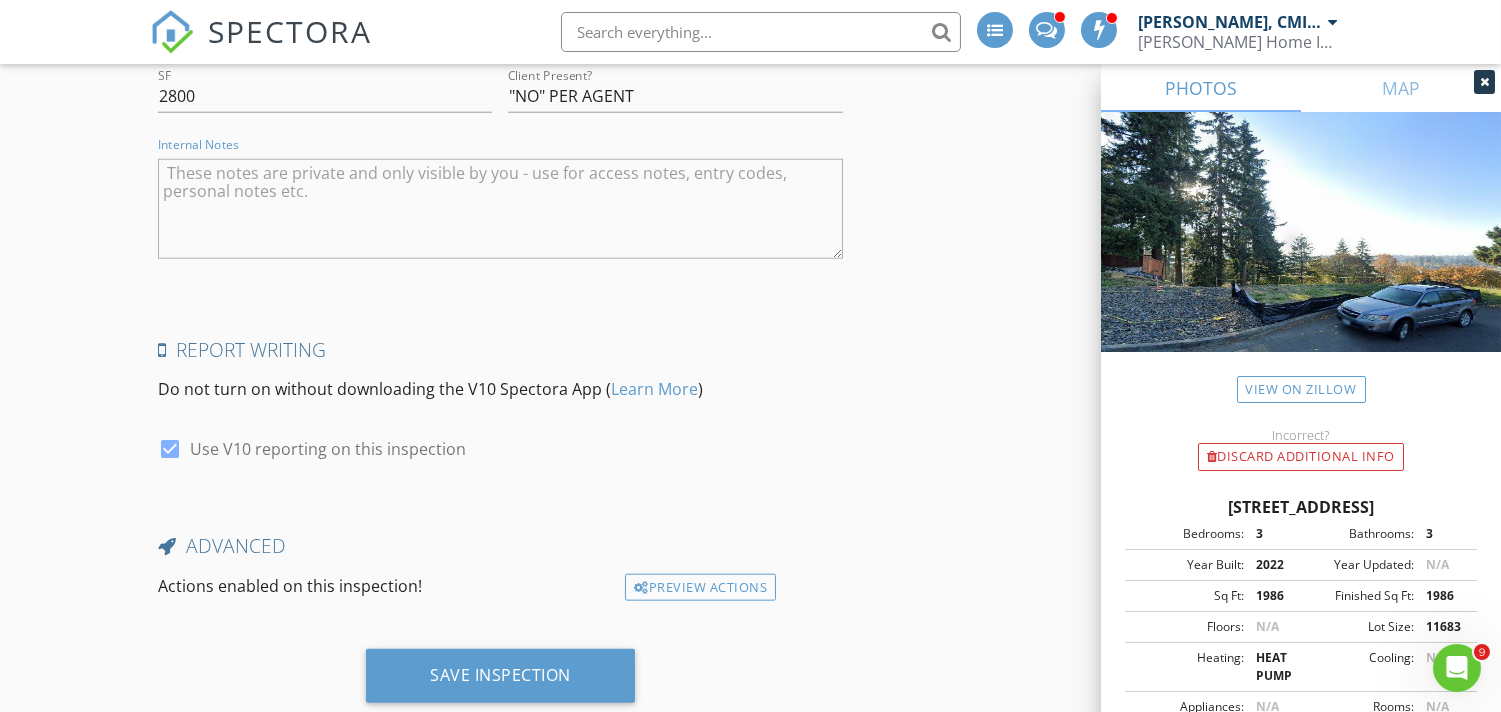 scroll, scrollTop: 3928, scrollLeft: 0, axis: vertical 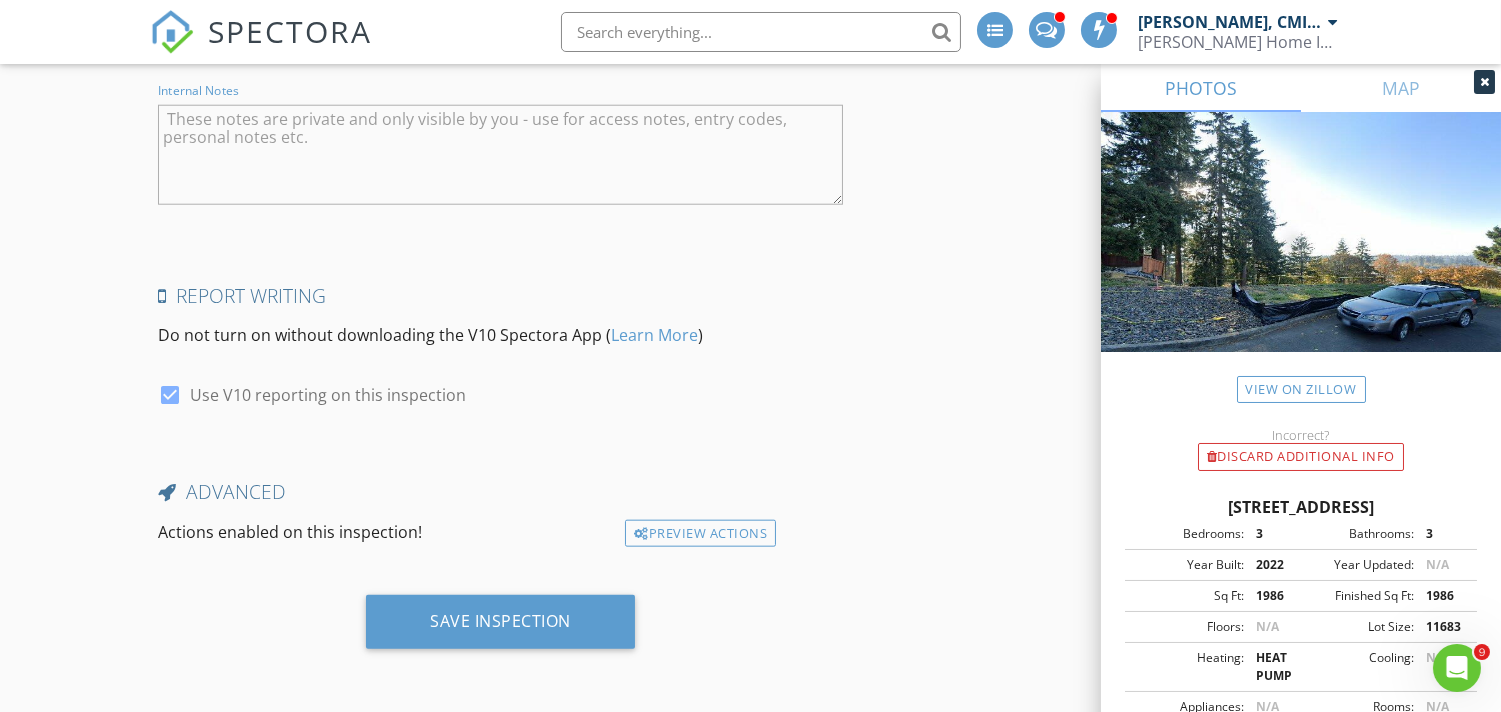 click at bounding box center [500, 155] 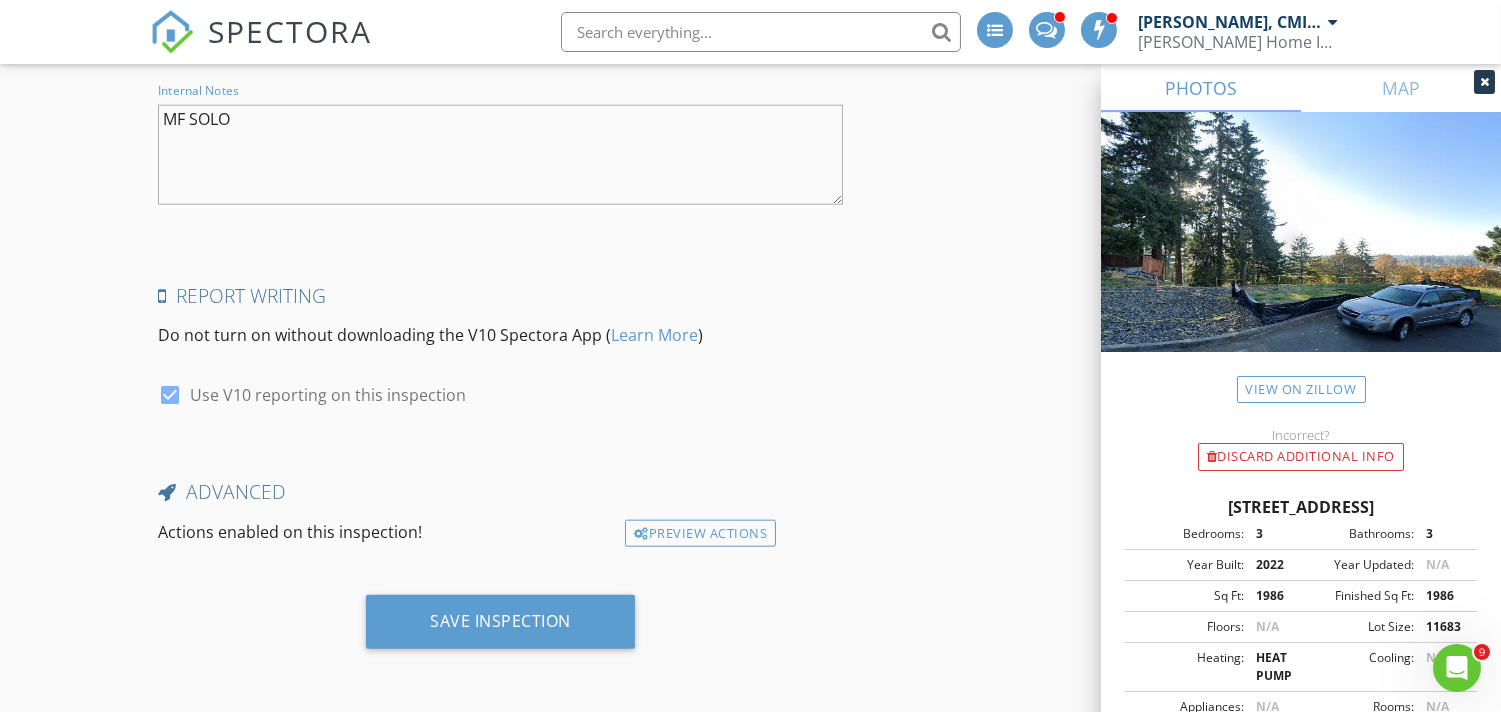 type on "MF SOLO" 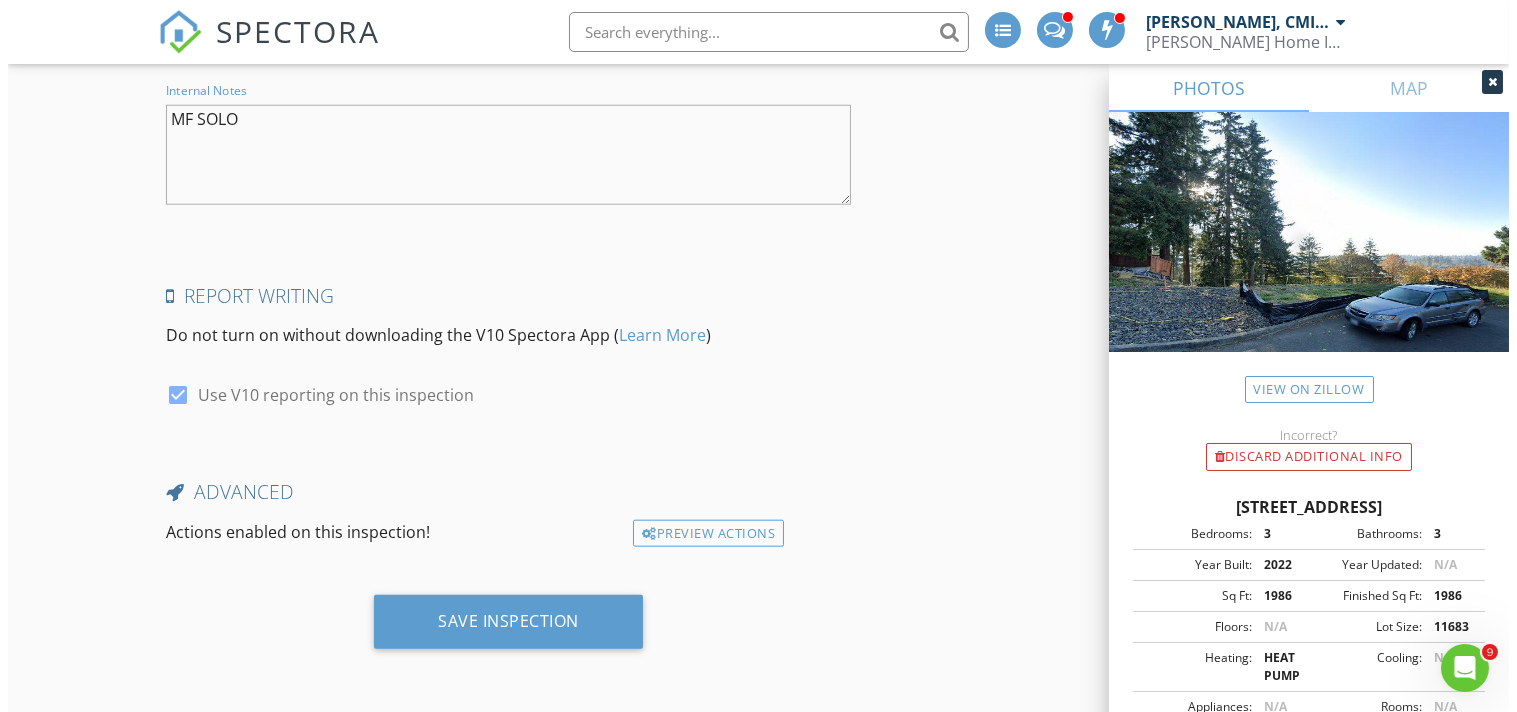 scroll, scrollTop: 3976, scrollLeft: 0, axis: vertical 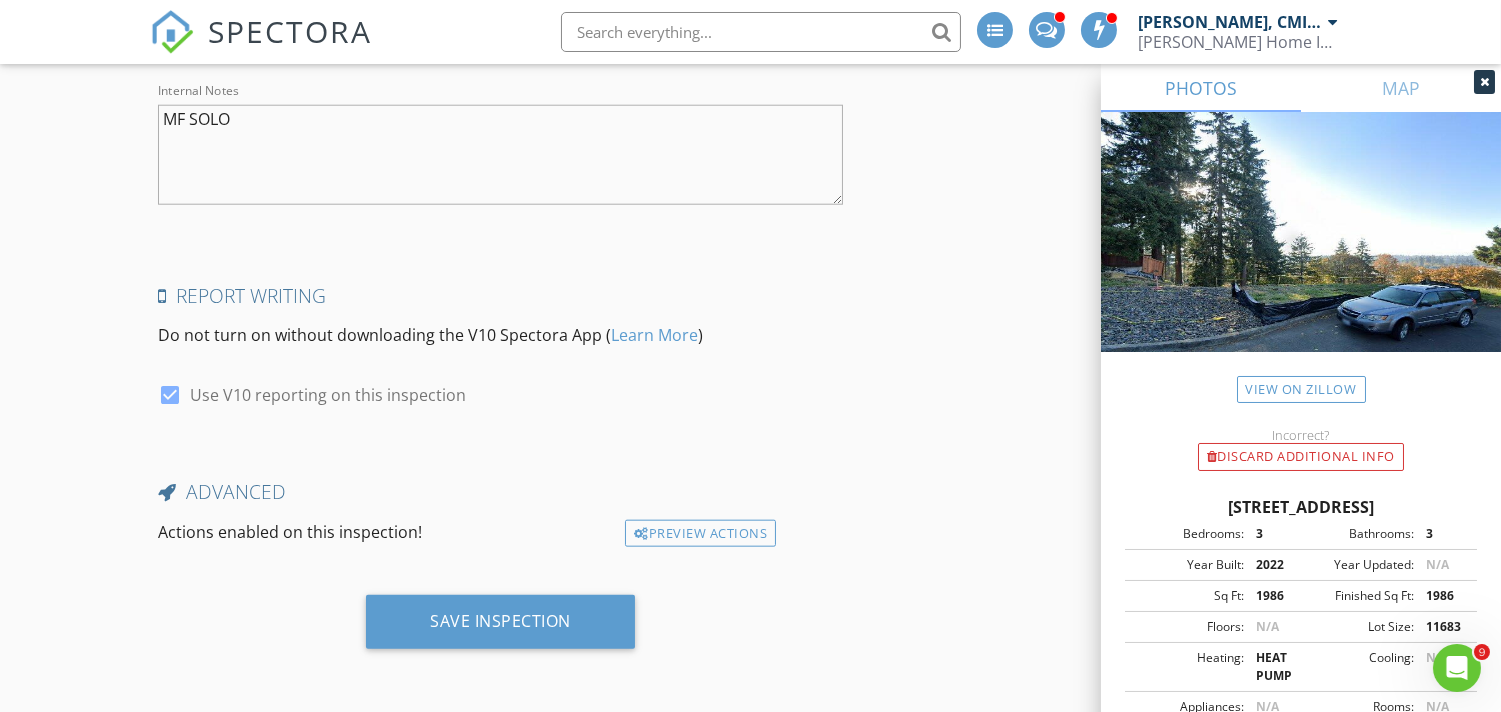 click on "INSPECTOR(S)
check_box_outline_blank   Justin Nickelsen, CMI, ACI, CPI     check_box   Michael Frey   PRIMARY   Michael Frey arrow_drop_down   check_box_outline_blank Michael Frey specifically requested
Date/Time
07/28/2025 9:00 AM
Location
Address Search       Address 1013 NE 64th Street   Unit   City Vancouver   State WA   Zip 98665   County Clark     Square Feet 2965   Year Built 2022   Foundation Crawlspace arrow_drop_down     Michael Frey     27.2 miles     (34 minutes)
client
check_box Enable Client CC email for this inspection   Client Search     check_box_outline_blank Client is a Company/Organization     First Name Stacy   Last Name Hamm   Email stacyhamm@gmail.com   CC Email   Phone 503-481-6043         Tags         Notes   Private Notes
client
Client Form              check_box   Property Inspection" at bounding box center [750, -1508] 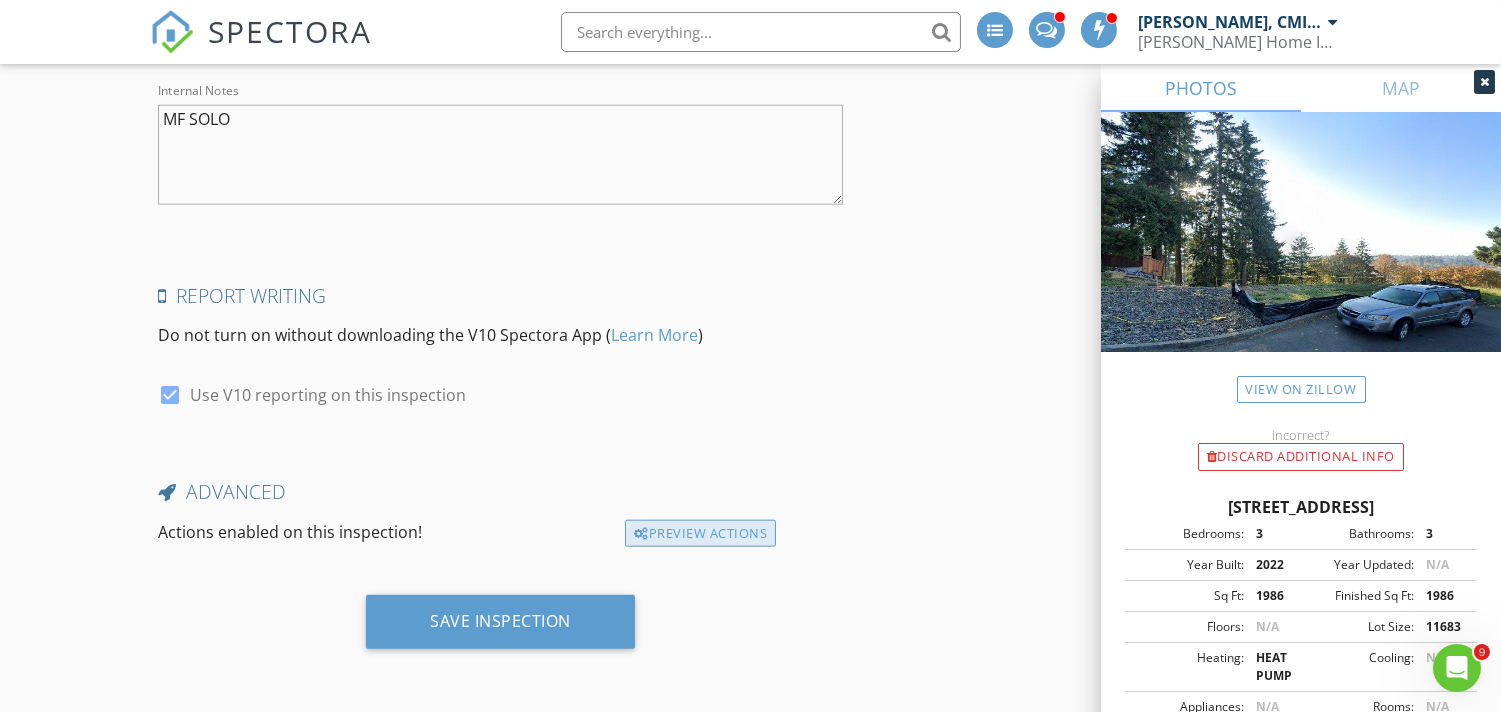 click on "Preview Actions" at bounding box center (700, 534) 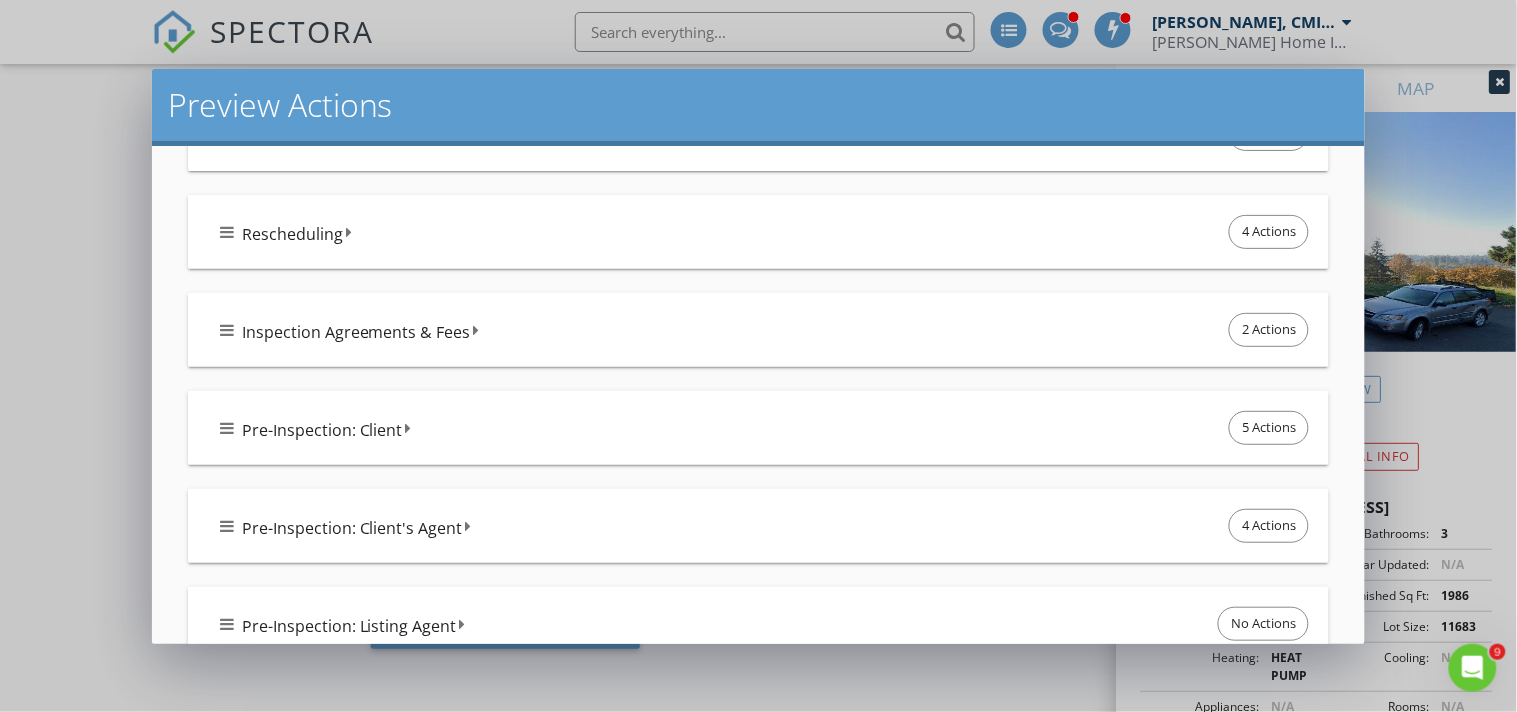 scroll, scrollTop: 666, scrollLeft: 0, axis: vertical 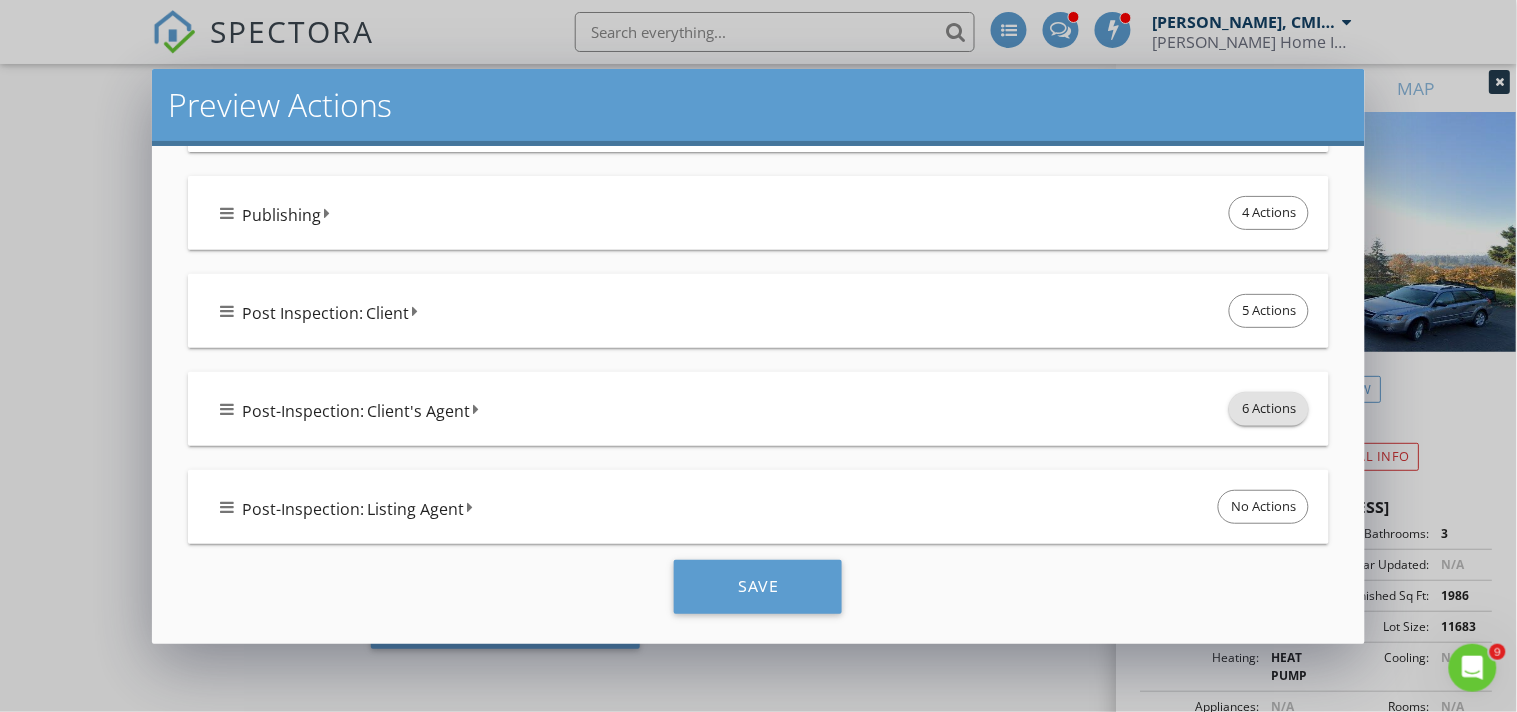 click on "6 Actions" at bounding box center (1269, 409) 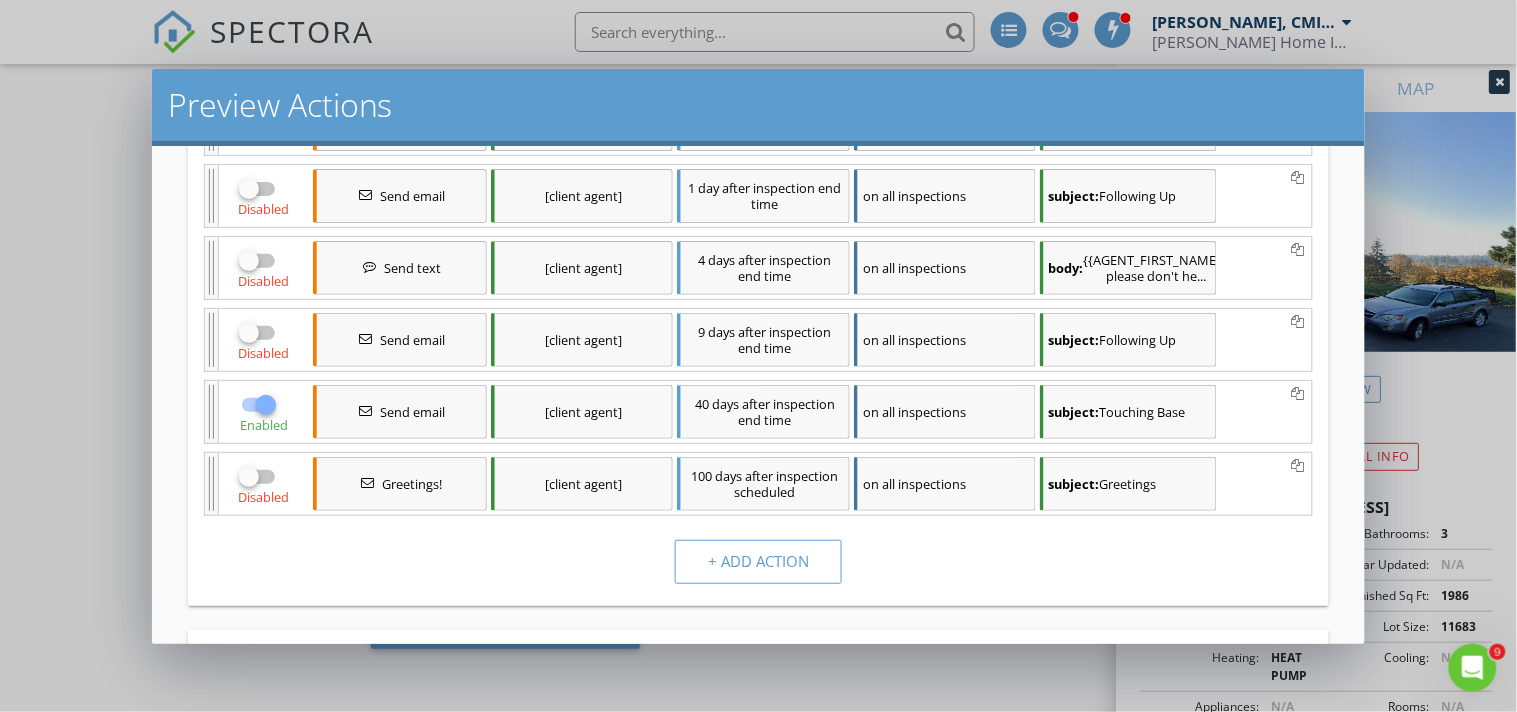 drag, startPoint x: 256, startPoint y: 436, endPoint x: 267, endPoint y: 346, distance: 90.66973 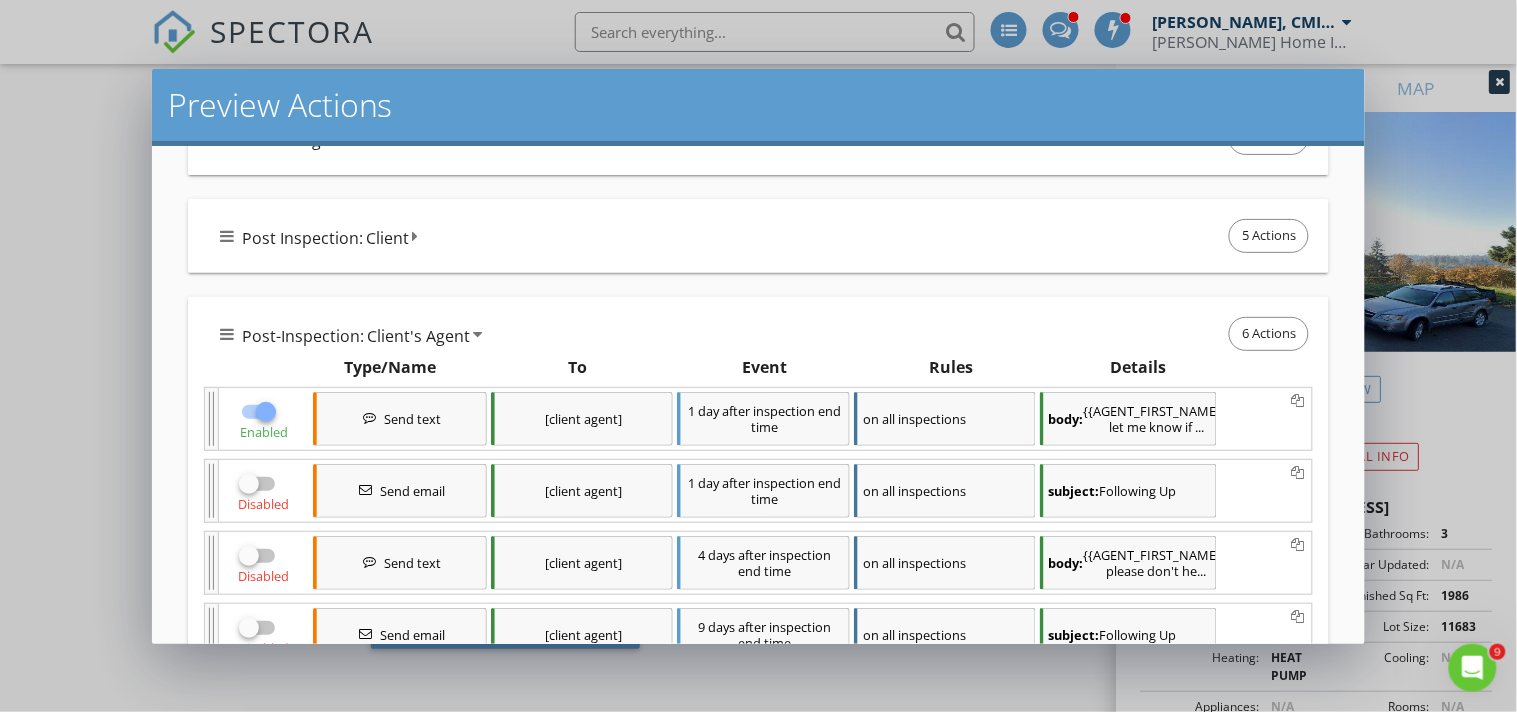 click at bounding box center (266, 412) 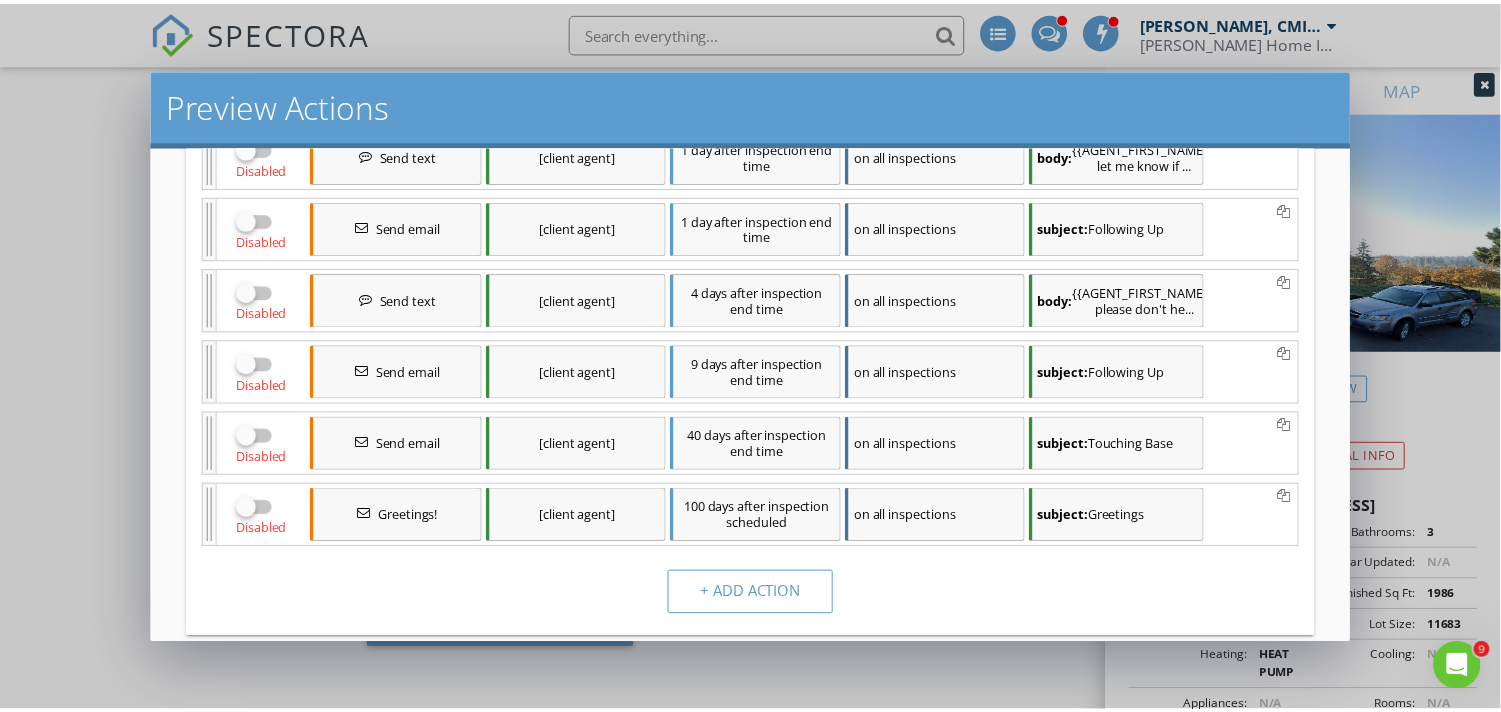 scroll, scrollTop: 1240, scrollLeft: 0, axis: vertical 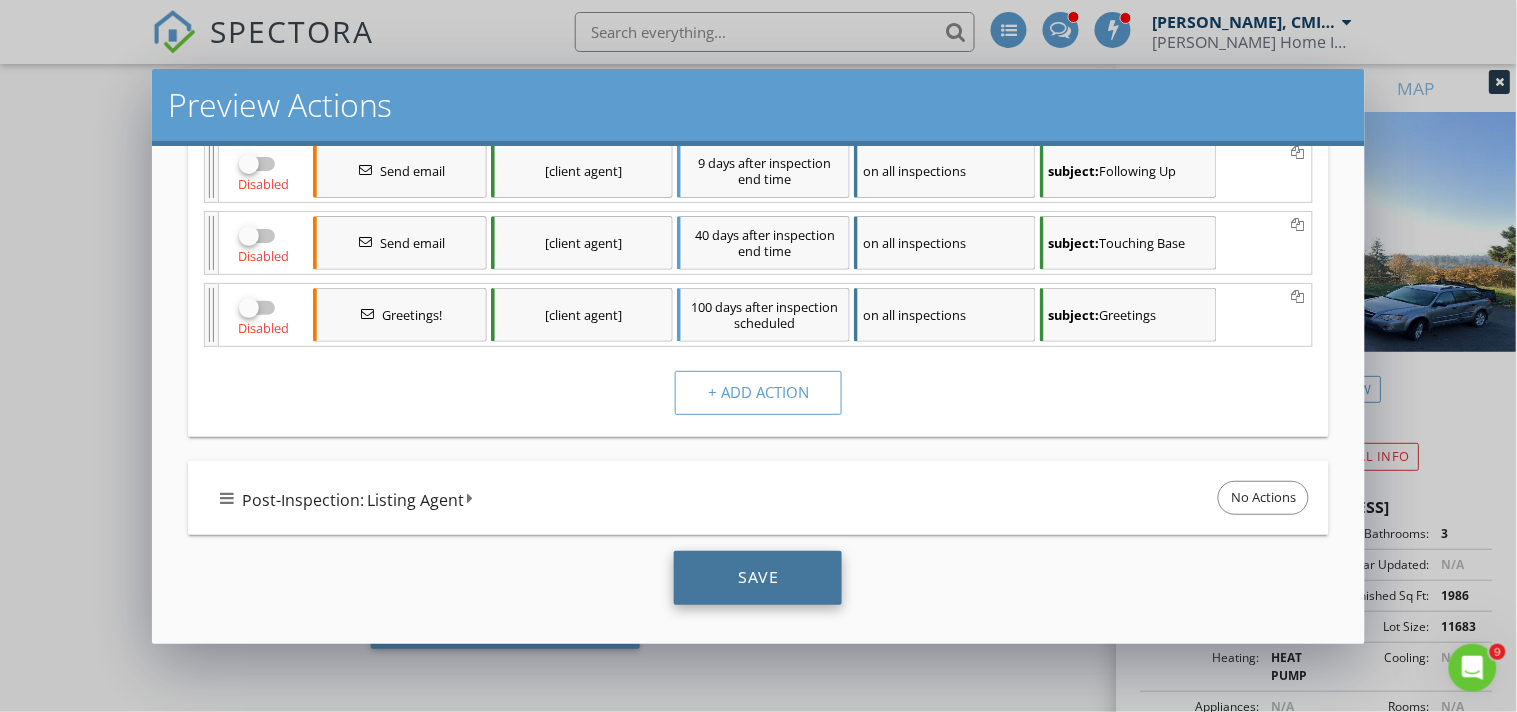 click on "Save" at bounding box center [758, 578] 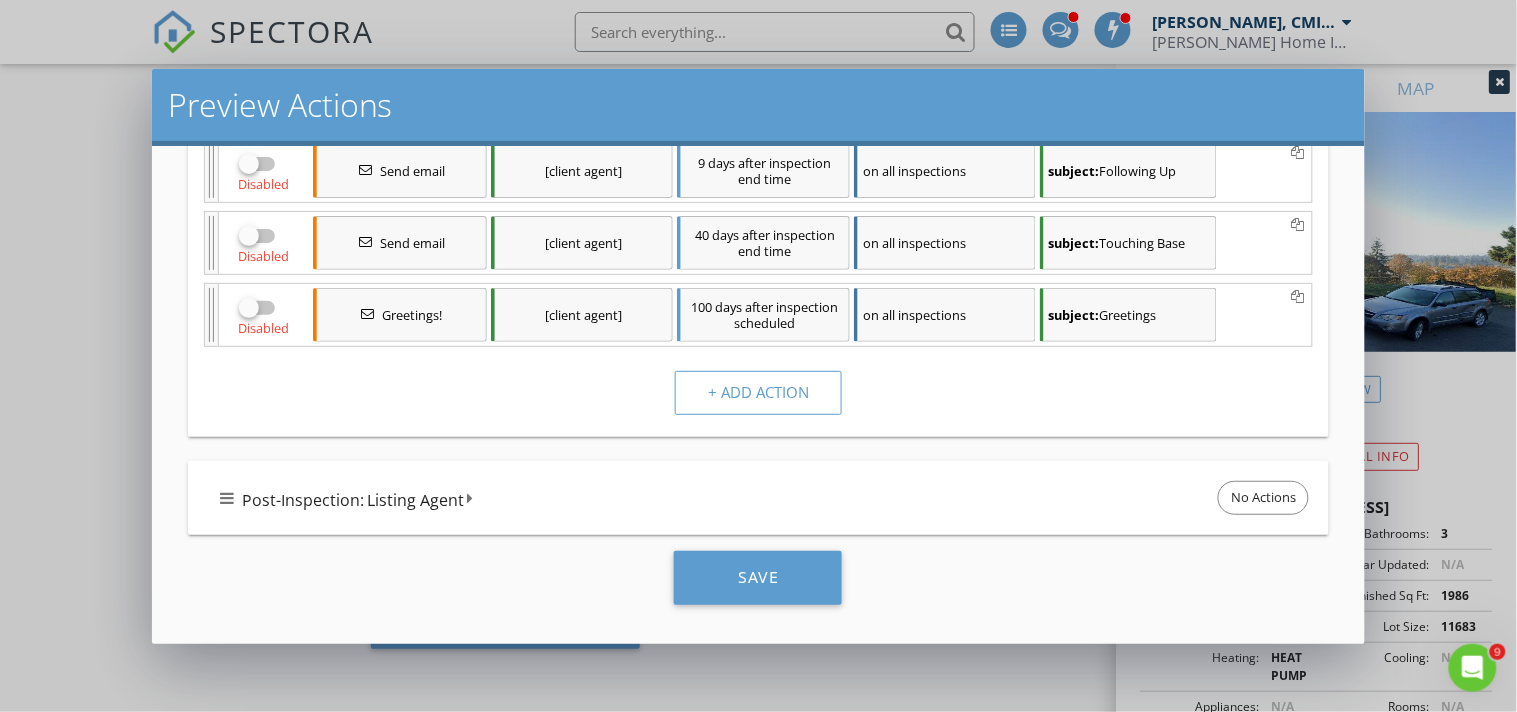checkbox on "true" 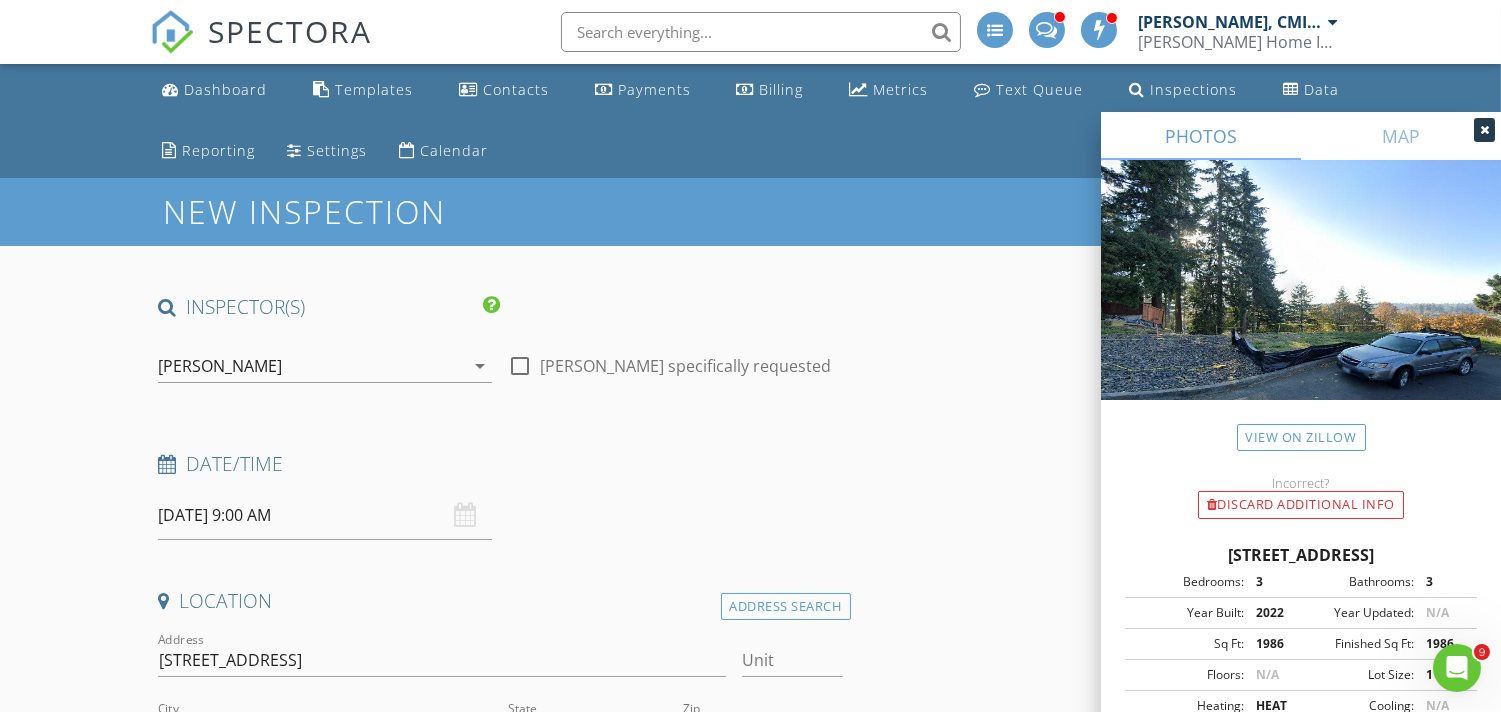 scroll, scrollTop: 147, scrollLeft: 0, axis: vertical 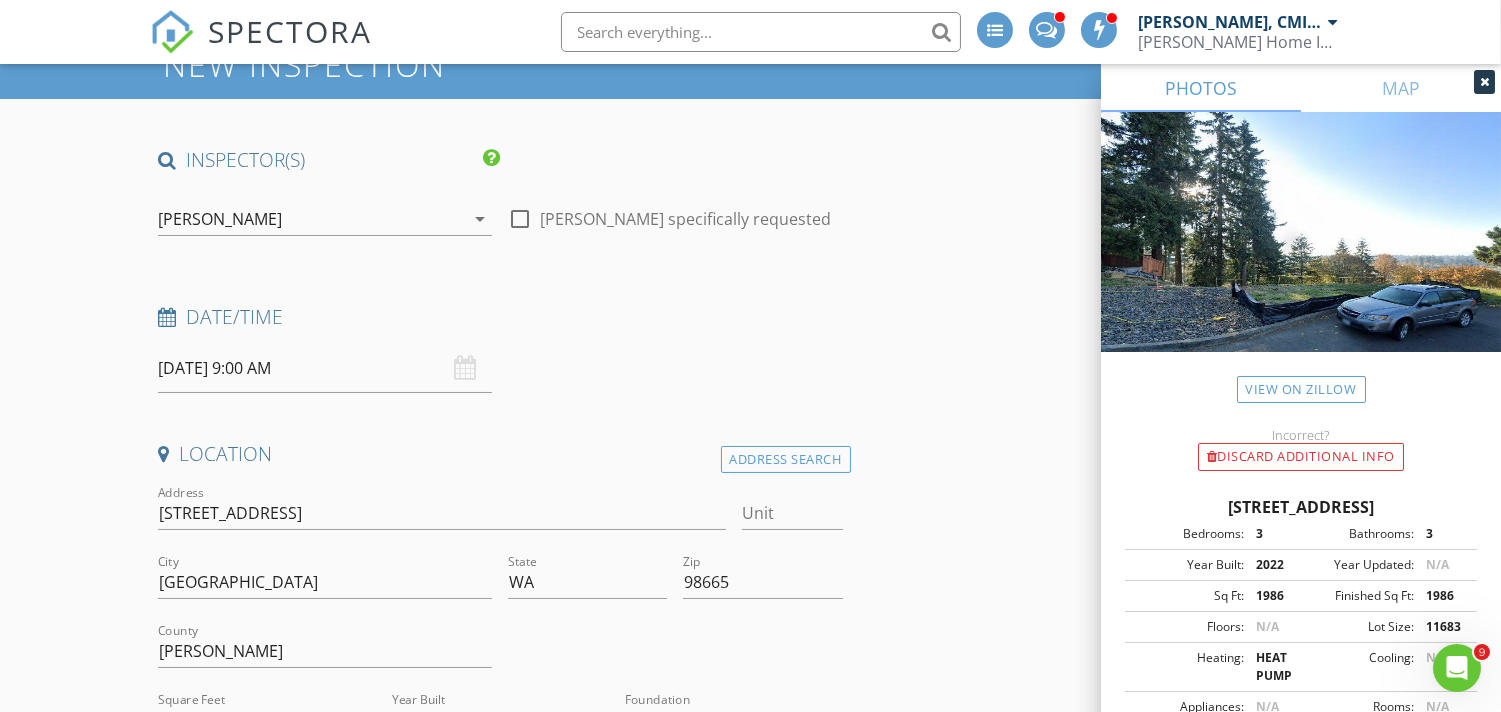 click on "07/28/2025 9:00 AM" at bounding box center (325, 368) 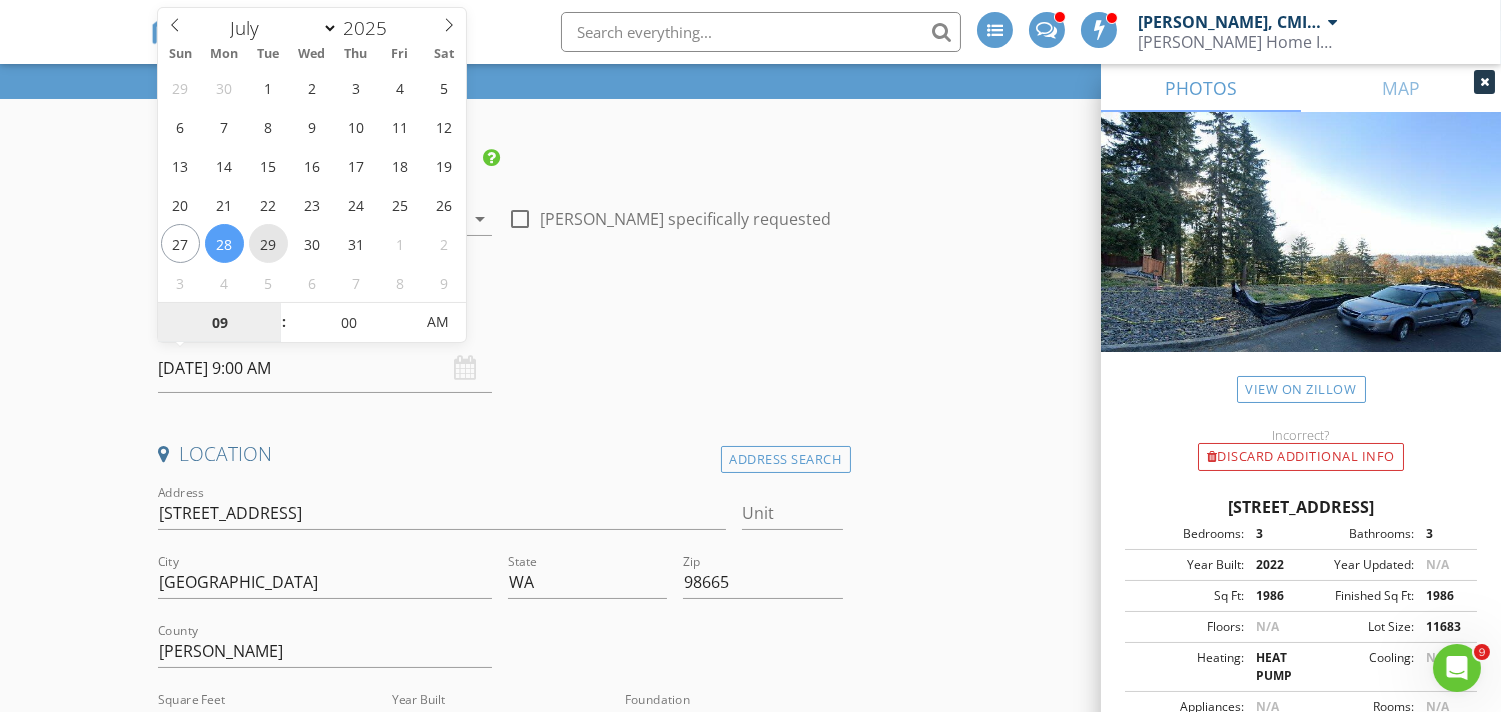 type on "[DATE] 9:00 AM" 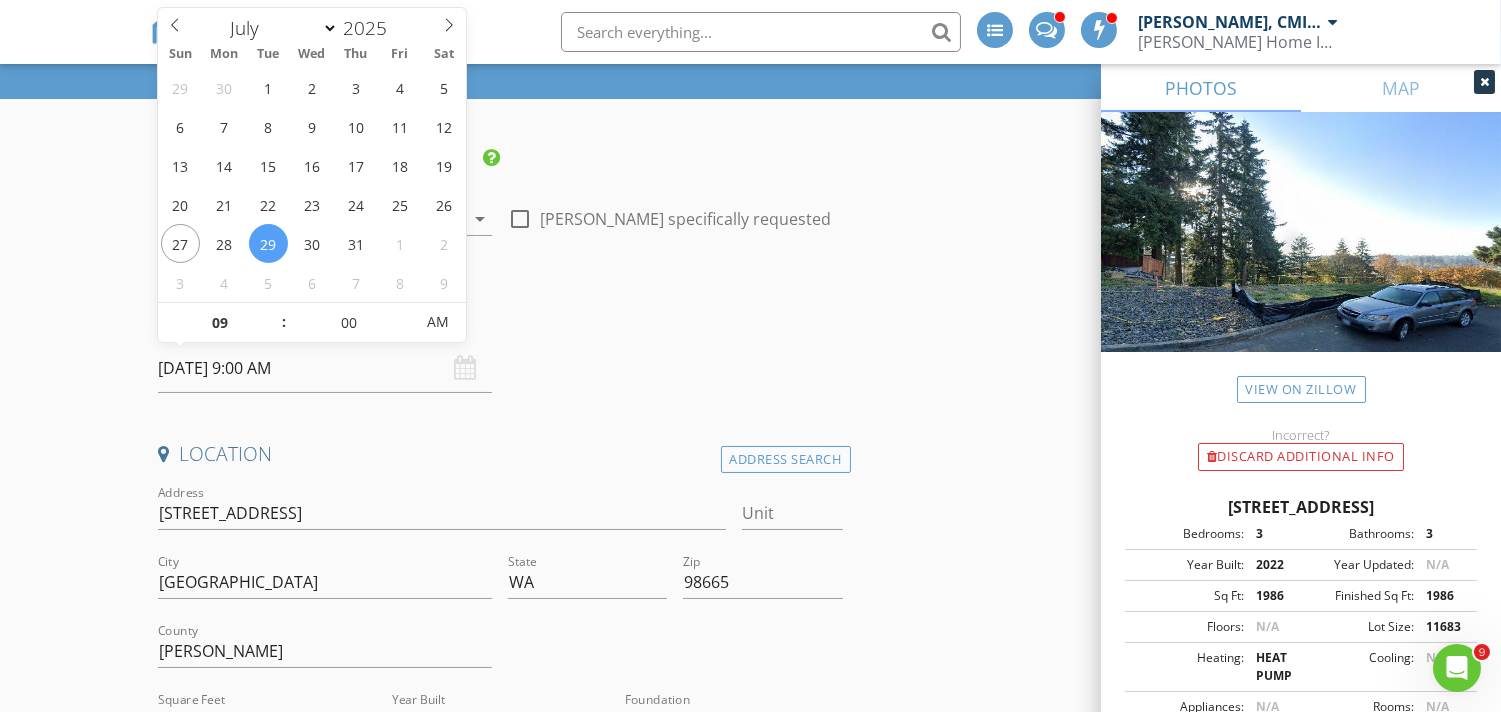 click on "INSPECTOR(S)
check_box_outline_blank   Justin Nickelsen, CMI, ACI, CPI     check_box   Michael Frey   PRIMARY   Michael Frey arrow_drop_down   check_box_outline_blank Michael Frey specifically requested
Date/Time
07/29/2025 9:00 AM
Location
Address Search       Address 1013 NE 64th Street   Unit   City Vancouver   State WA   Zip 98665   County Clark     Square Feet 2965   Year Built 2022   Foundation Crawlspace arrow_drop_down     Michael Frey     27.2 miles     (34 minutes)
client
check_box Enable Client CC email for this inspection   Client Search     check_box_outline_blank Client is a Company/Organization     First Name Stacy   Last Name Hamm   Email stacyhamm@gmail.com   CC Email   Phone 503-481-6043         Tags         Notes   Private Notes
client
Client Form              check_box   Property Inspection" at bounding box center [750, 2319] 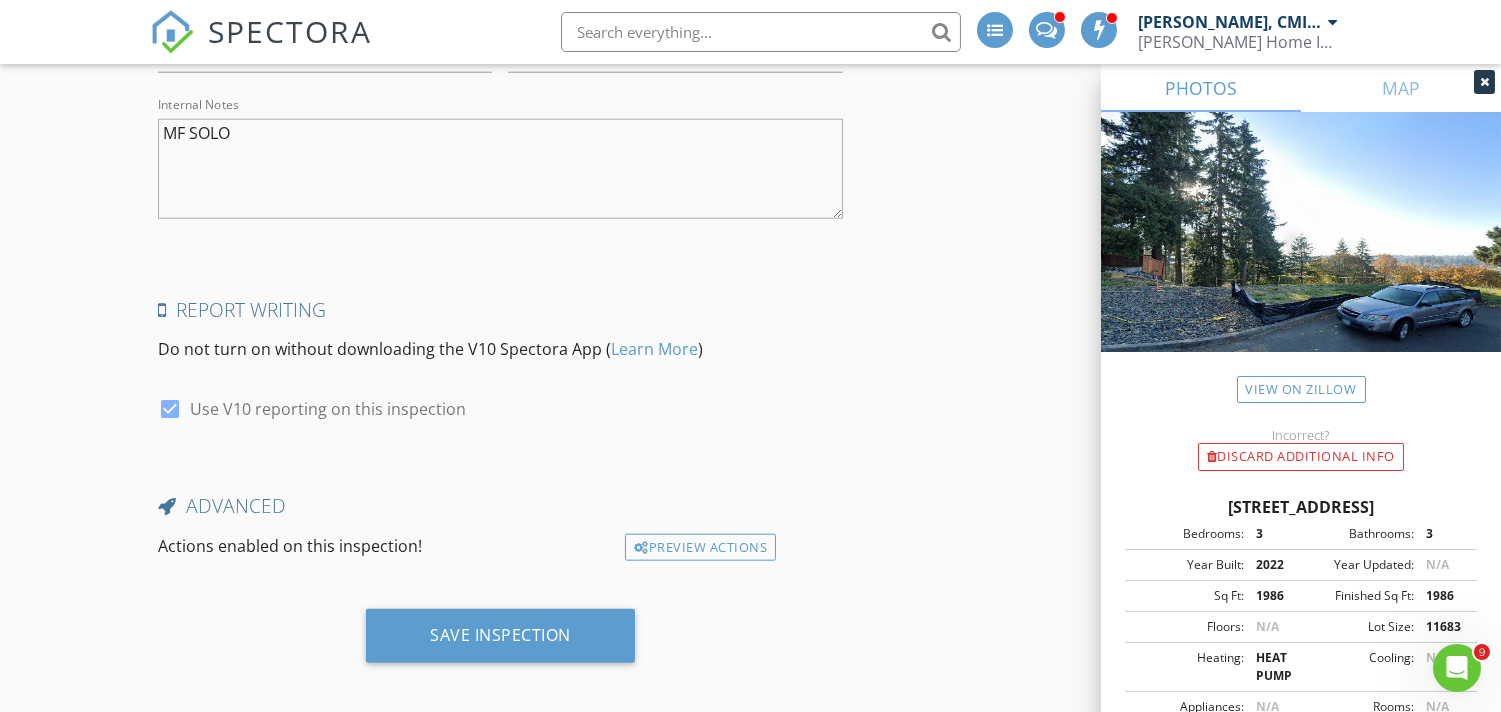 scroll, scrollTop: 3976, scrollLeft: 0, axis: vertical 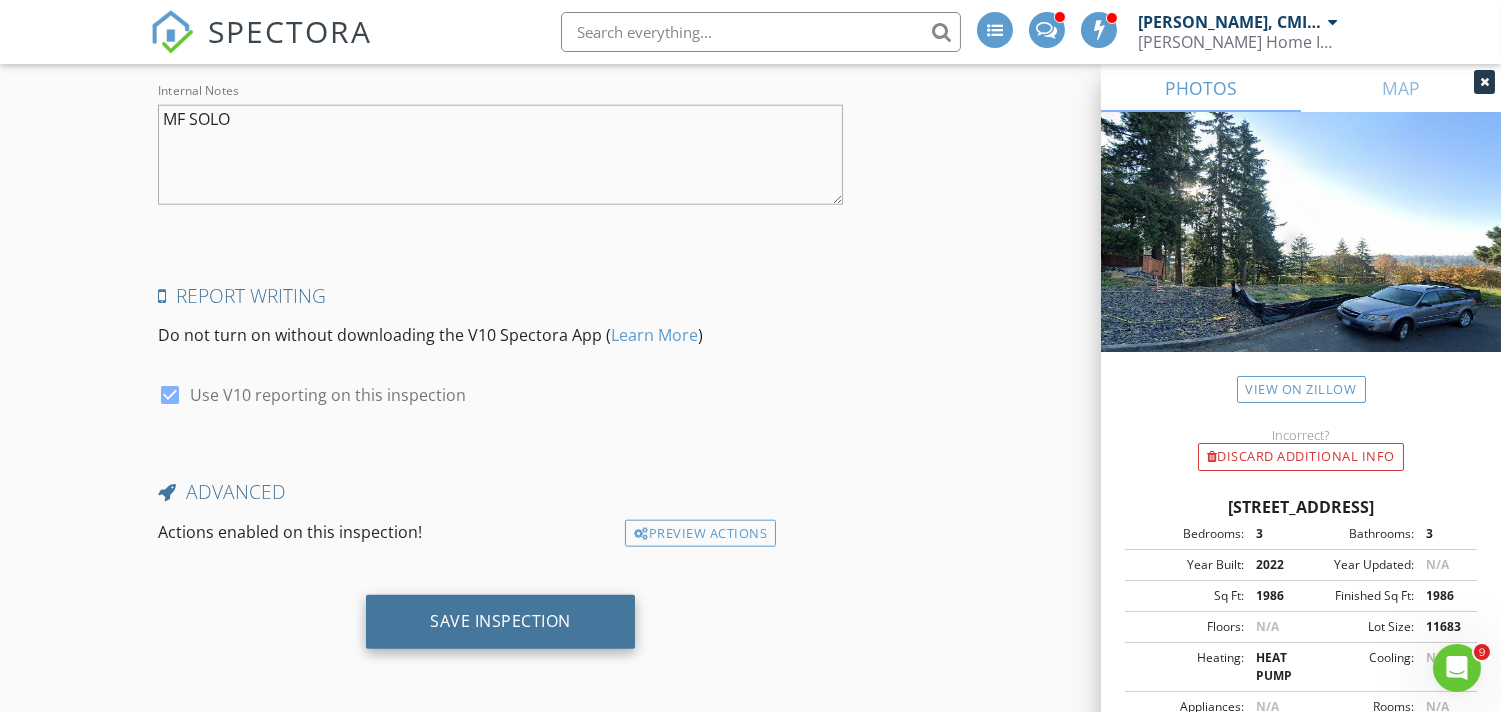 click on "Save Inspection" at bounding box center (500, 621) 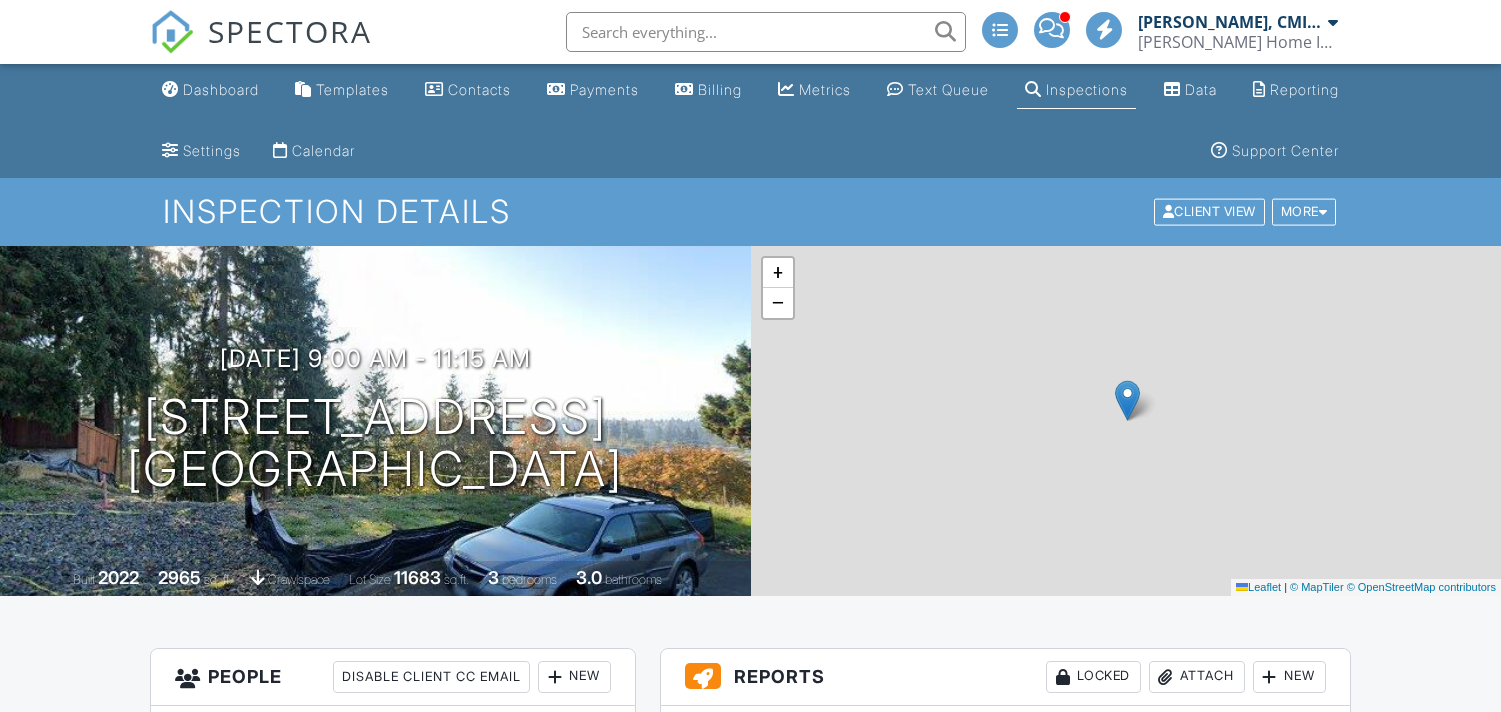 scroll, scrollTop: 0, scrollLeft: 0, axis: both 